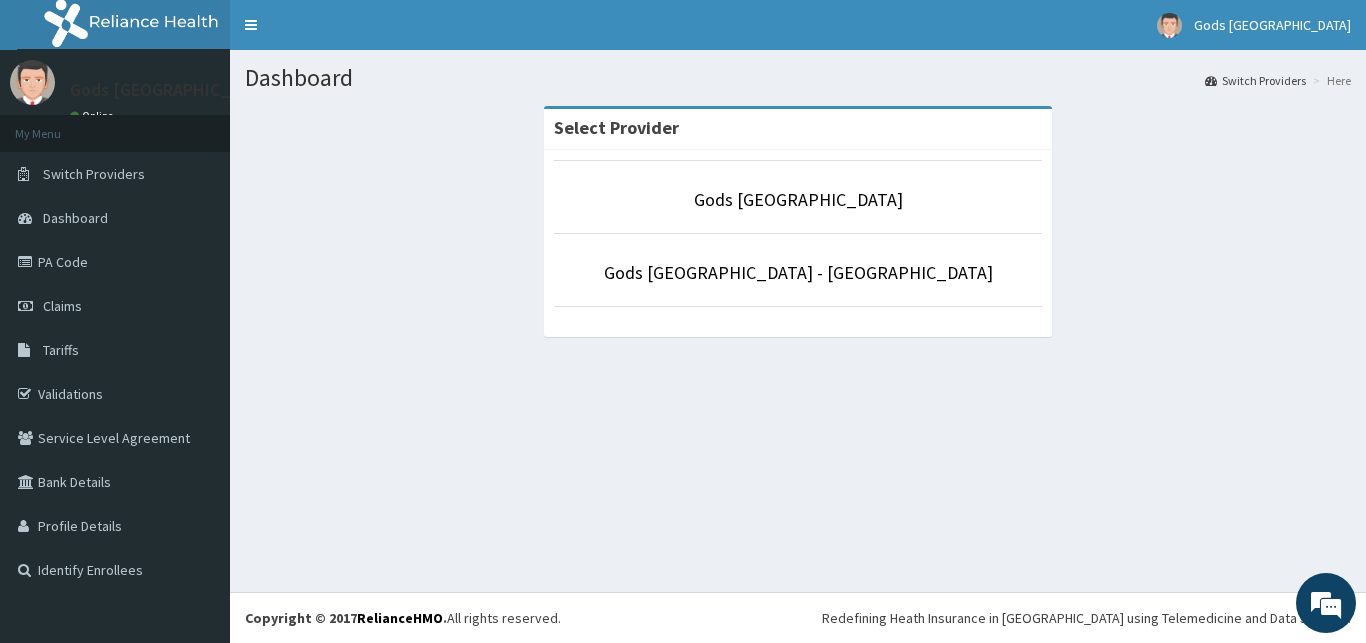 scroll, scrollTop: 0, scrollLeft: 0, axis: both 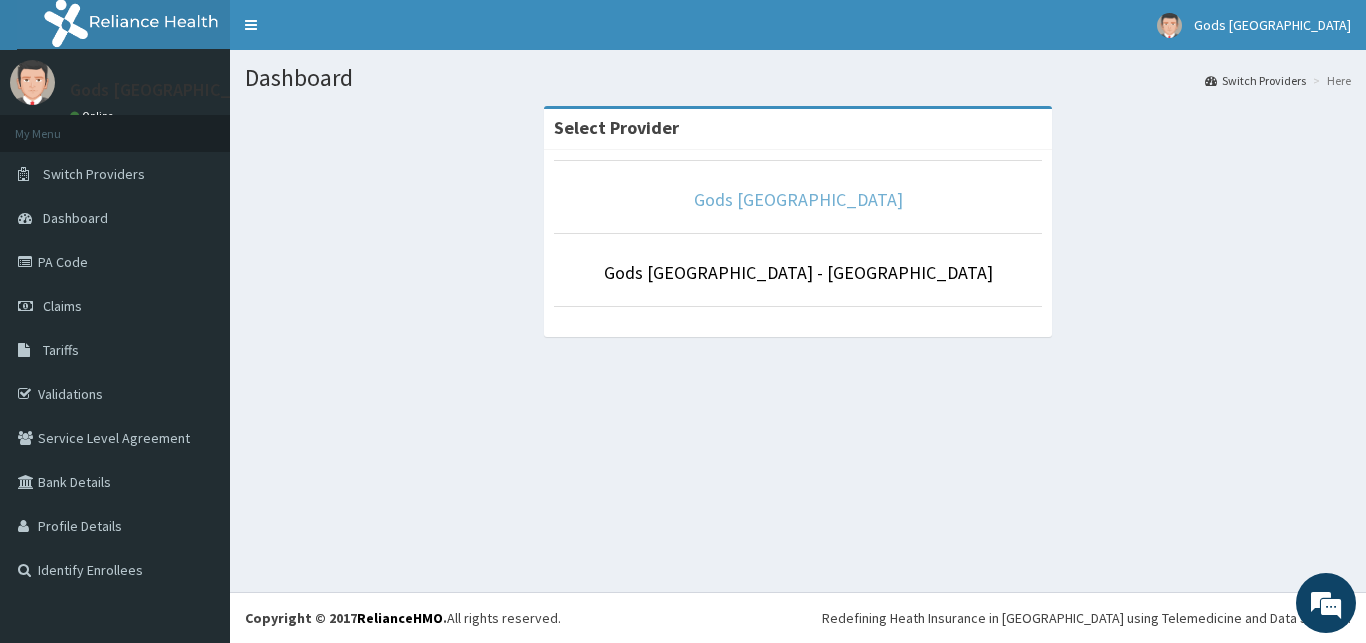 click on "Gods [GEOGRAPHIC_DATA]" at bounding box center [798, 199] 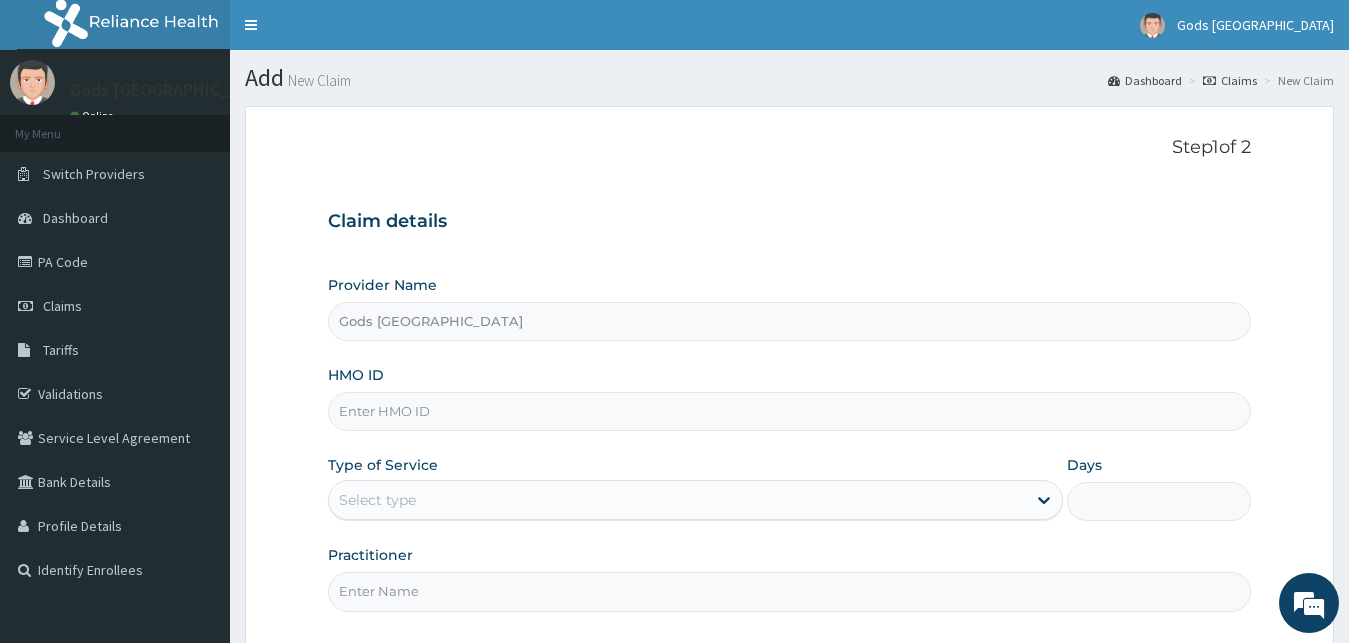 scroll, scrollTop: 0, scrollLeft: 0, axis: both 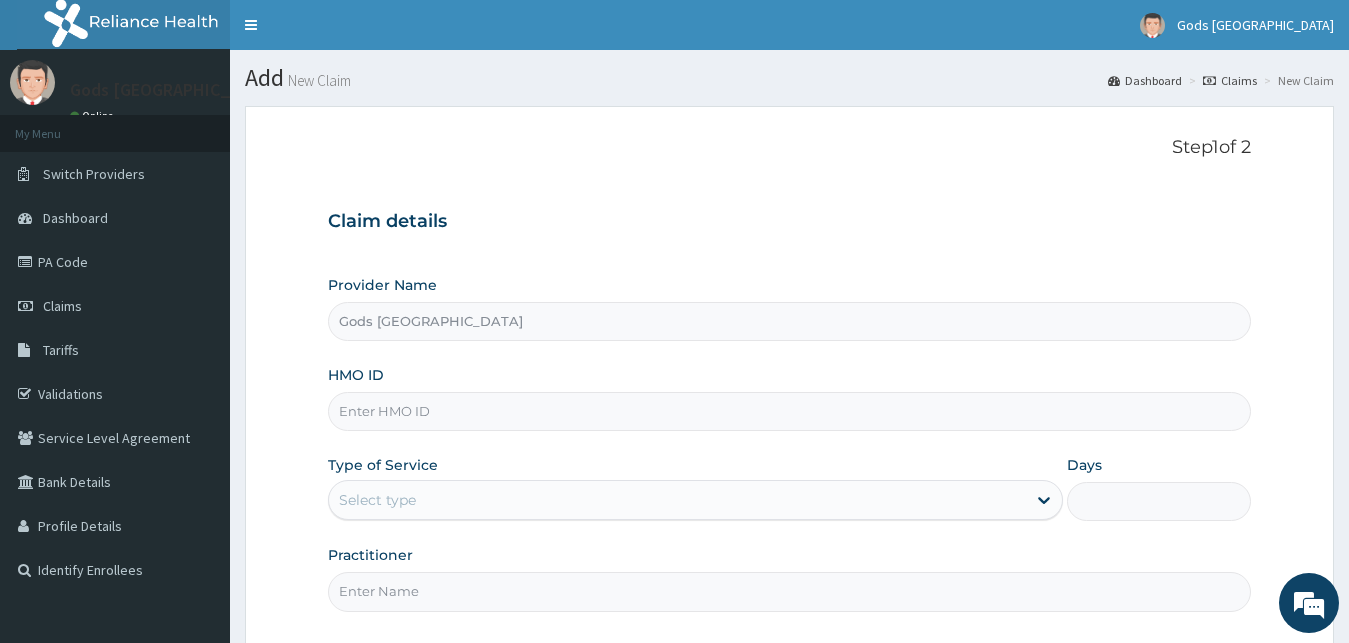 click on "HMO ID" at bounding box center (790, 411) 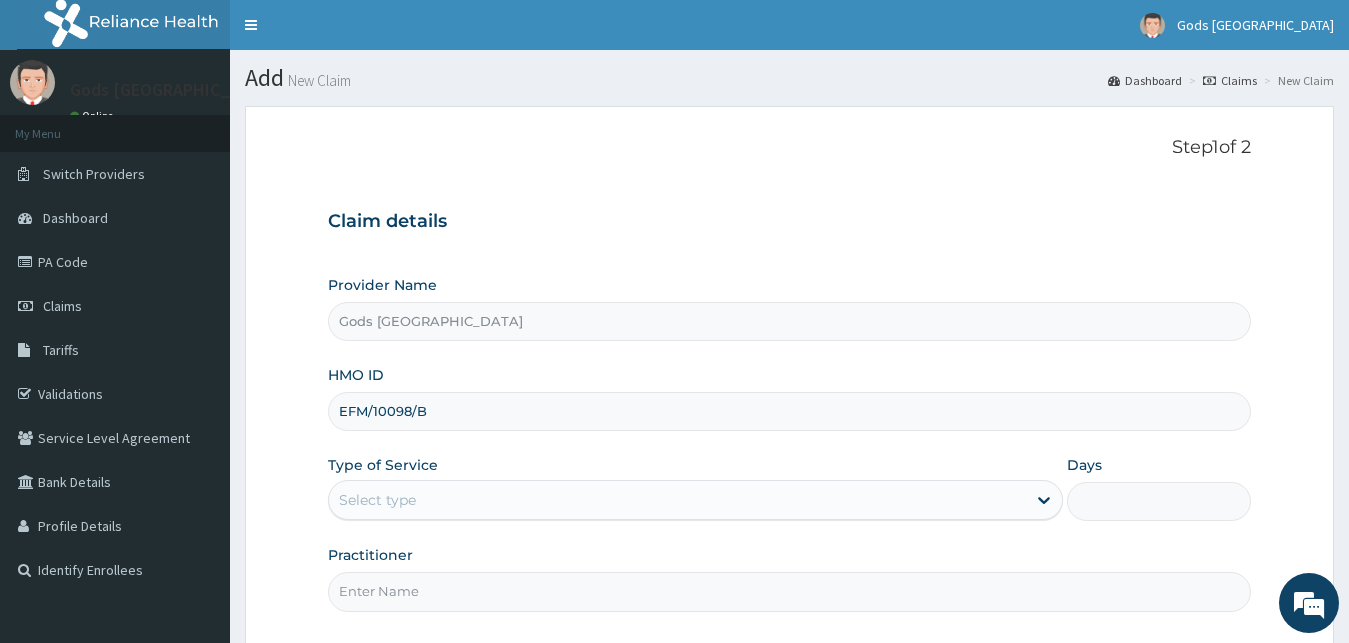 type on "EFM/10098/B" 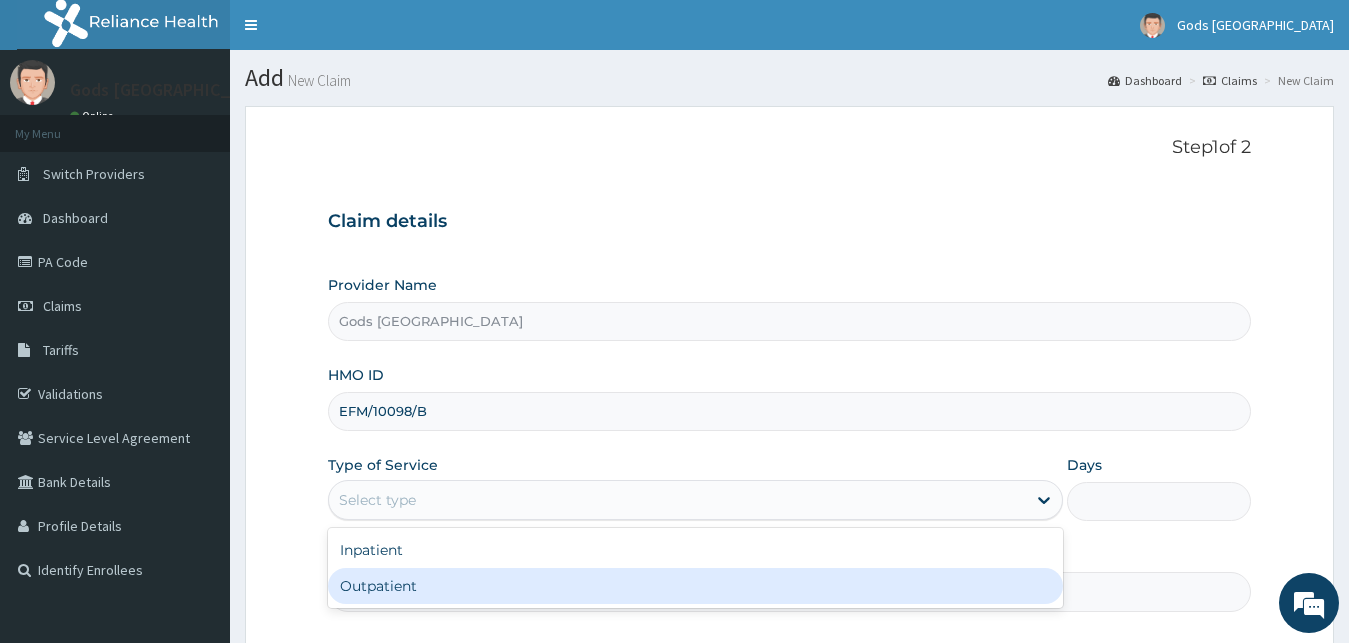 click on "Outpatient" at bounding box center [696, 586] 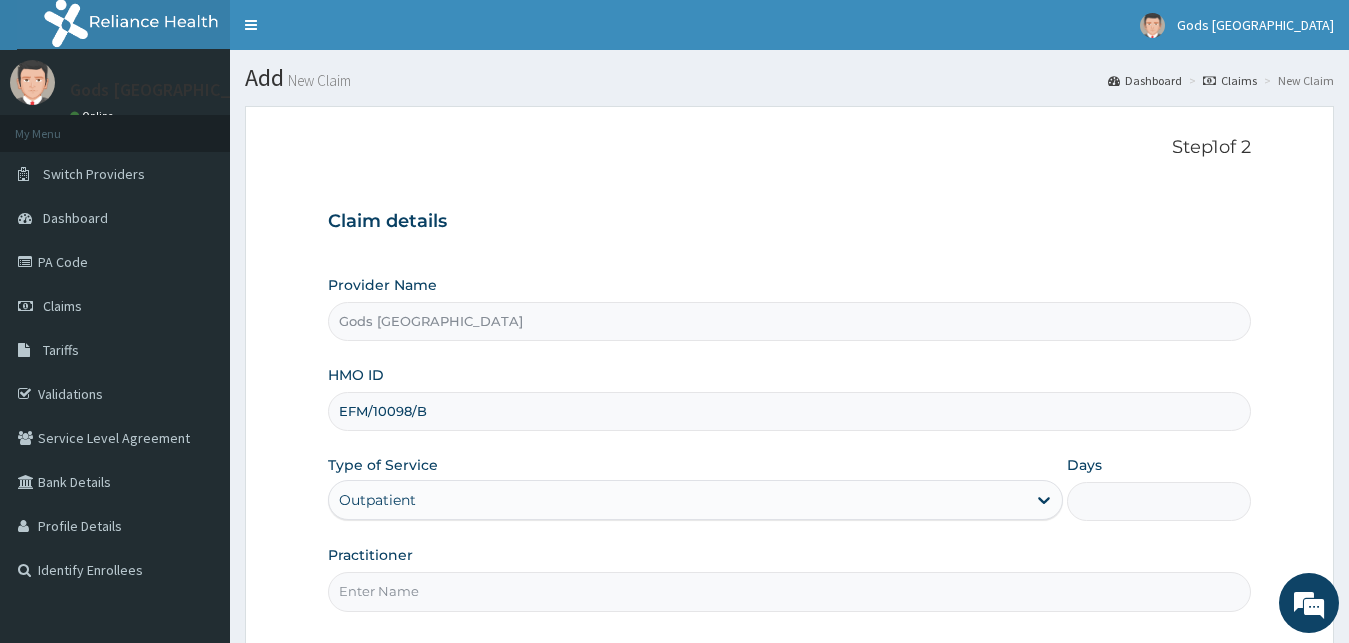 type on "1" 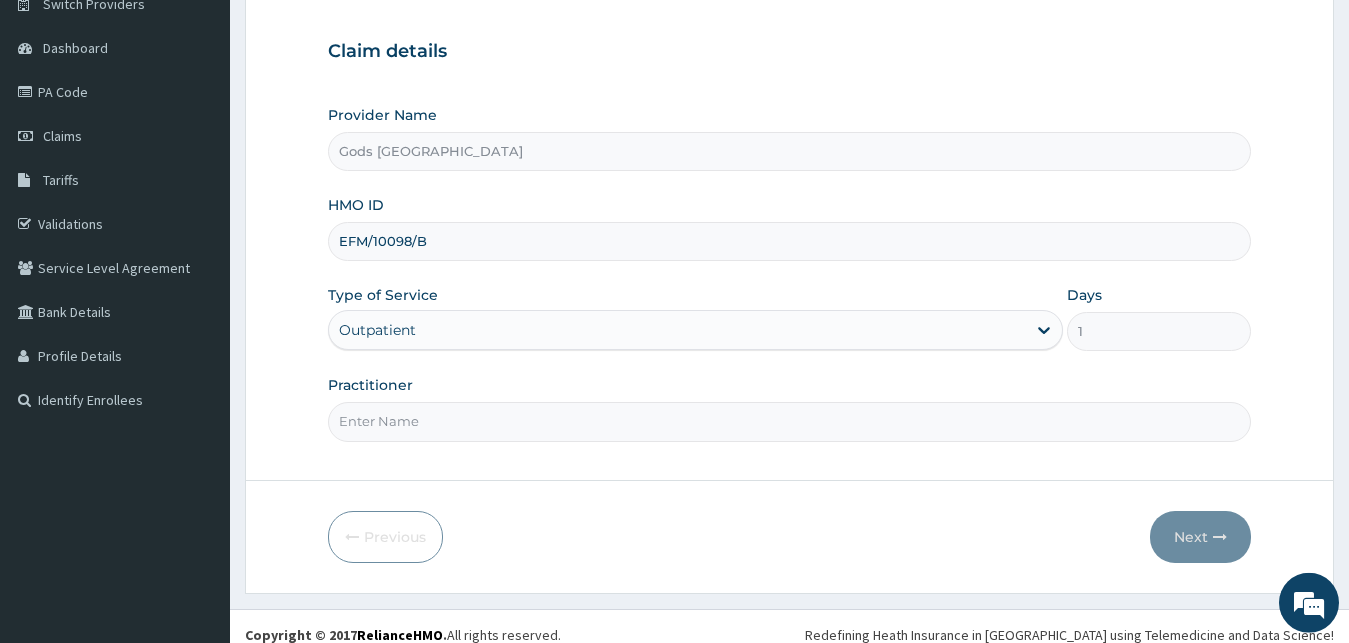 scroll, scrollTop: 187, scrollLeft: 0, axis: vertical 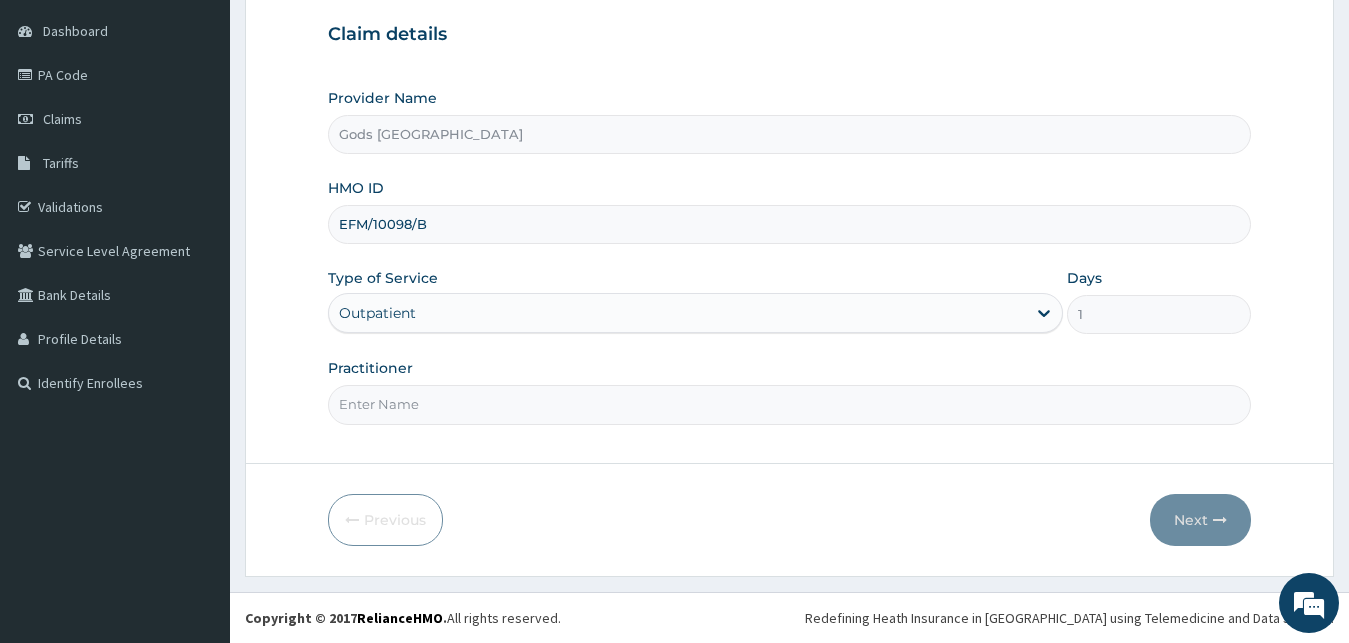 click on "Practitioner" at bounding box center [790, 404] 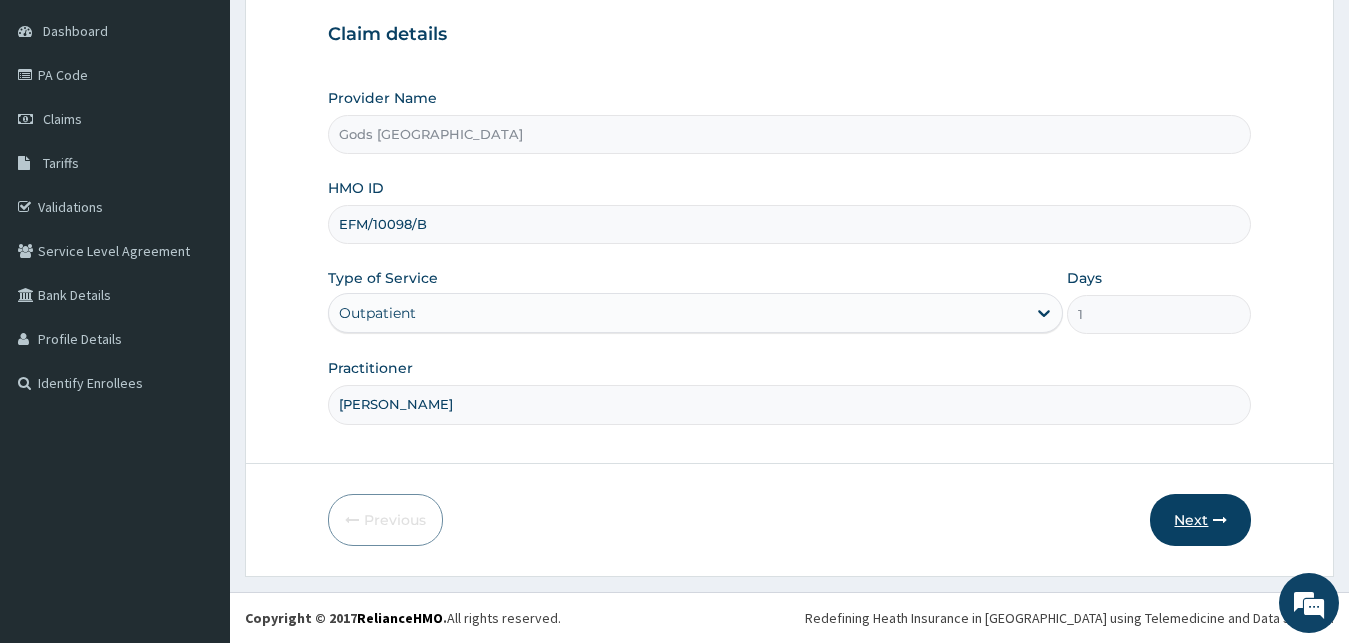 type on "dr boye" 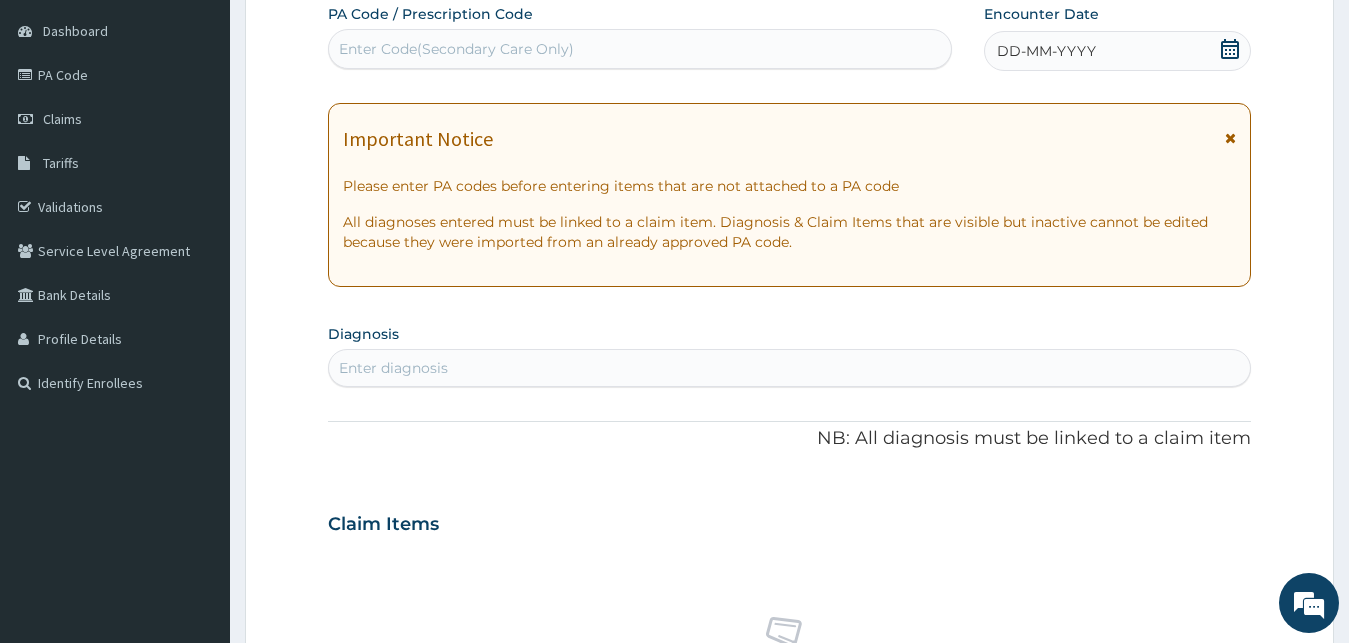 click on "Encounter Date DD-MM-YYYY" at bounding box center [1118, 37] 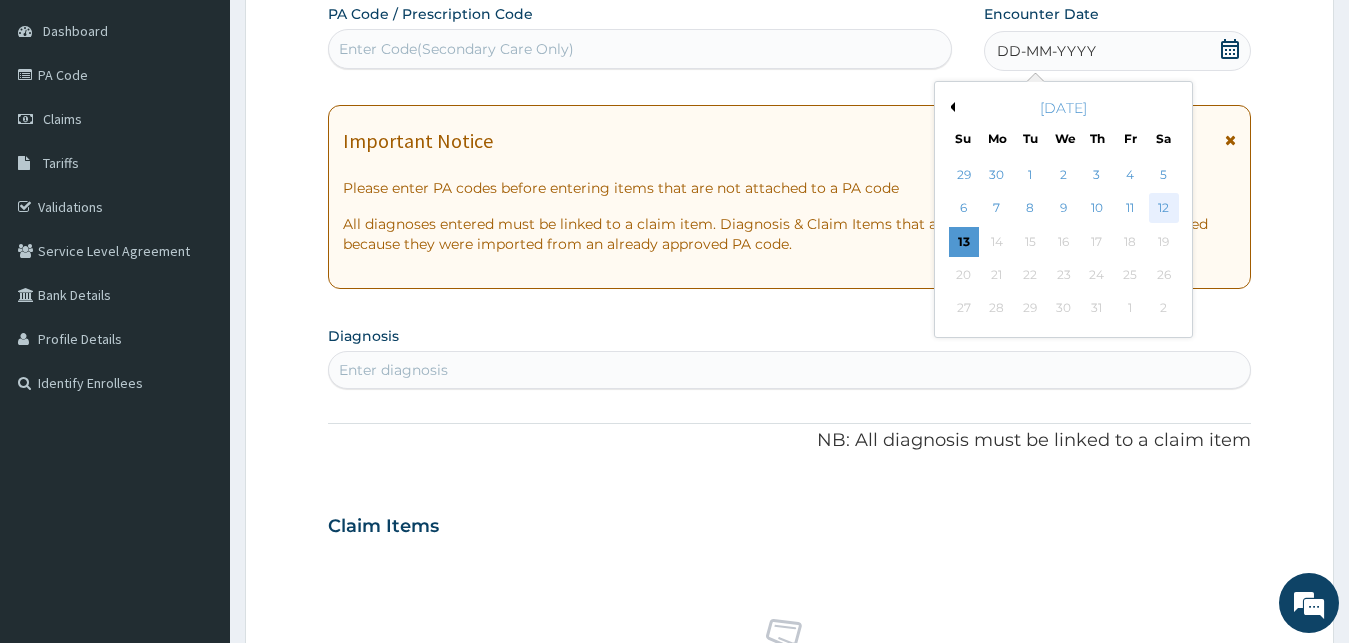 click on "12" at bounding box center (1163, 209) 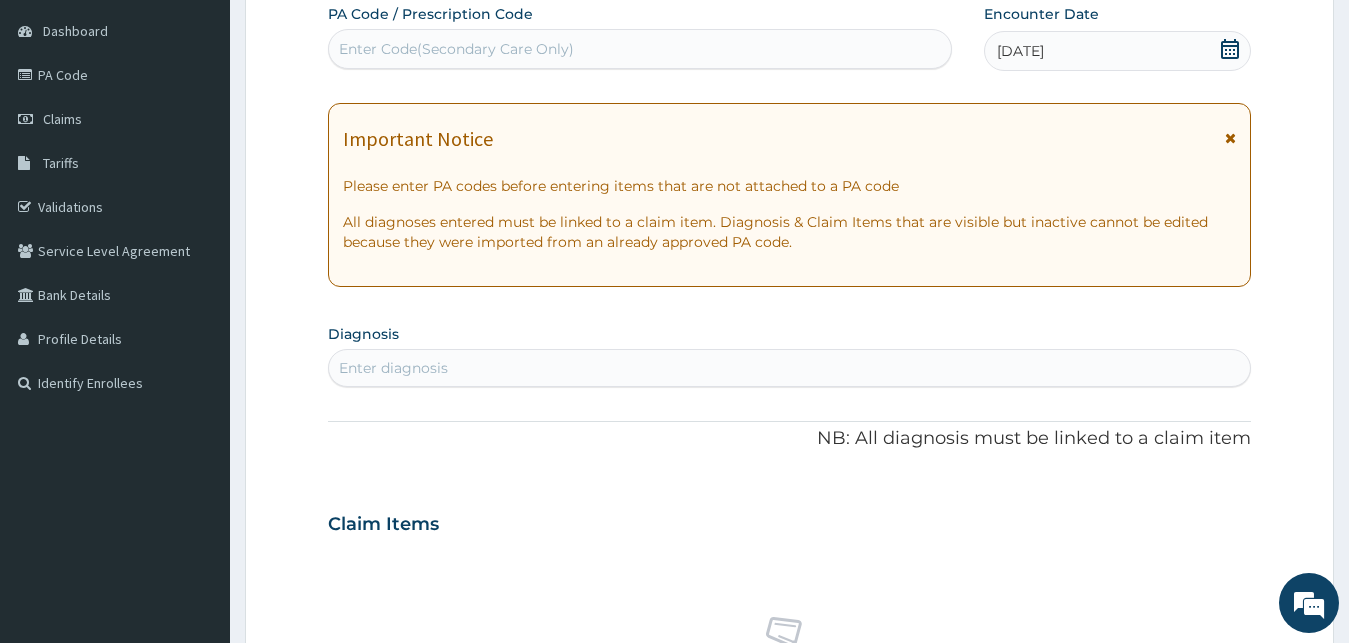 click on "Enter Code(Secondary Care Only)" at bounding box center [640, 49] 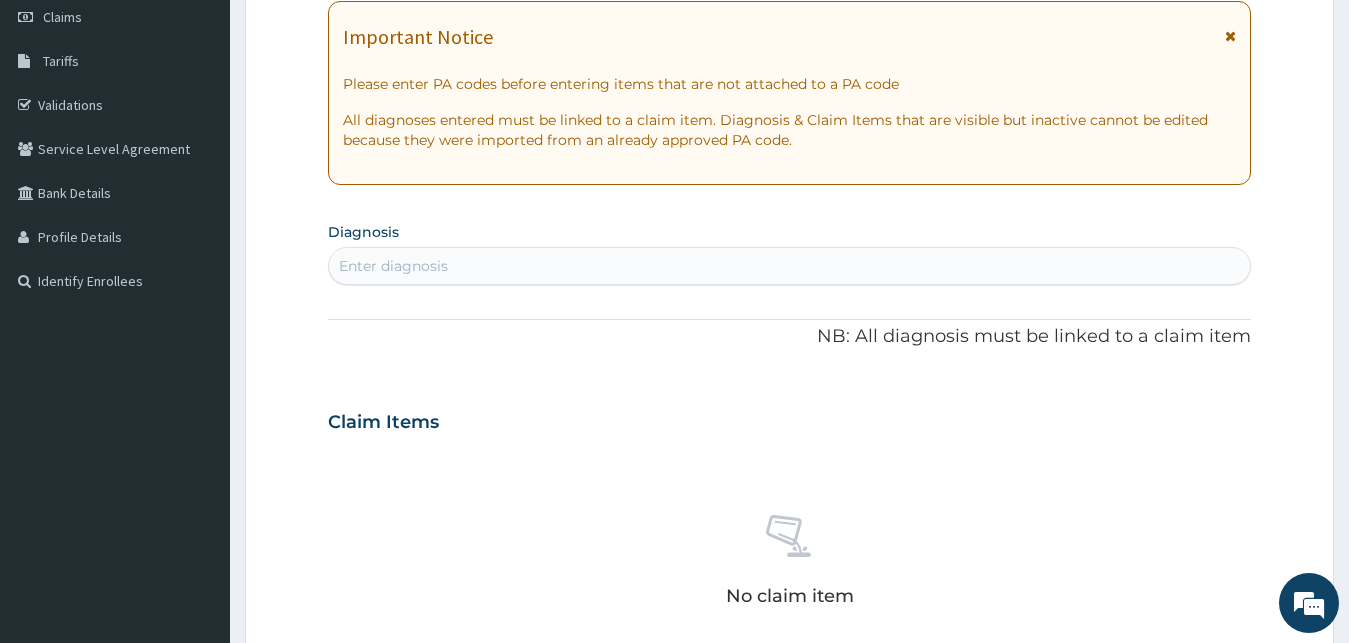 click on "Enter diagnosis" at bounding box center (393, 266) 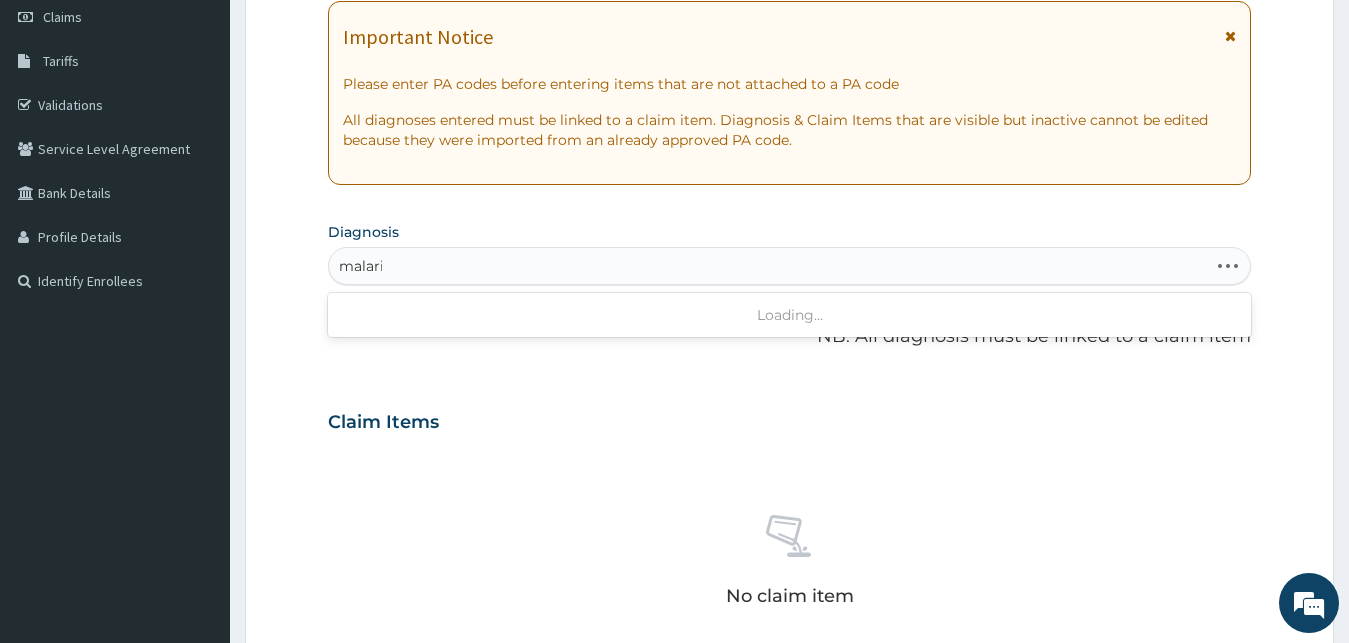 type on "malaria" 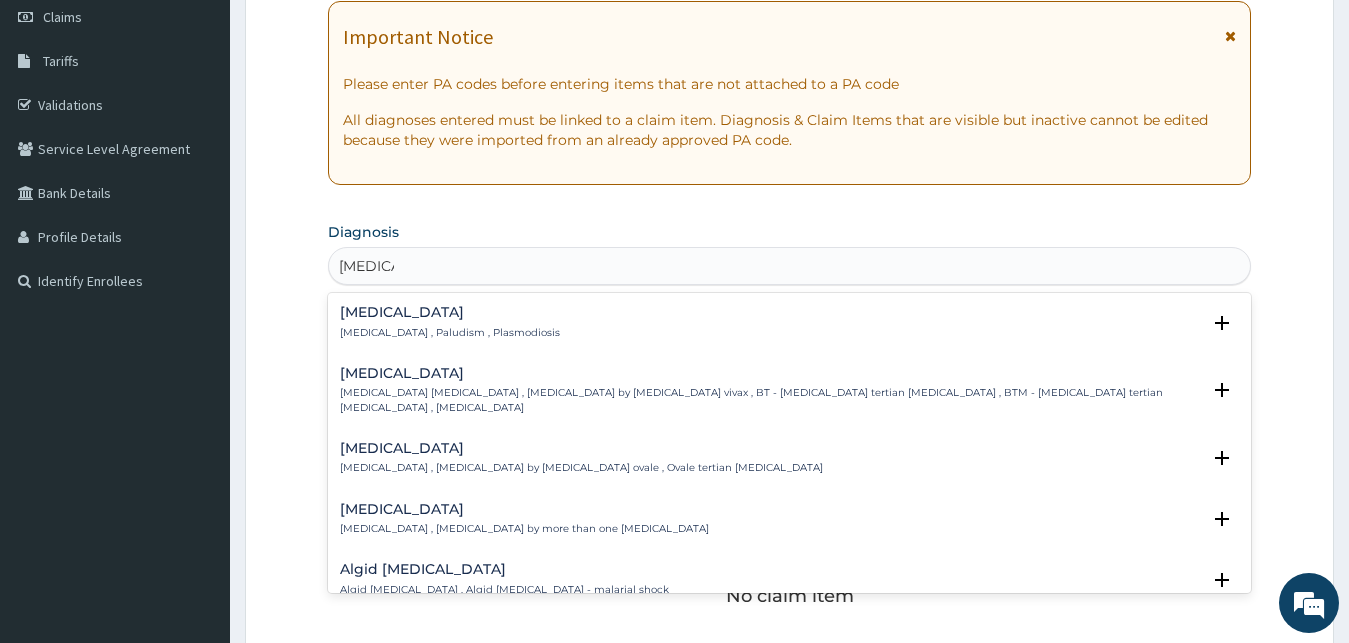 click on "Malaria" at bounding box center [450, 312] 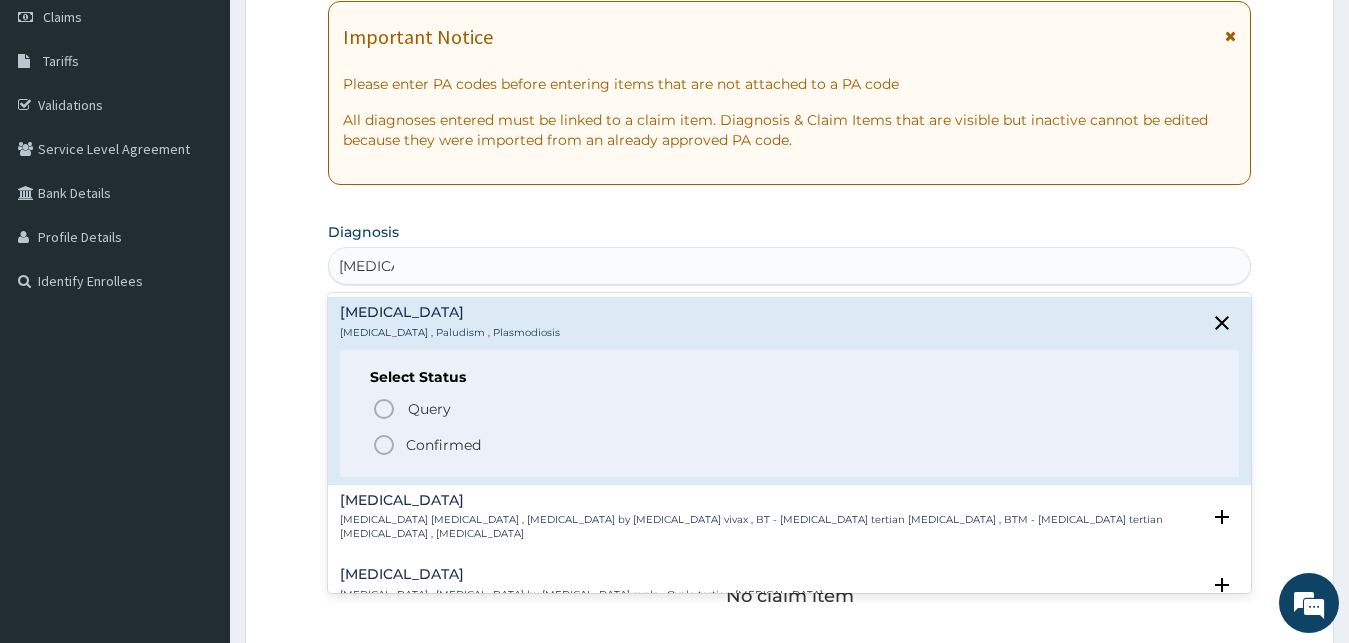 click on "Confirmed" at bounding box center (791, 445) 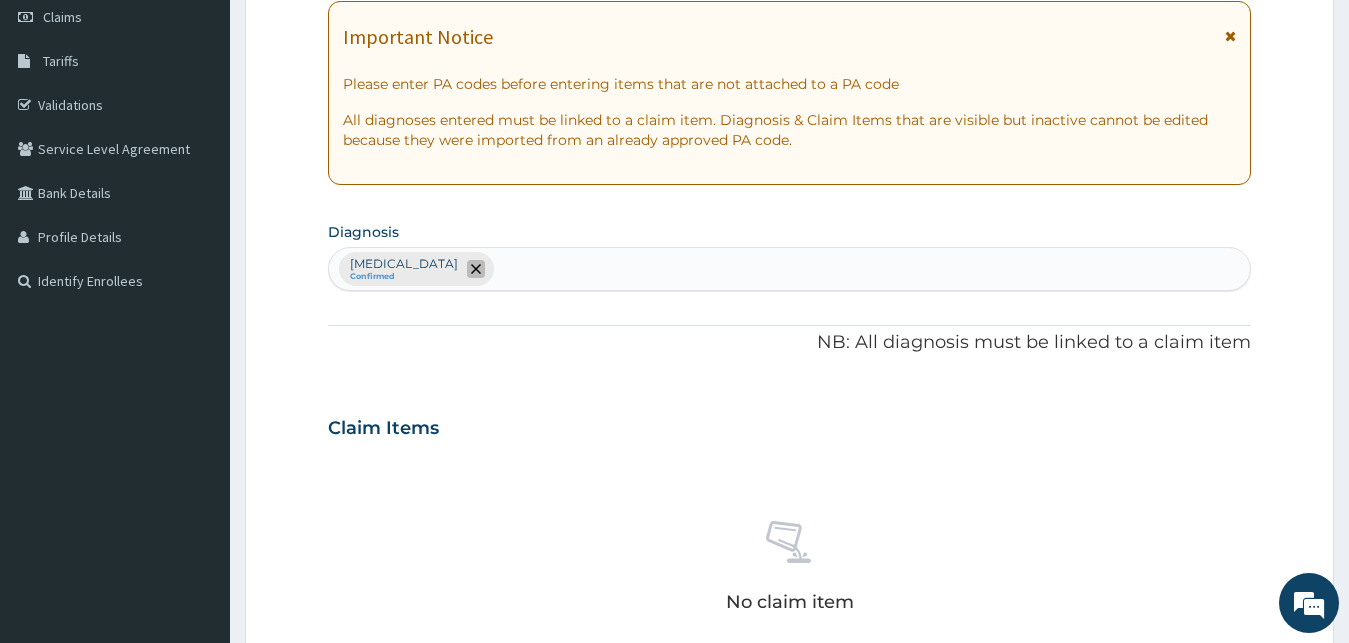 click 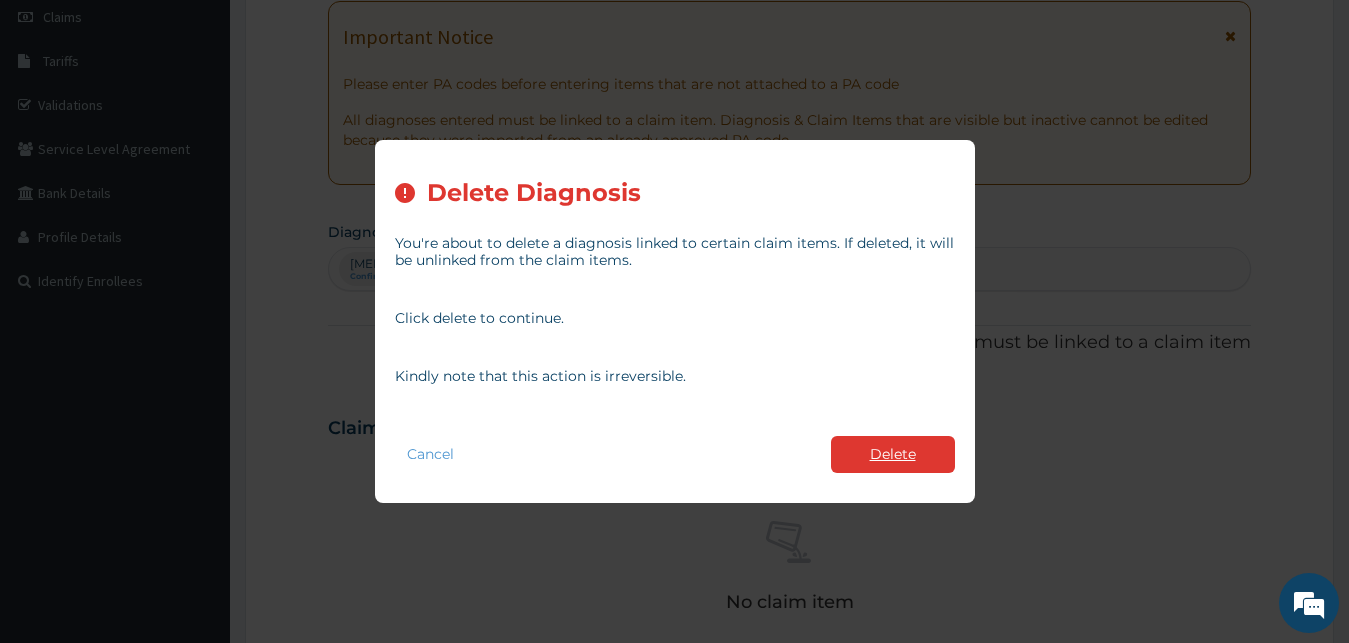 click on "Delete" at bounding box center [893, 454] 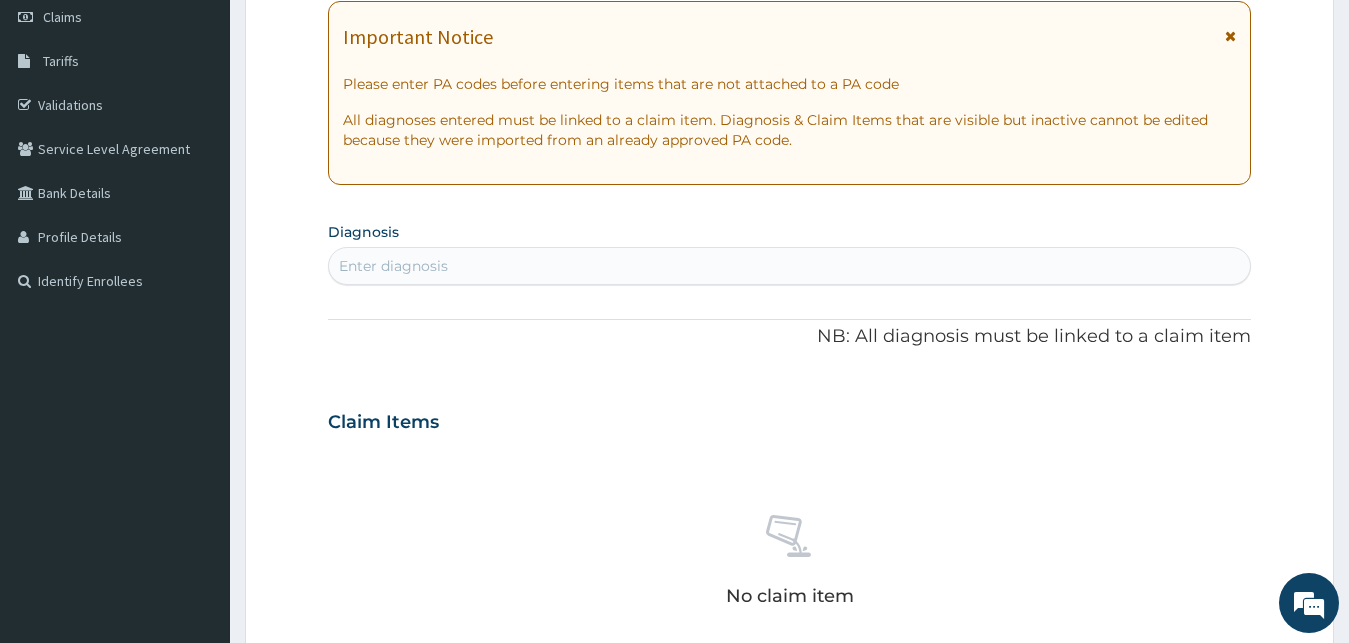 click on "Enter diagnosis" at bounding box center [393, 266] 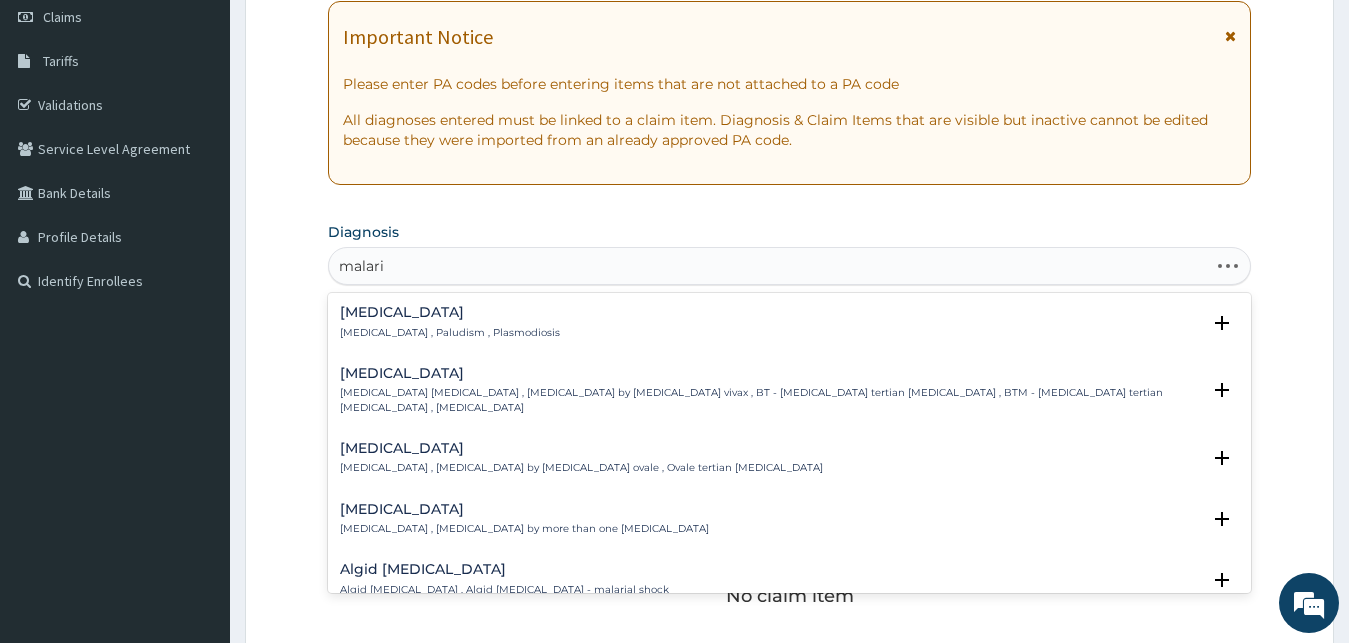 type on "malaria" 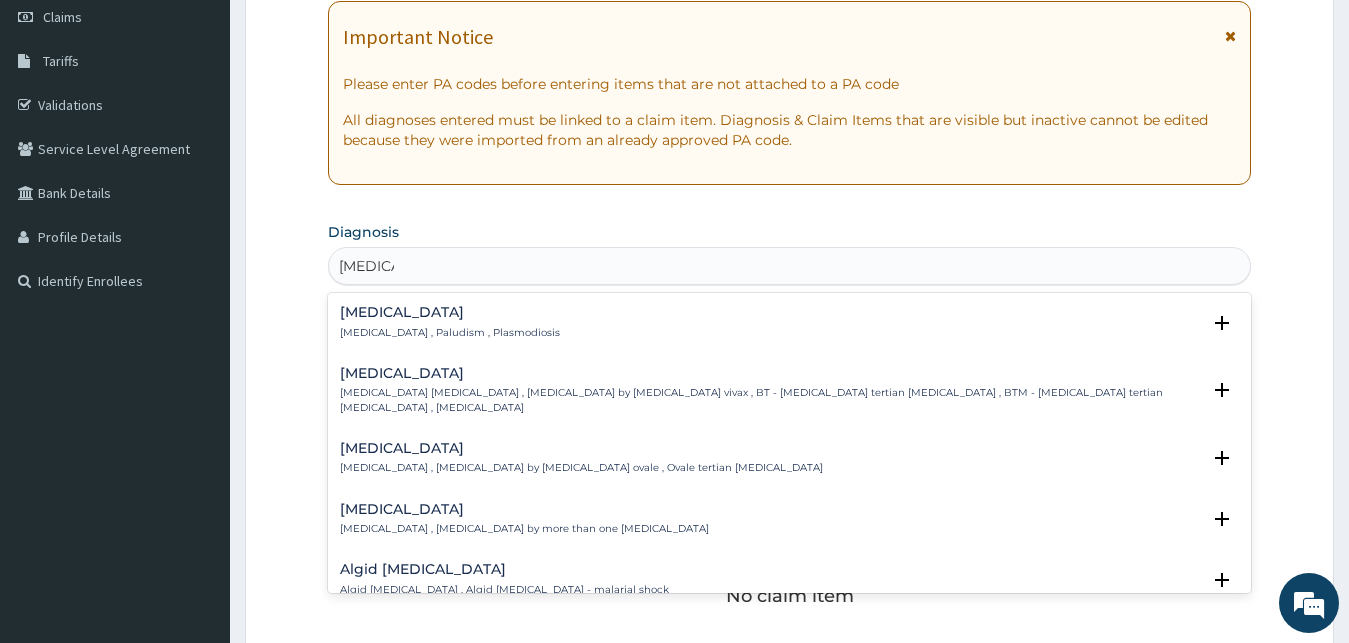 click on "Malaria" at bounding box center [450, 312] 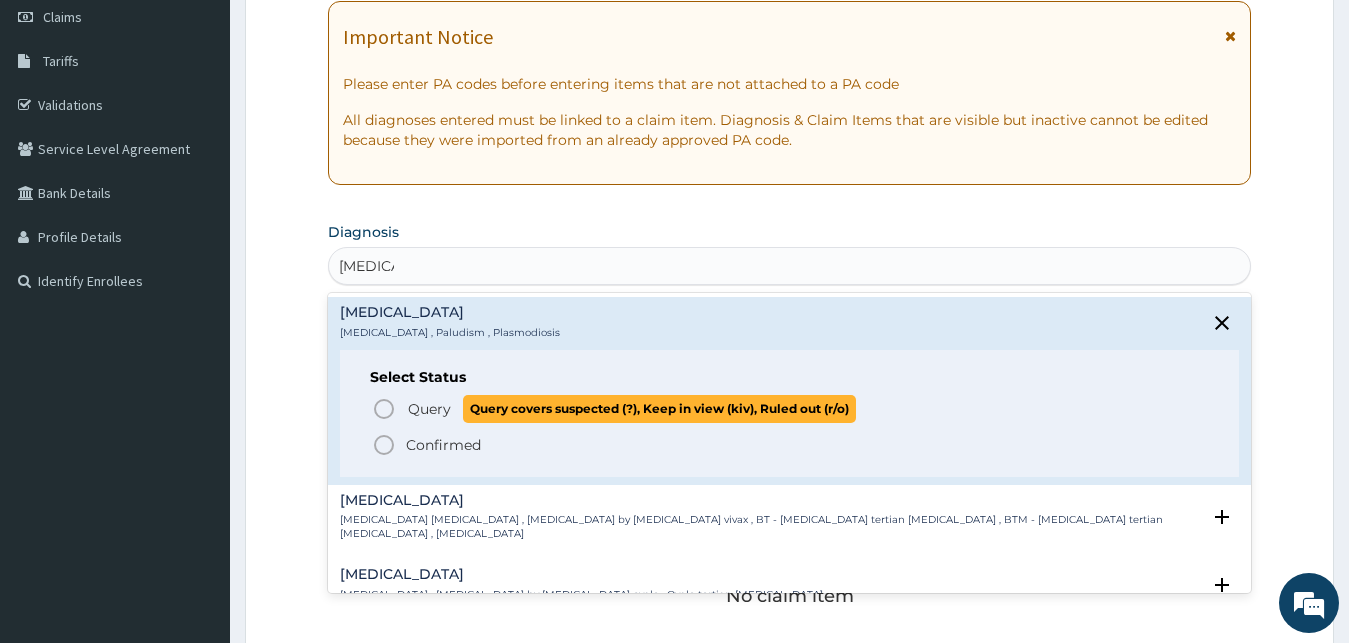 click 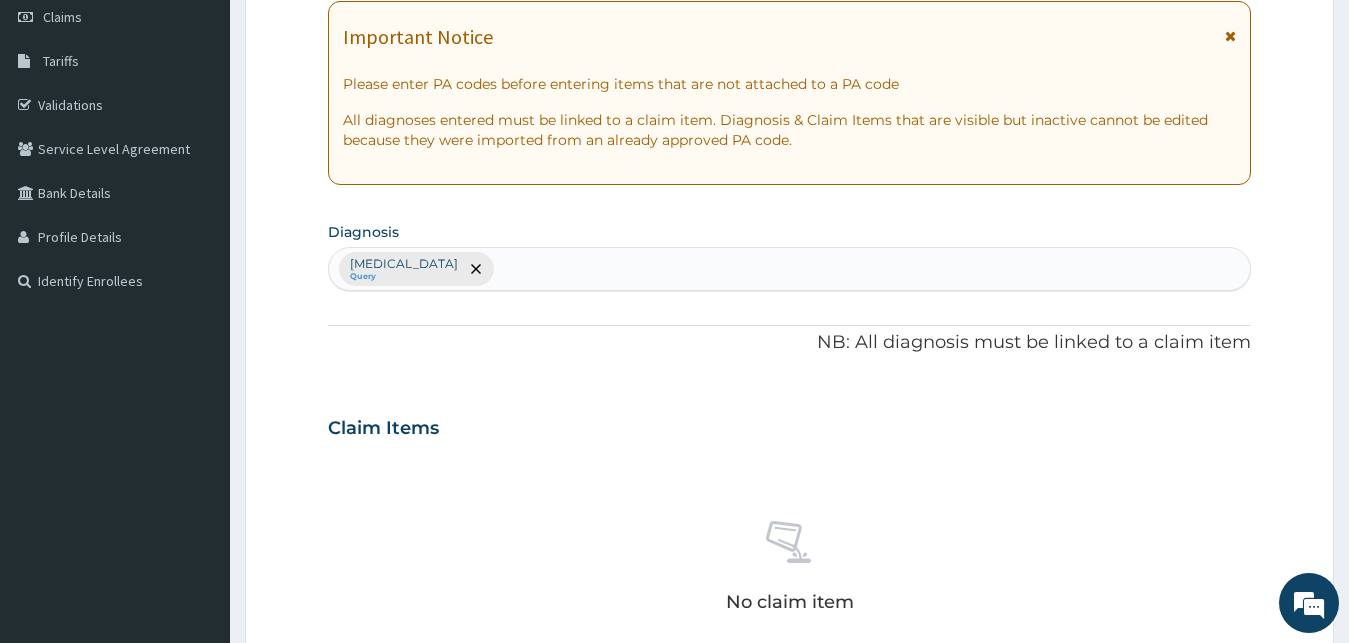 type on "s" 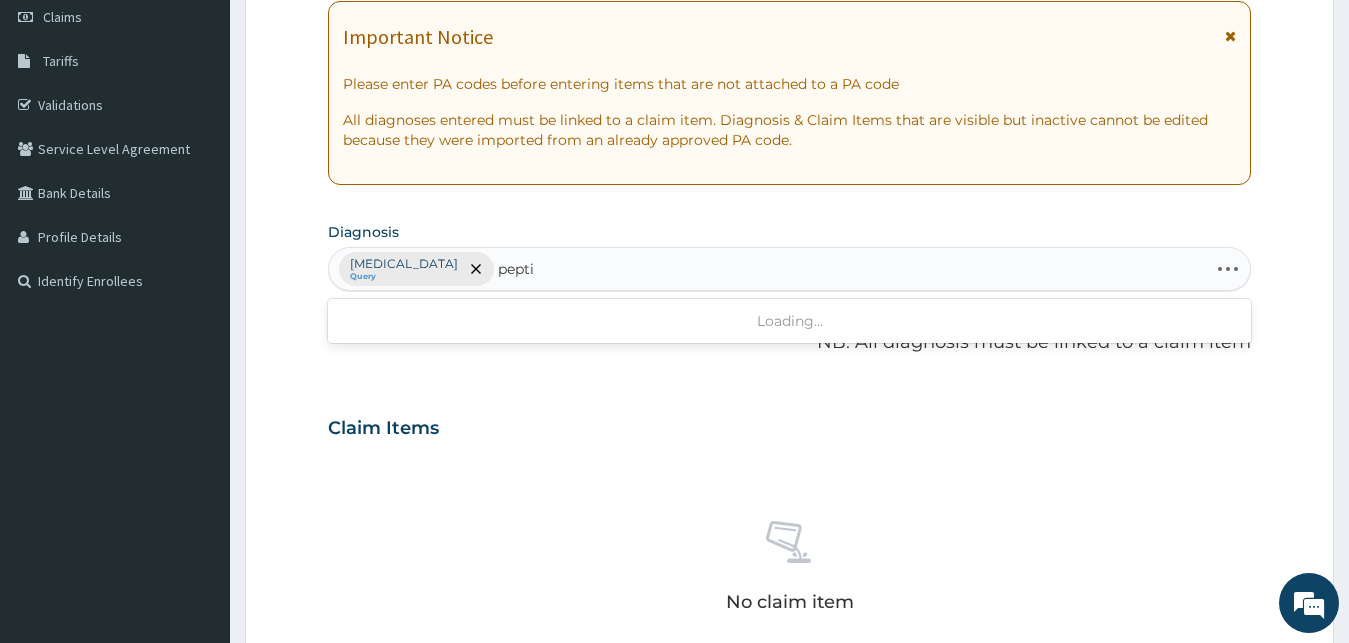 type on "peptic" 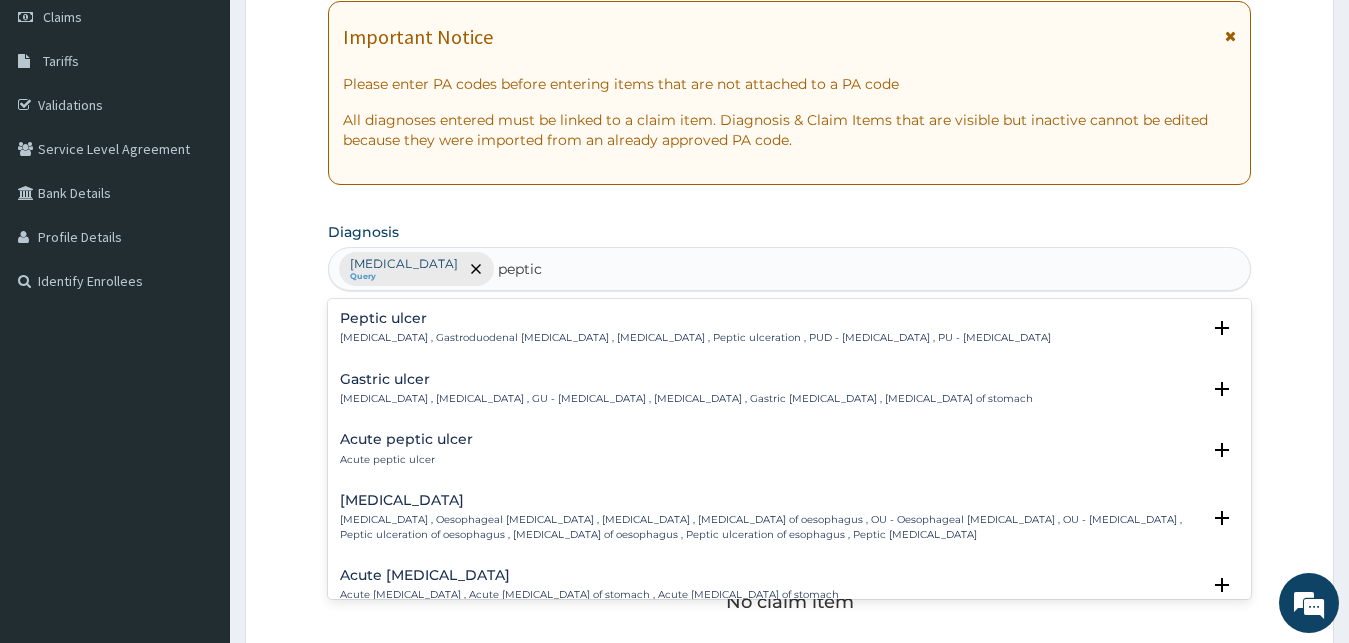 click on "Peptic ulcer , Gastroduodenal ulcer , Peptic ulcer disease , Peptic ulceration , PUD - Peptic ulcer disease , PU - Peptic ulcer" at bounding box center (695, 338) 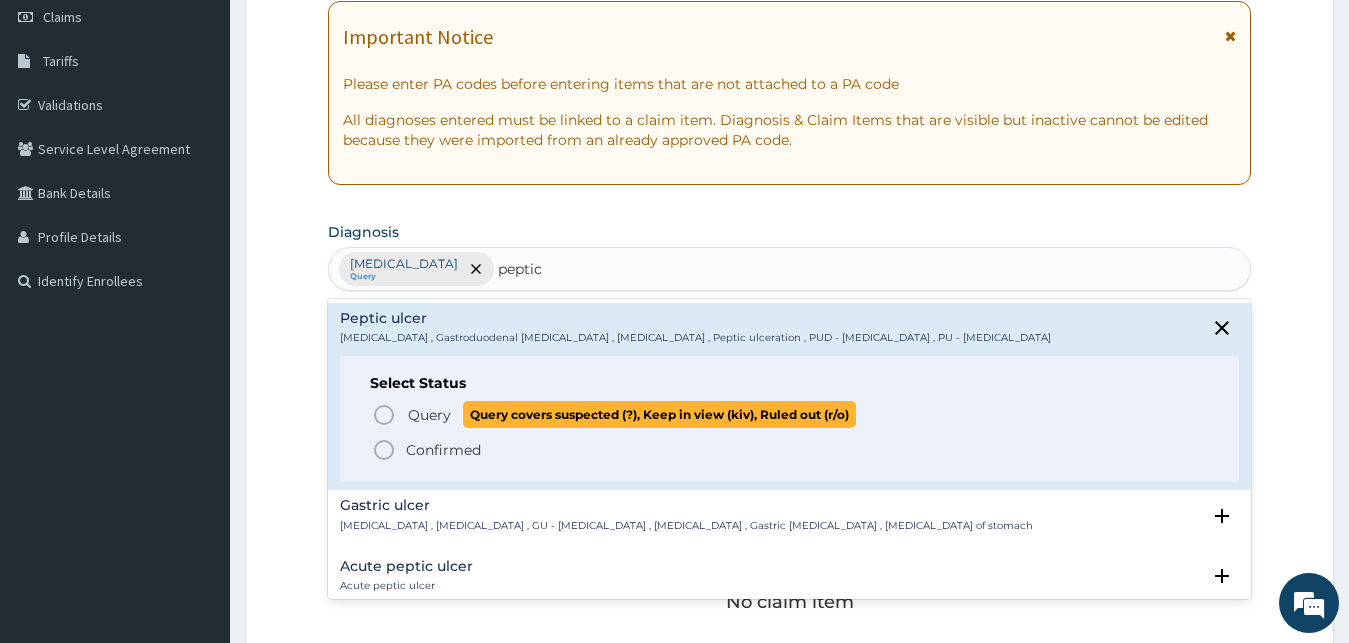 click on "Query" at bounding box center (429, 415) 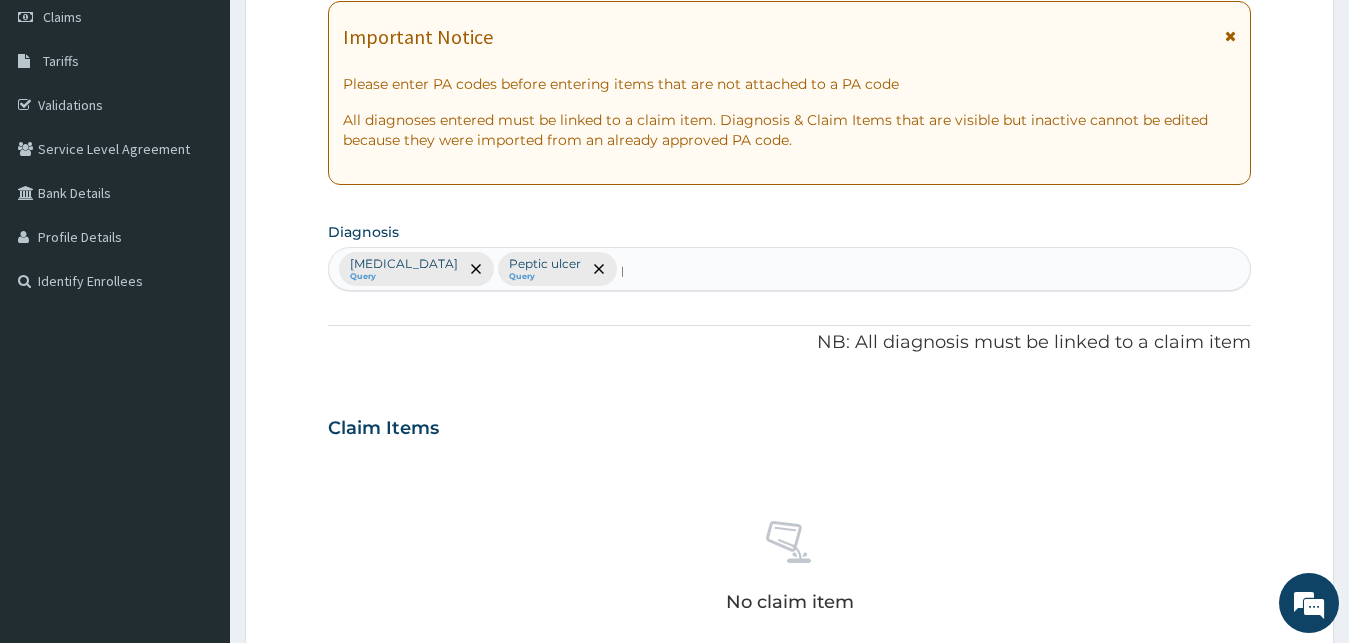 type 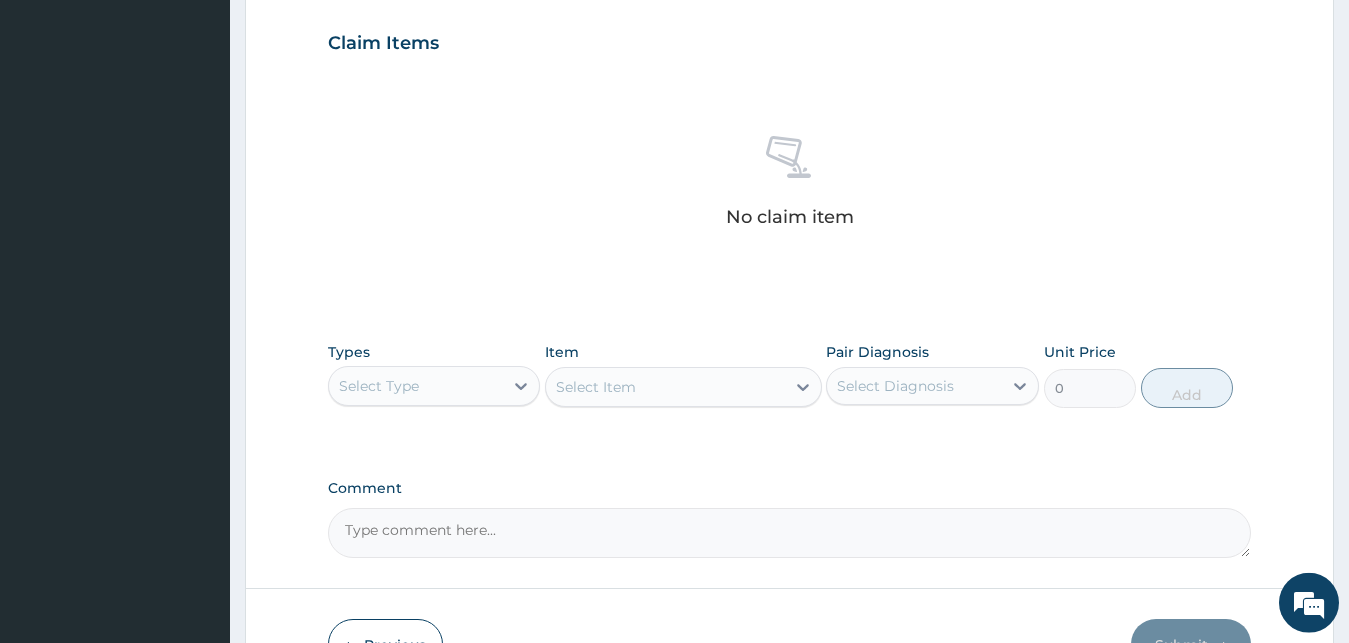 scroll, scrollTop: 697, scrollLeft: 0, axis: vertical 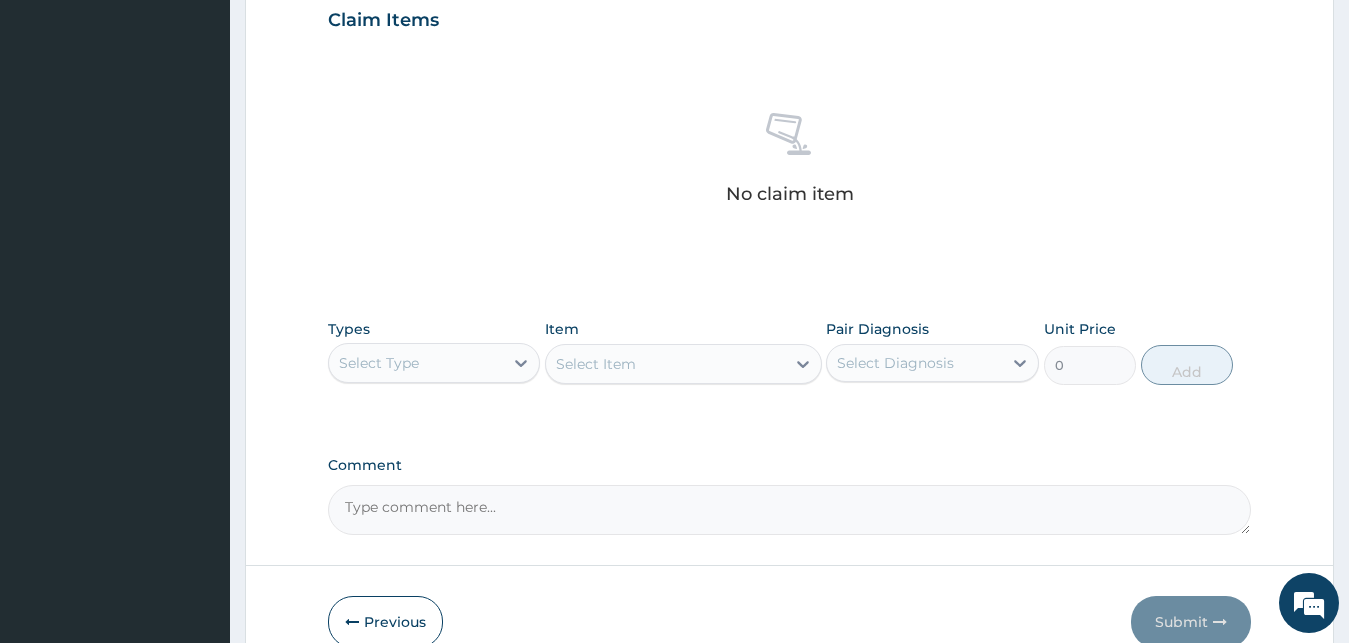 click on "Select Type" at bounding box center (416, 363) 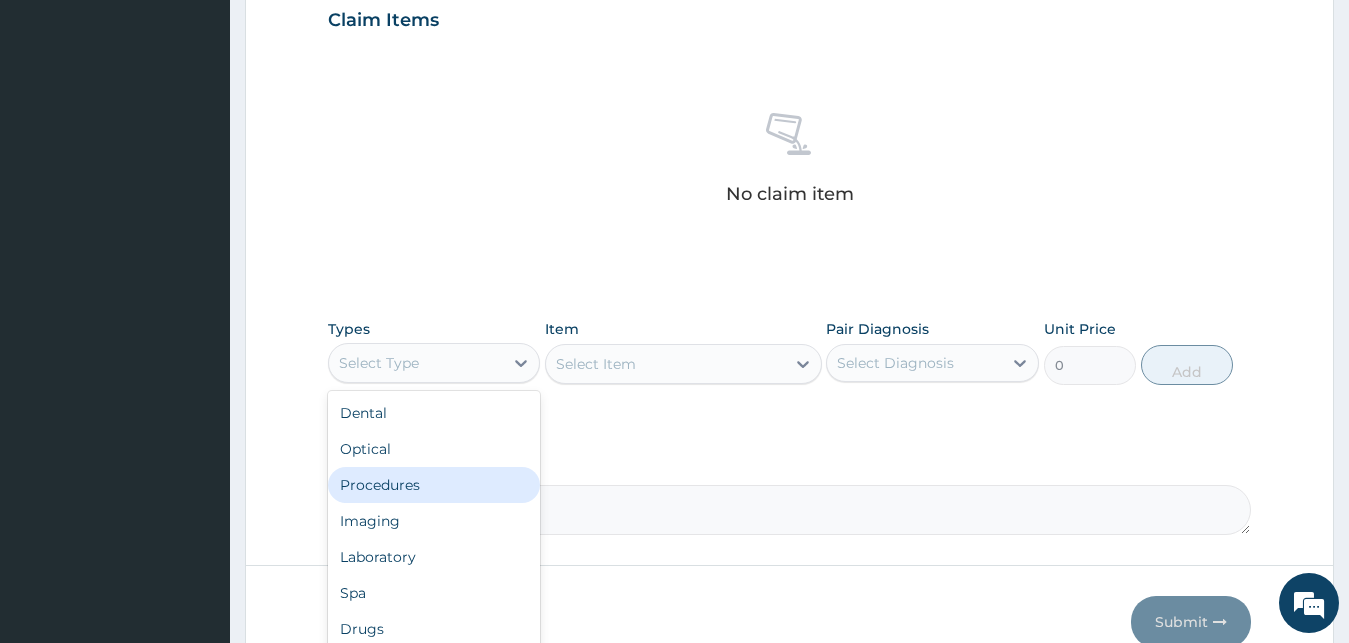 click on "Procedures" at bounding box center (434, 485) 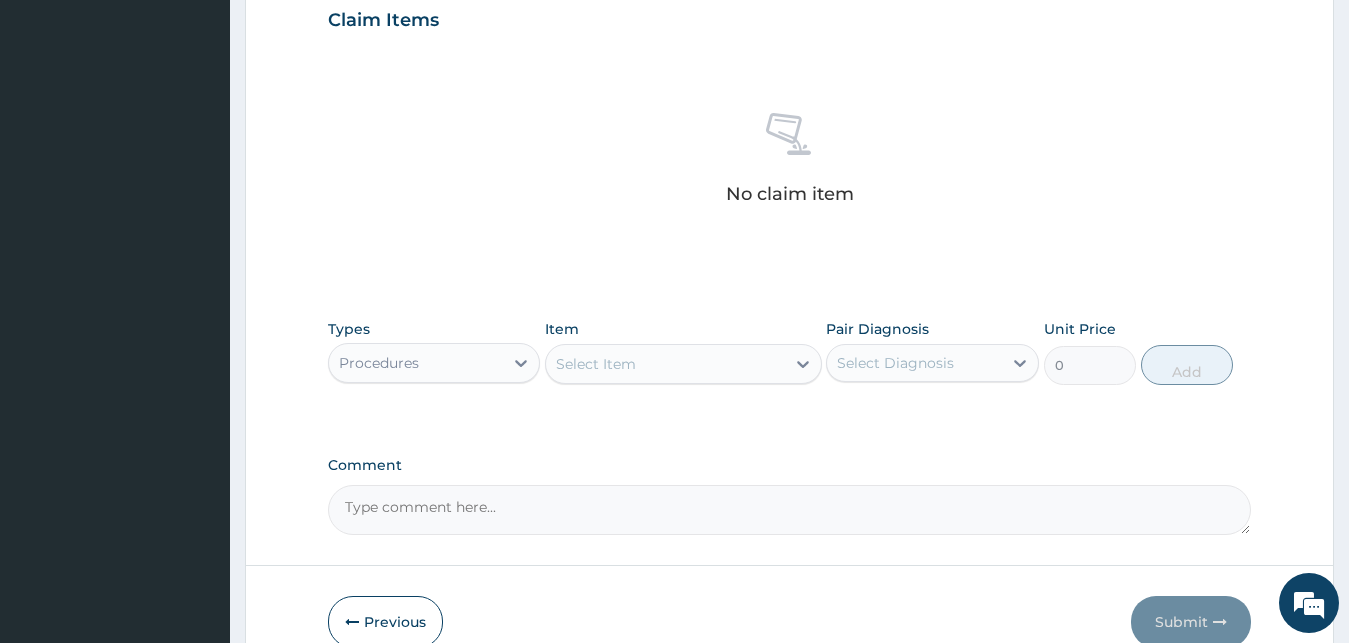 click on "Select Item" at bounding box center (665, 364) 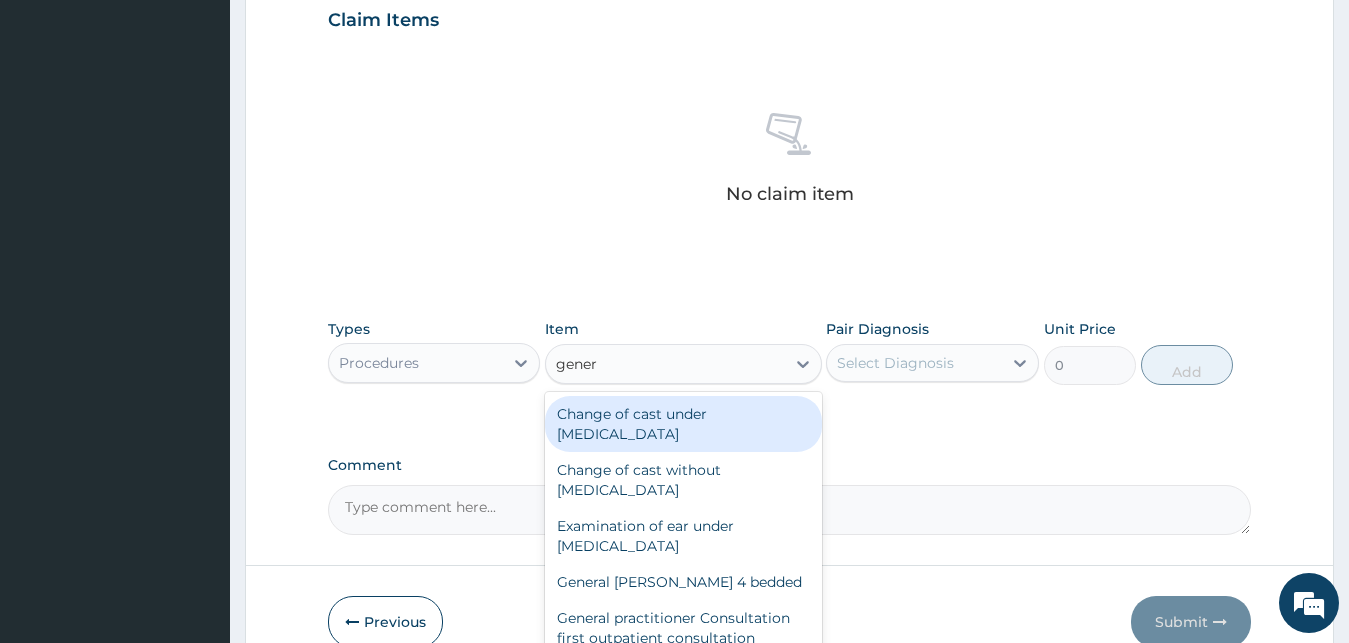type on "genera" 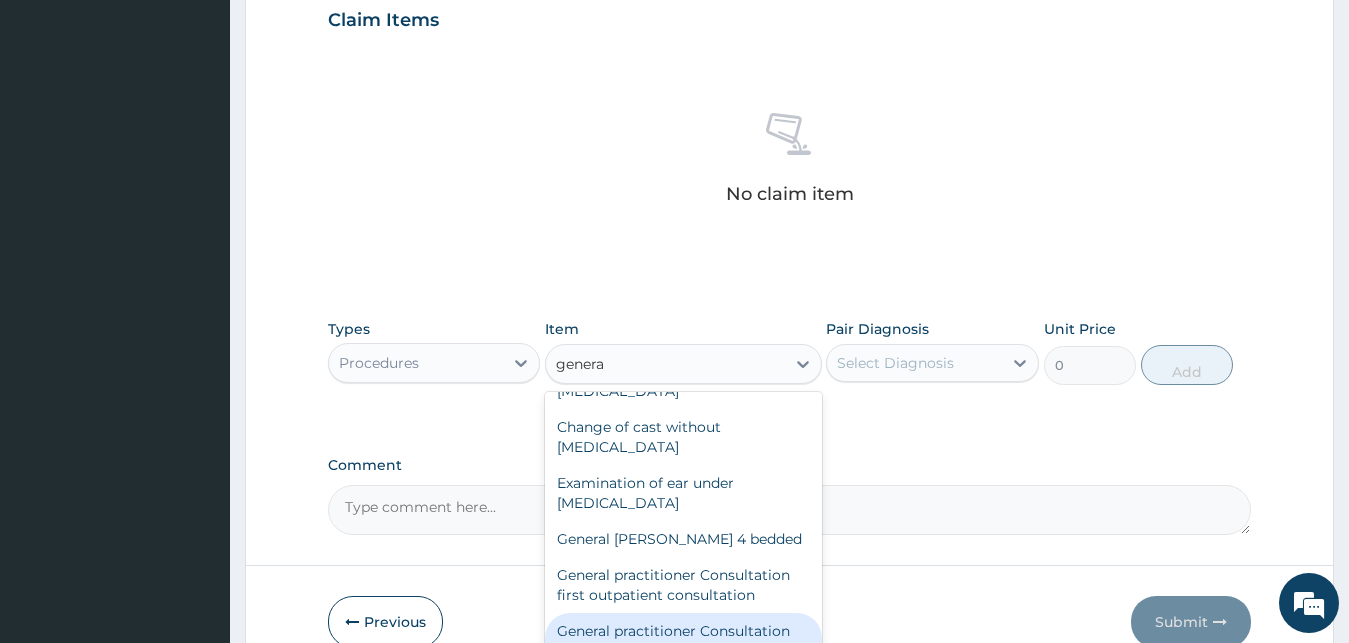 scroll, scrollTop: 108, scrollLeft: 0, axis: vertical 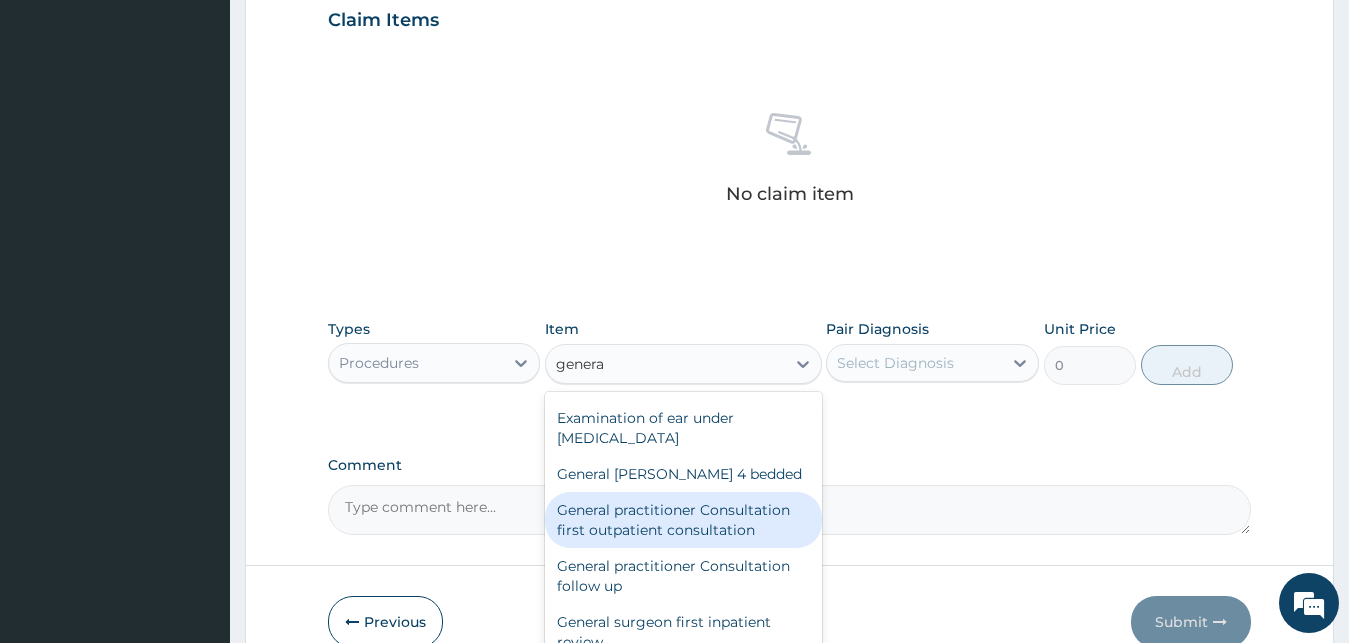 click on "General practitioner Consultation first outpatient consultation" at bounding box center (683, 520) 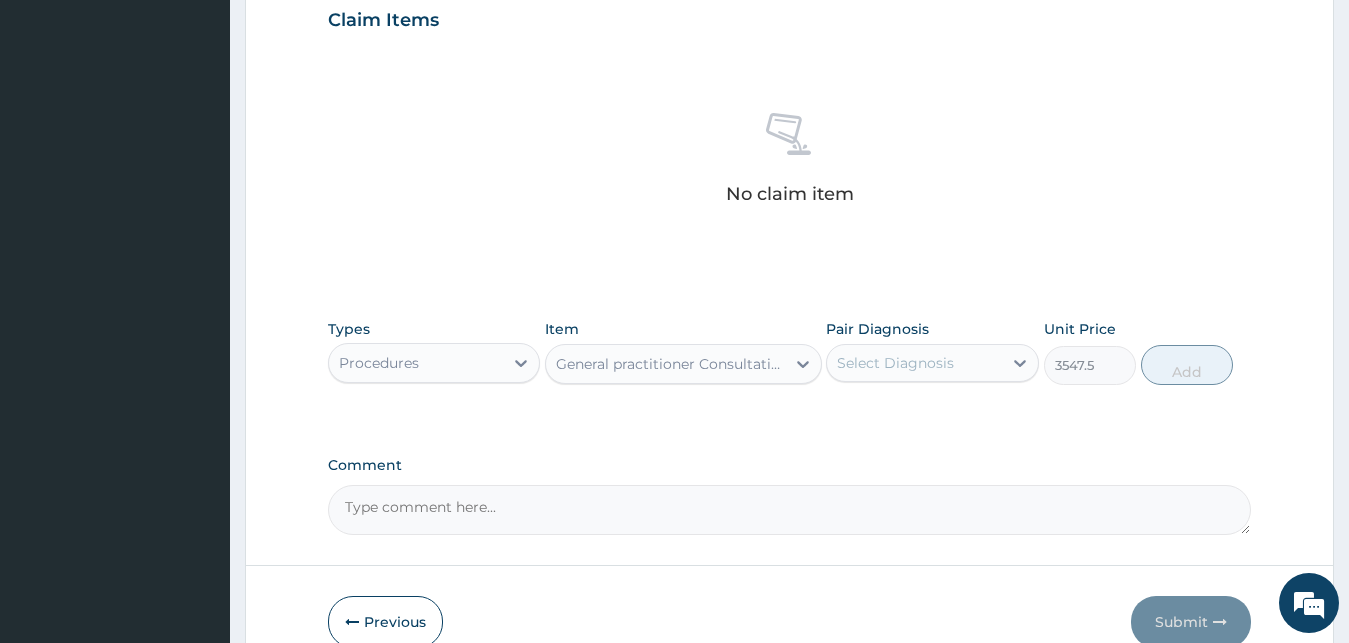 type 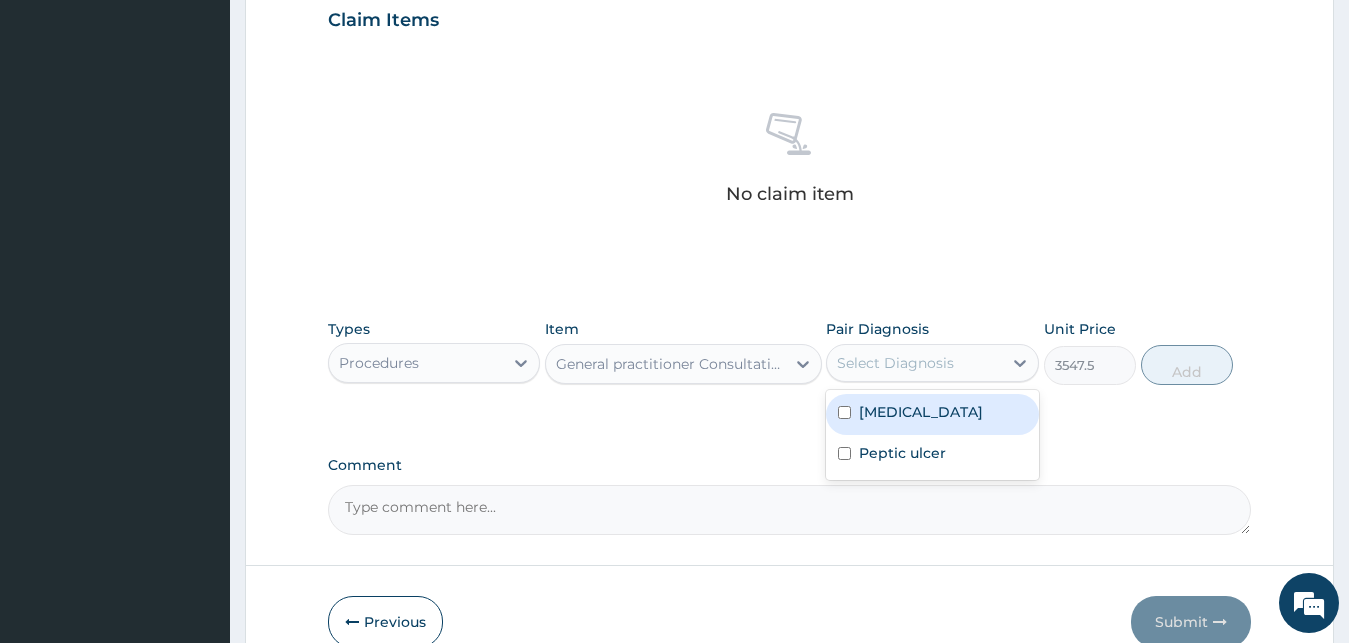 drag, startPoint x: 868, startPoint y: 396, endPoint x: 868, endPoint y: 414, distance: 18 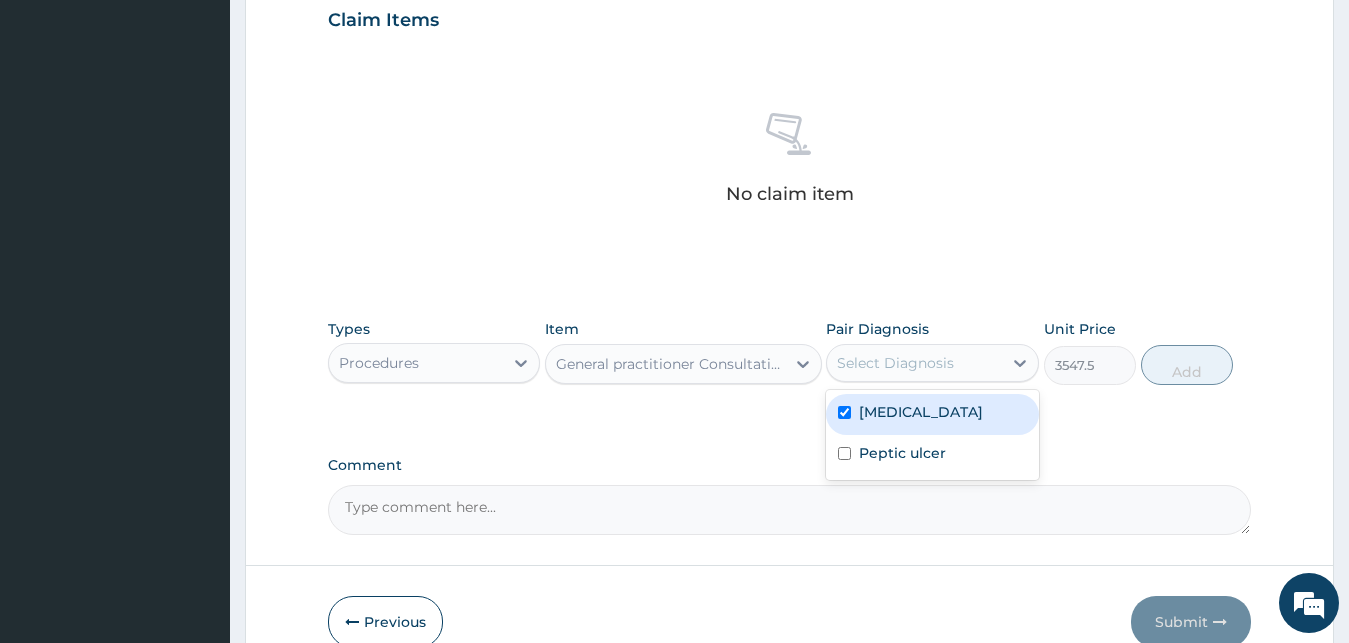 checkbox on "true" 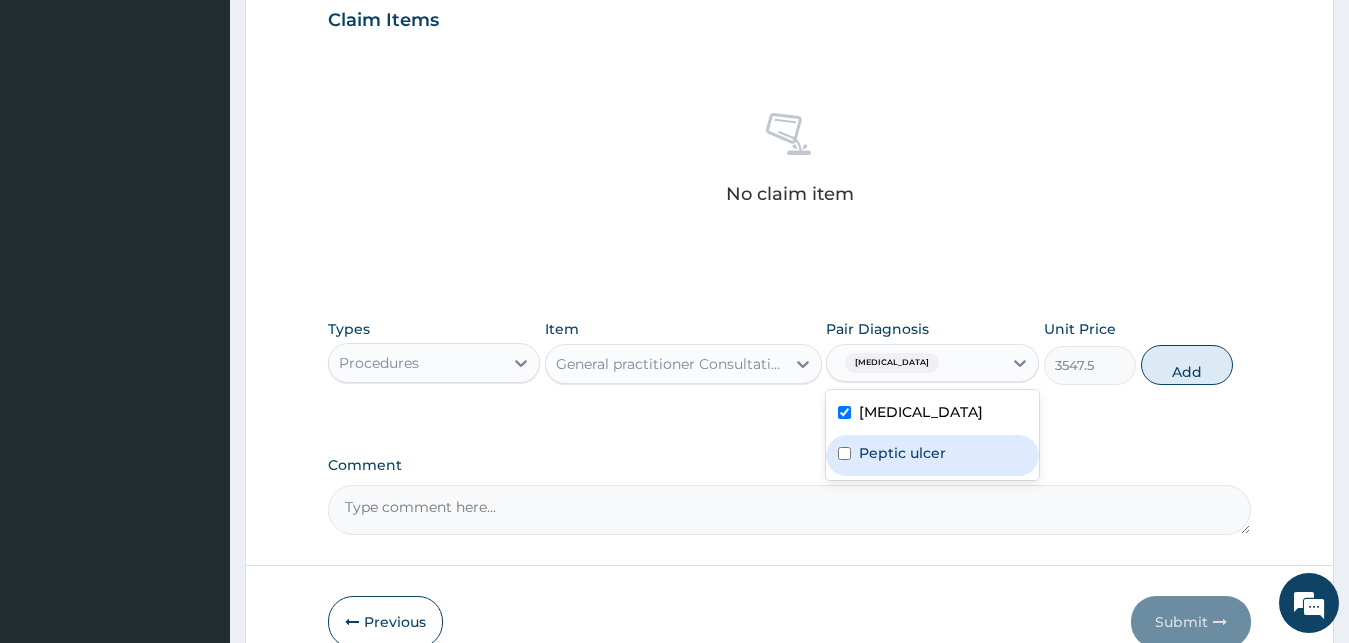 click on "Peptic ulcer" at bounding box center [932, 455] 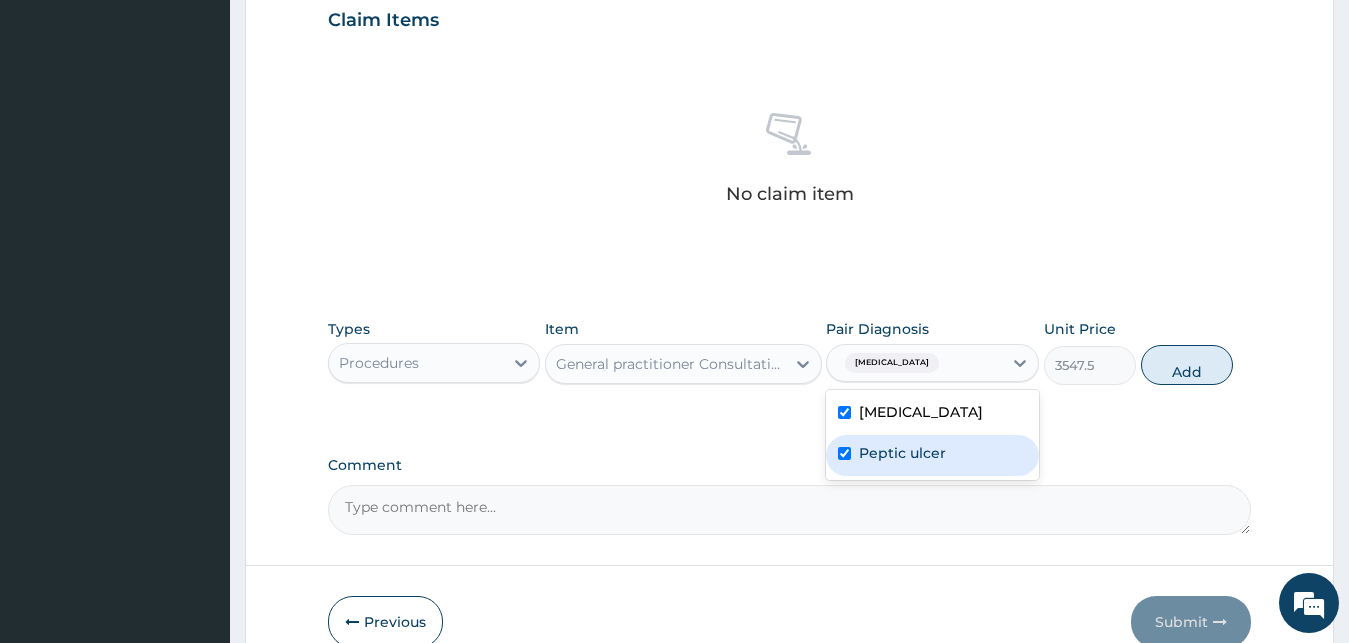 checkbox on "true" 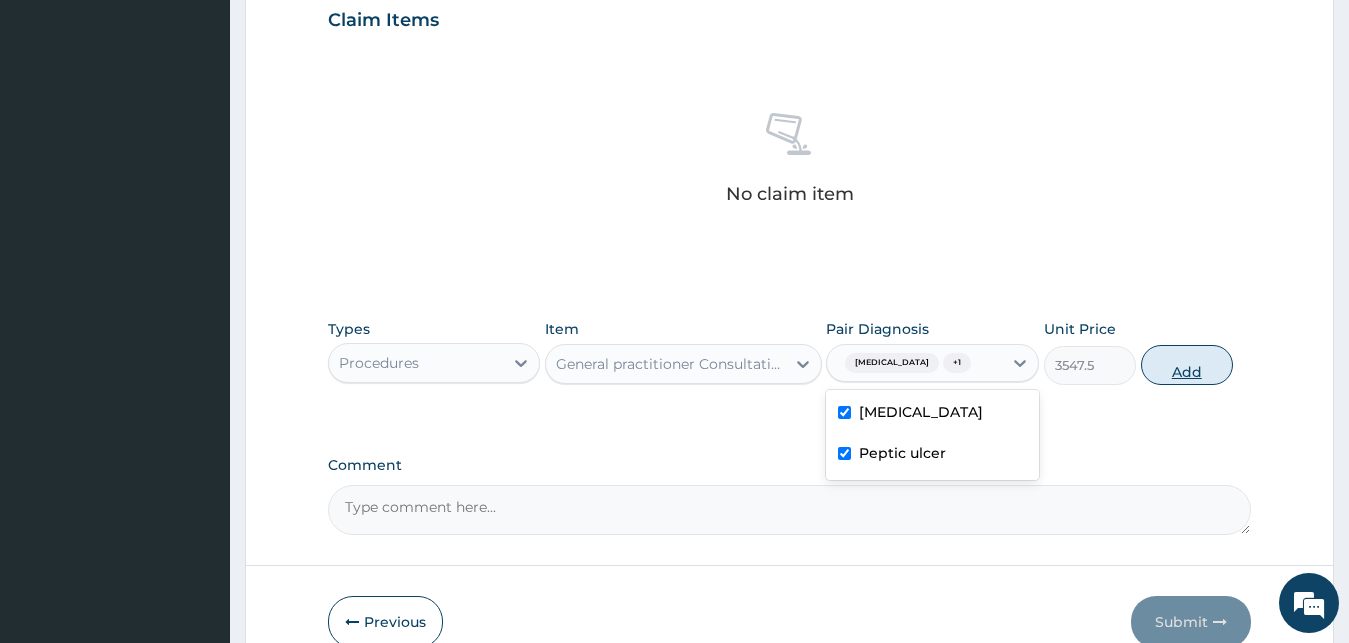 click on "Add" at bounding box center (1187, 365) 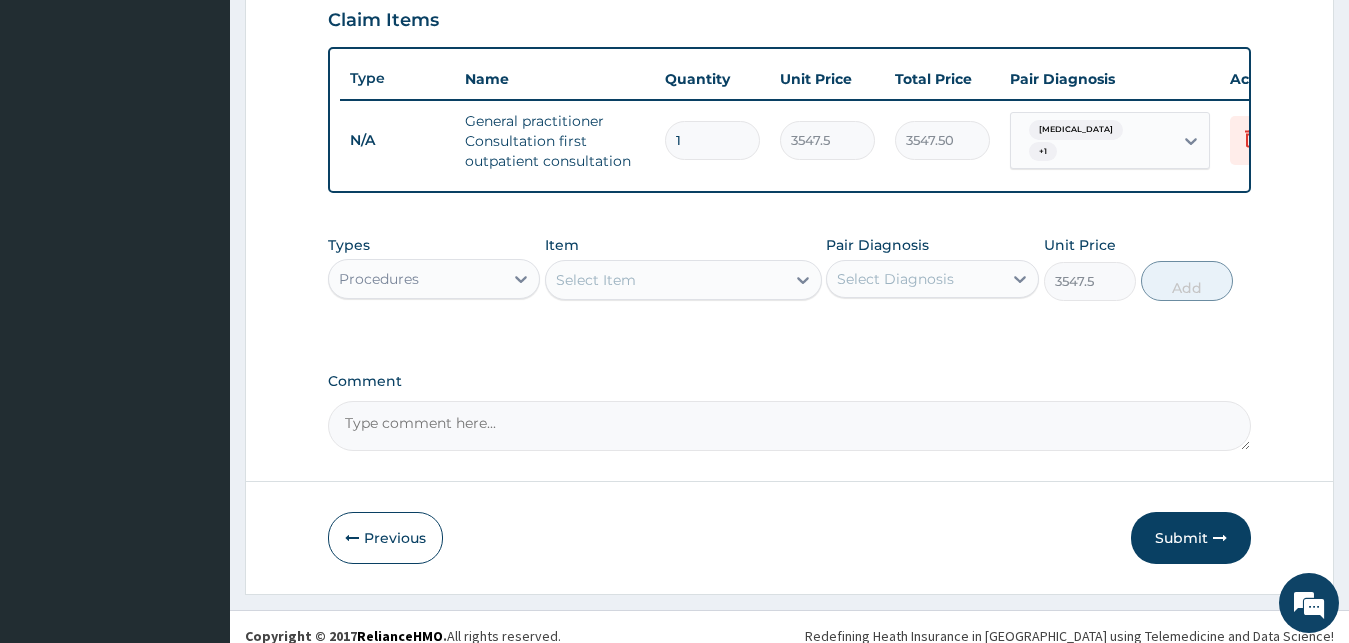 type on "0" 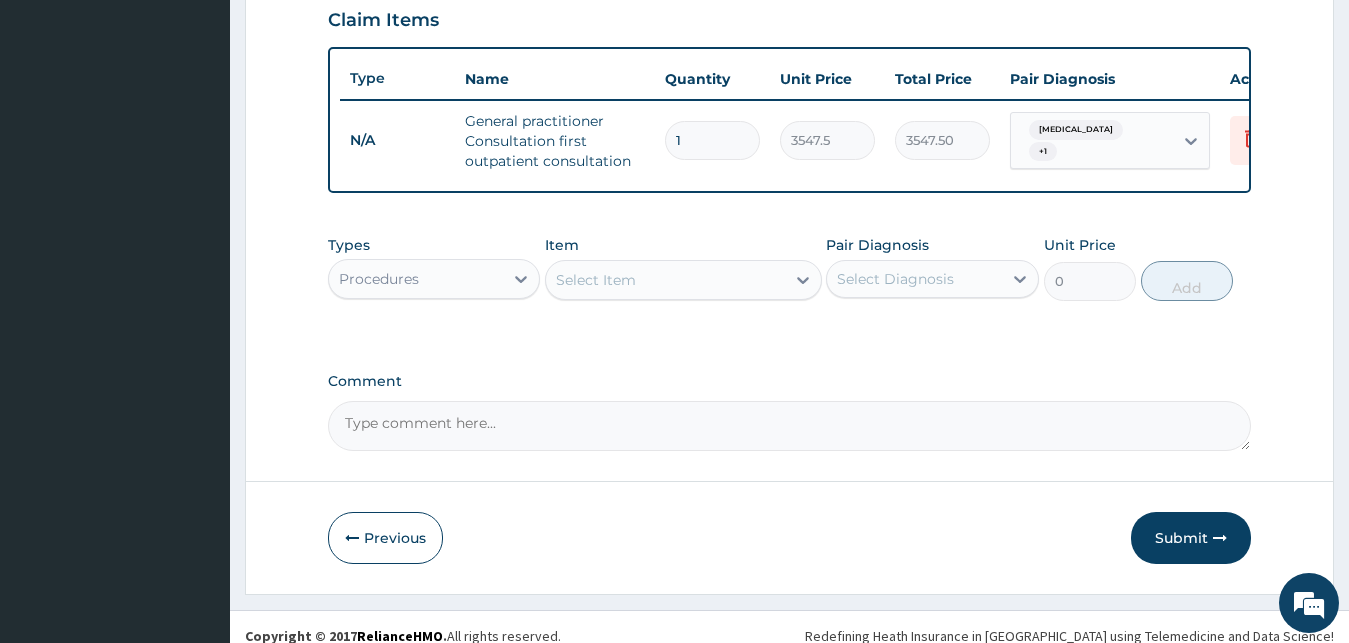 click on "Procedures" at bounding box center [416, 279] 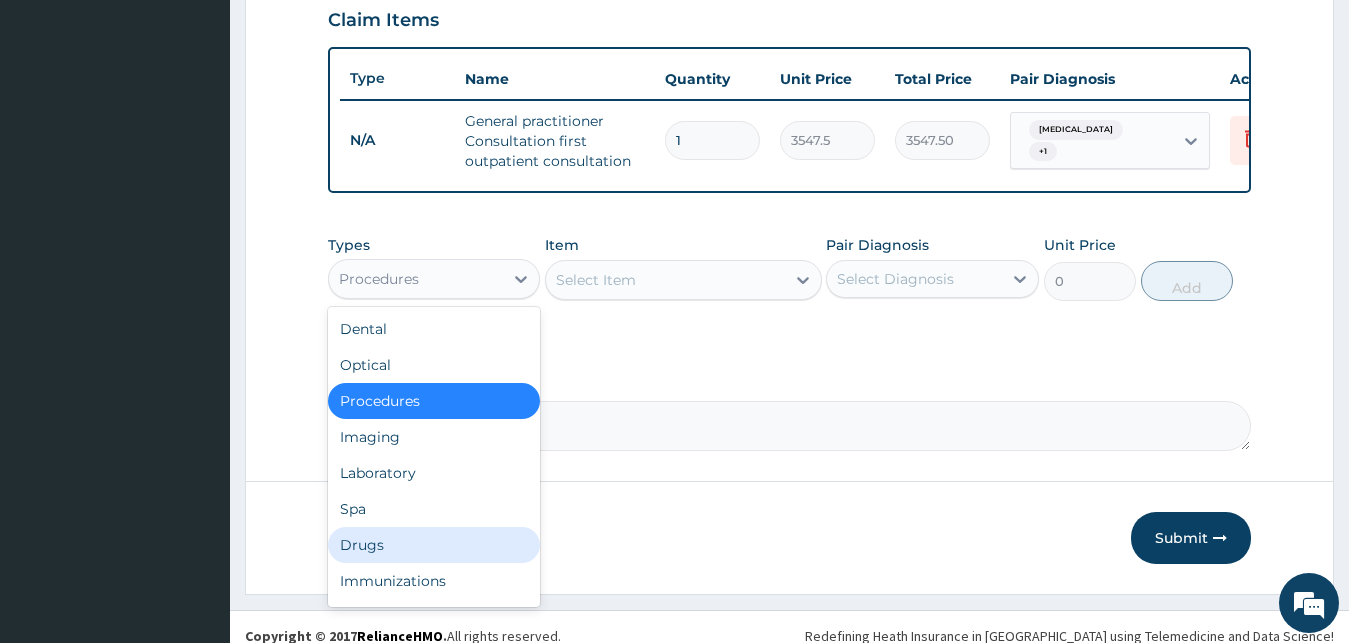 drag, startPoint x: 372, startPoint y: 562, endPoint x: 520, endPoint y: 377, distance: 236.9156 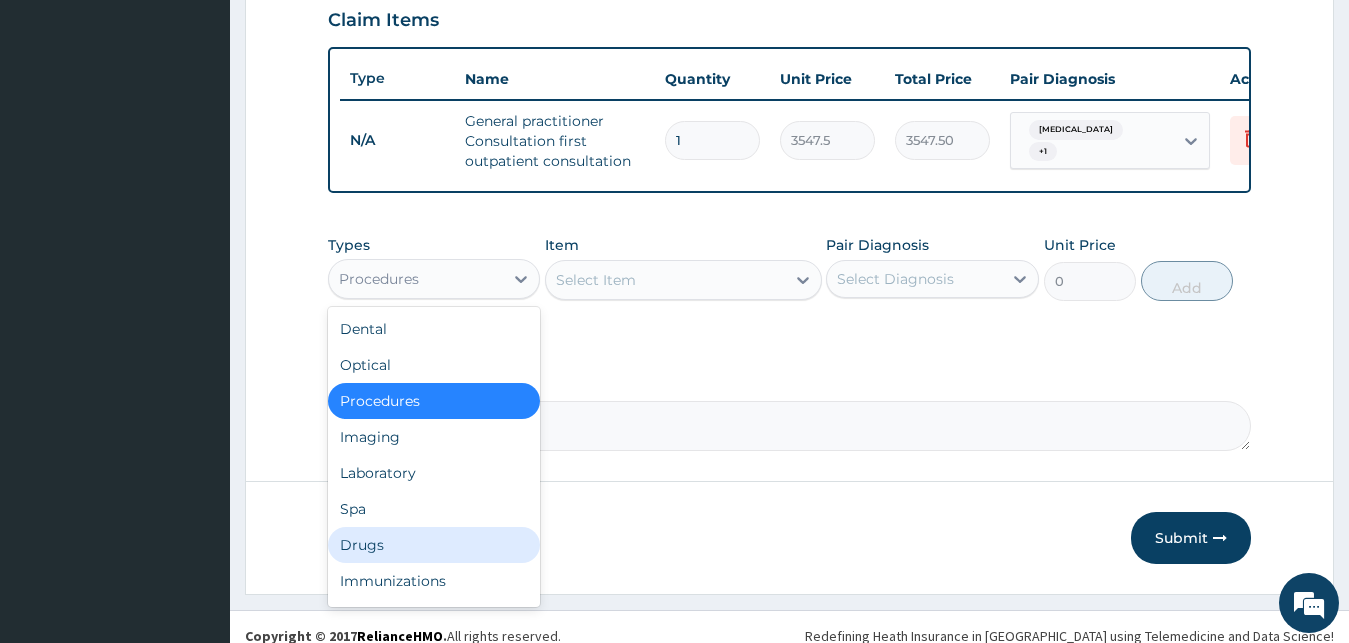 click on "Drugs" at bounding box center [434, 545] 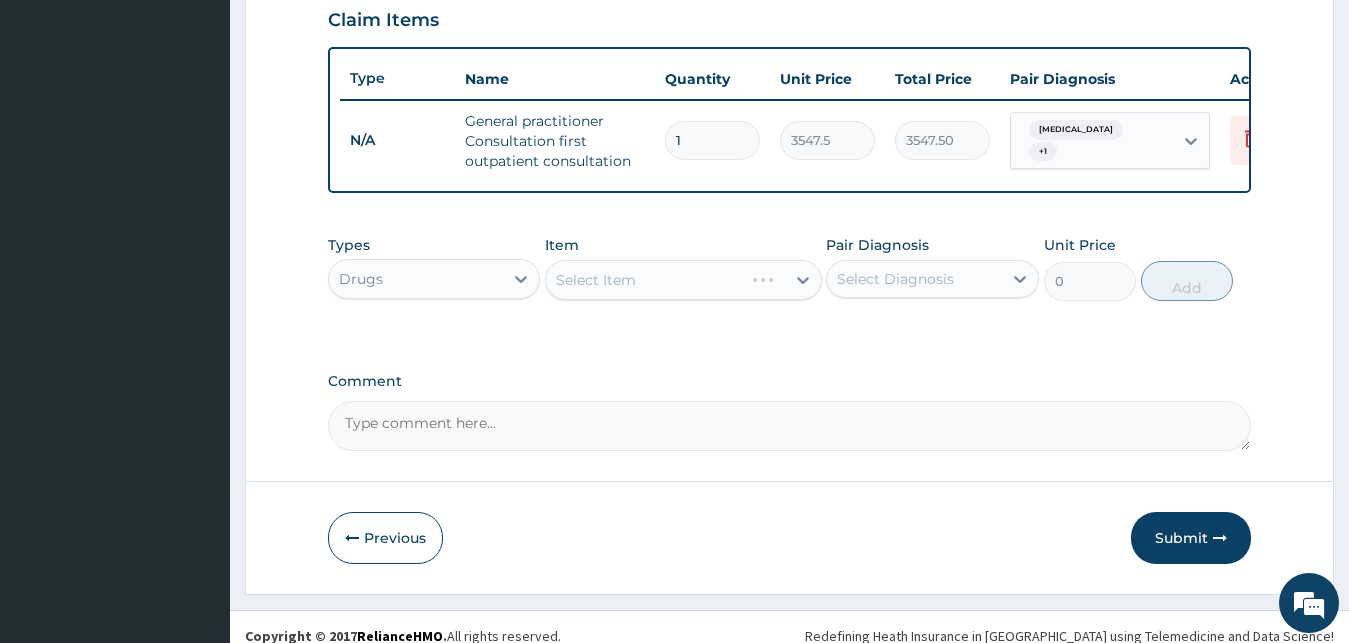 click on "Select Item" at bounding box center (683, 280) 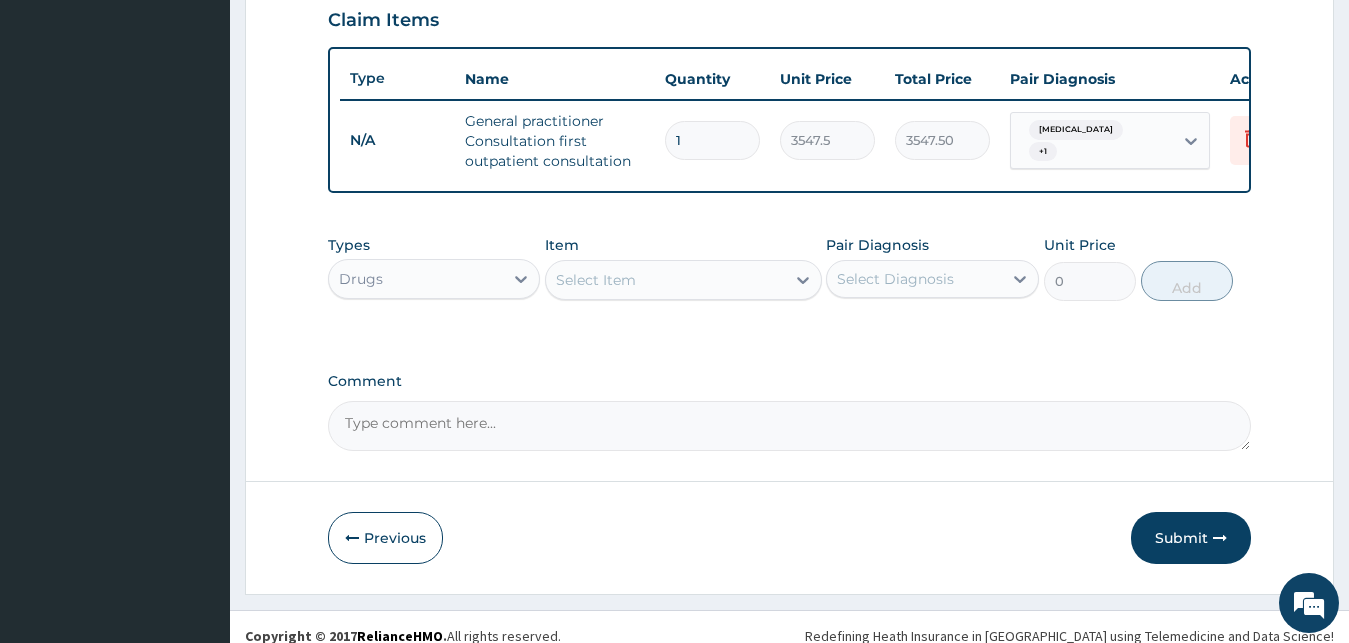click on "Select Item" at bounding box center (665, 280) 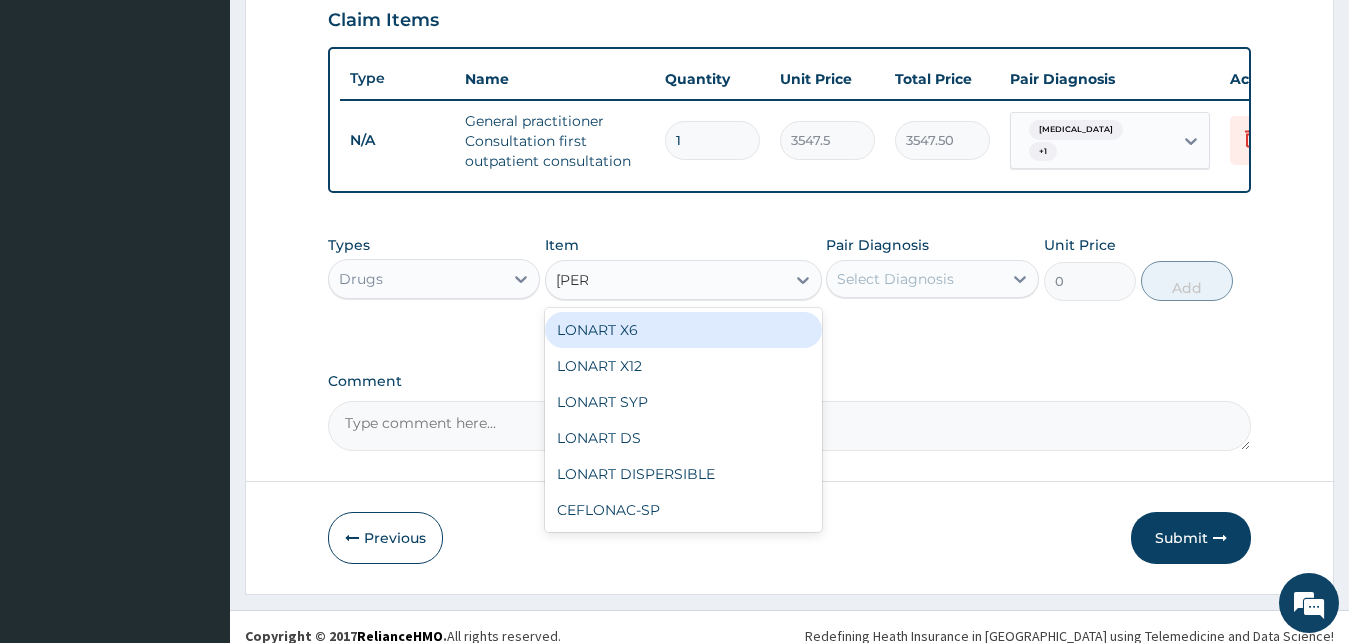 type on "lonar" 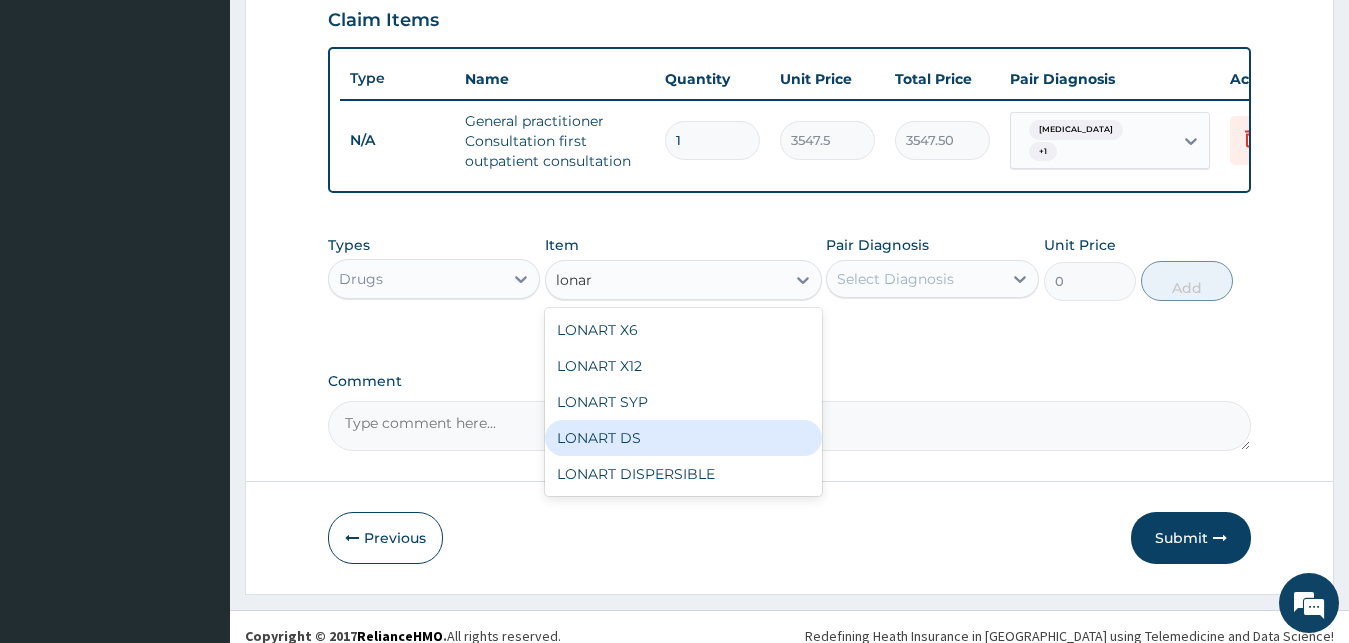 click on "LONART DS" at bounding box center (683, 438) 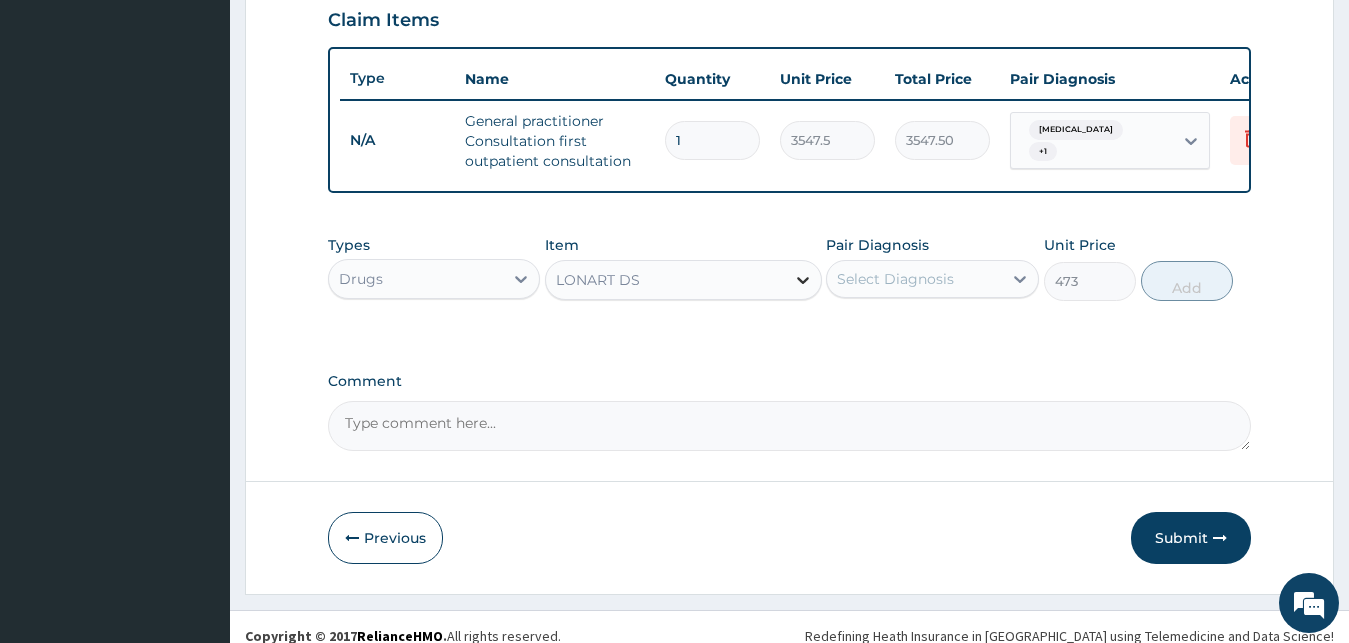click at bounding box center [803, 280] 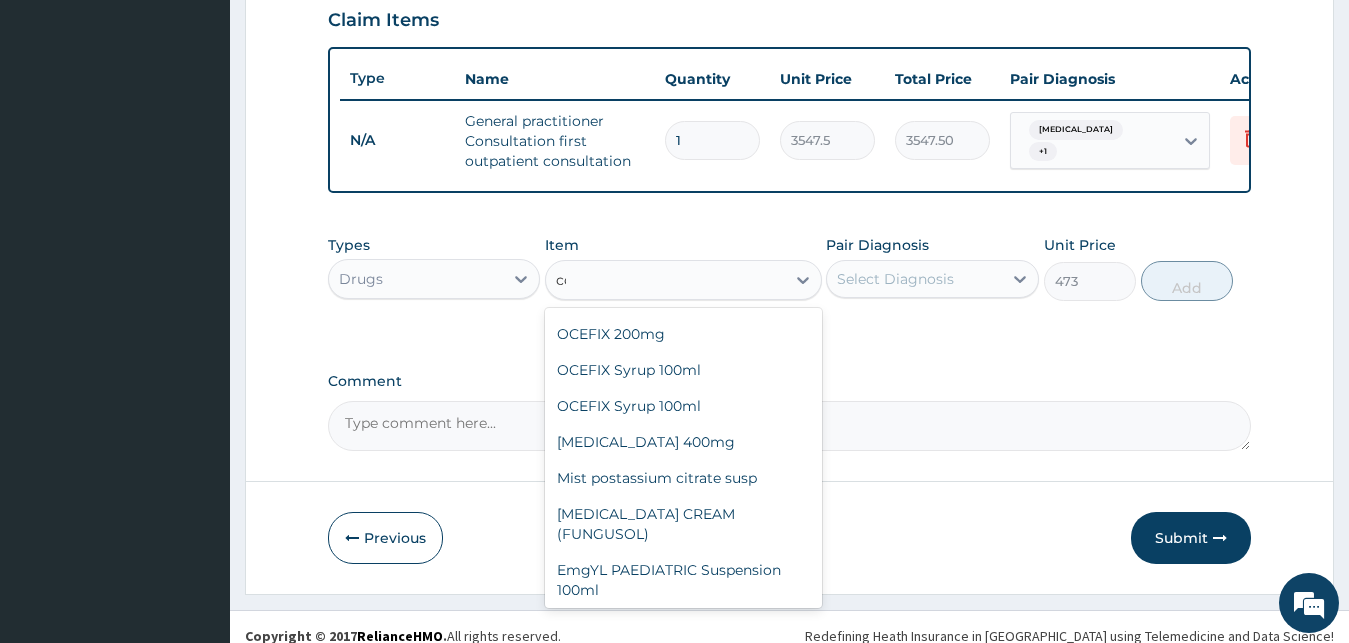 scroll, scrollTop: 3464, scrollLeft: 0, axis: vertical 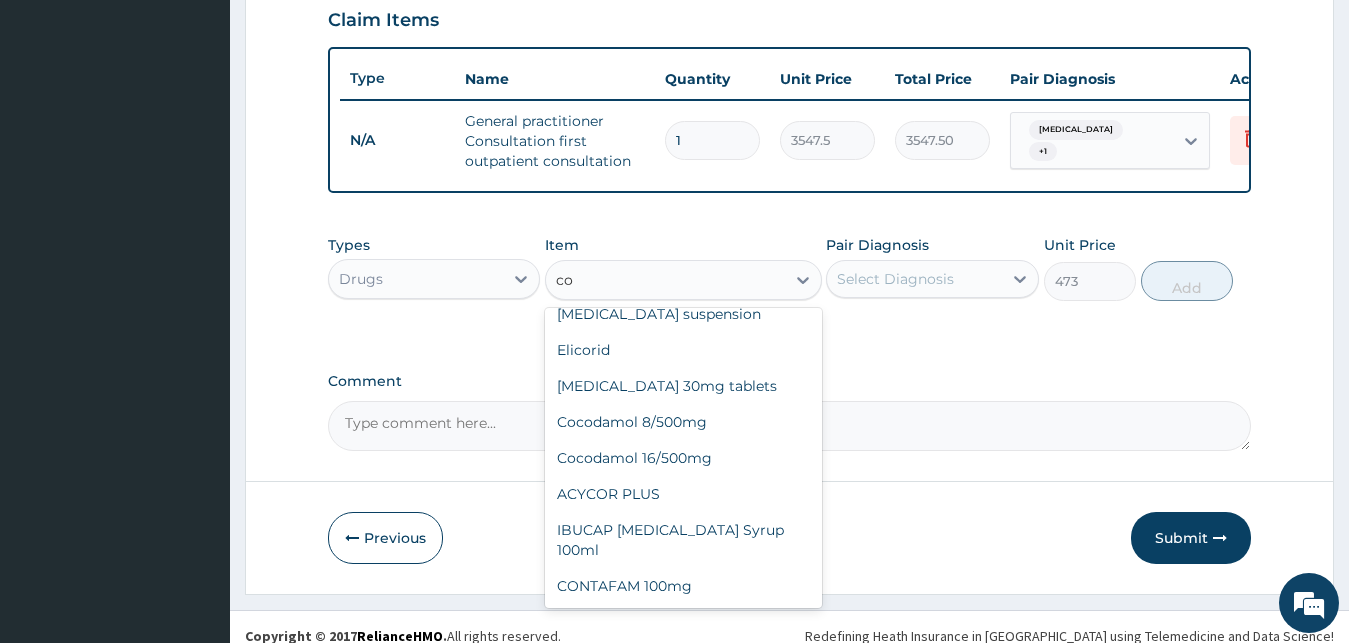type on "coa" 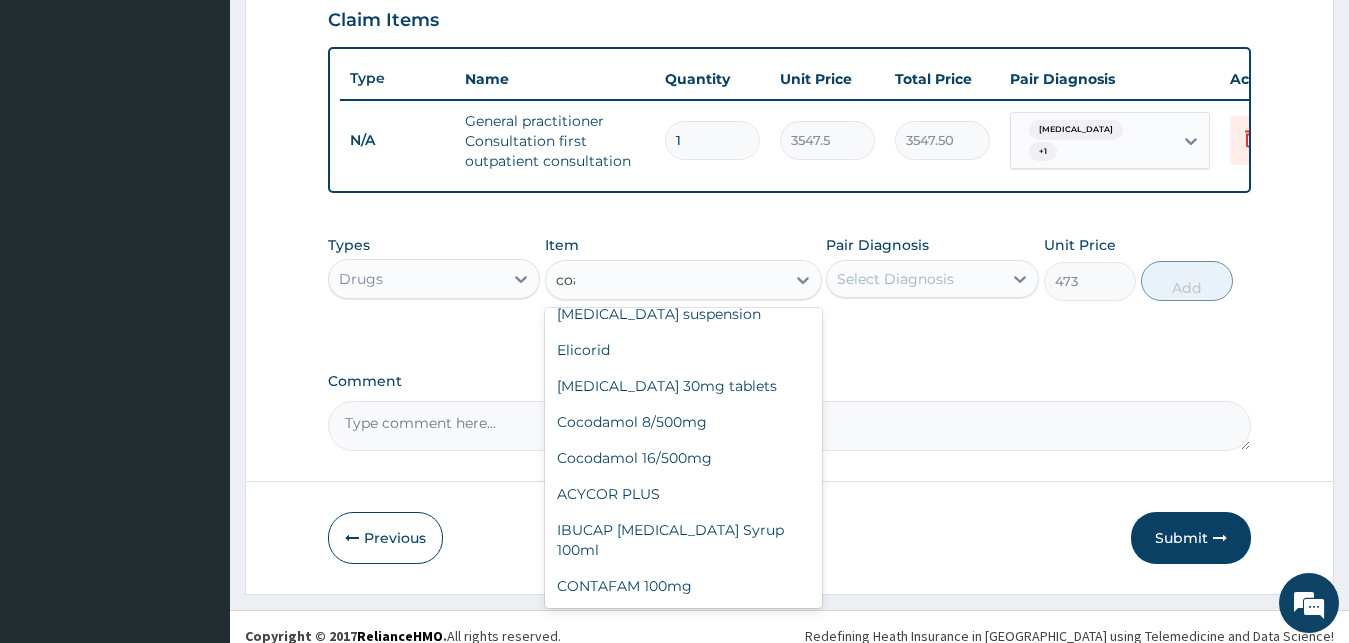 scroll, scrollTop: 0, scrollLeft: 0, axis: both 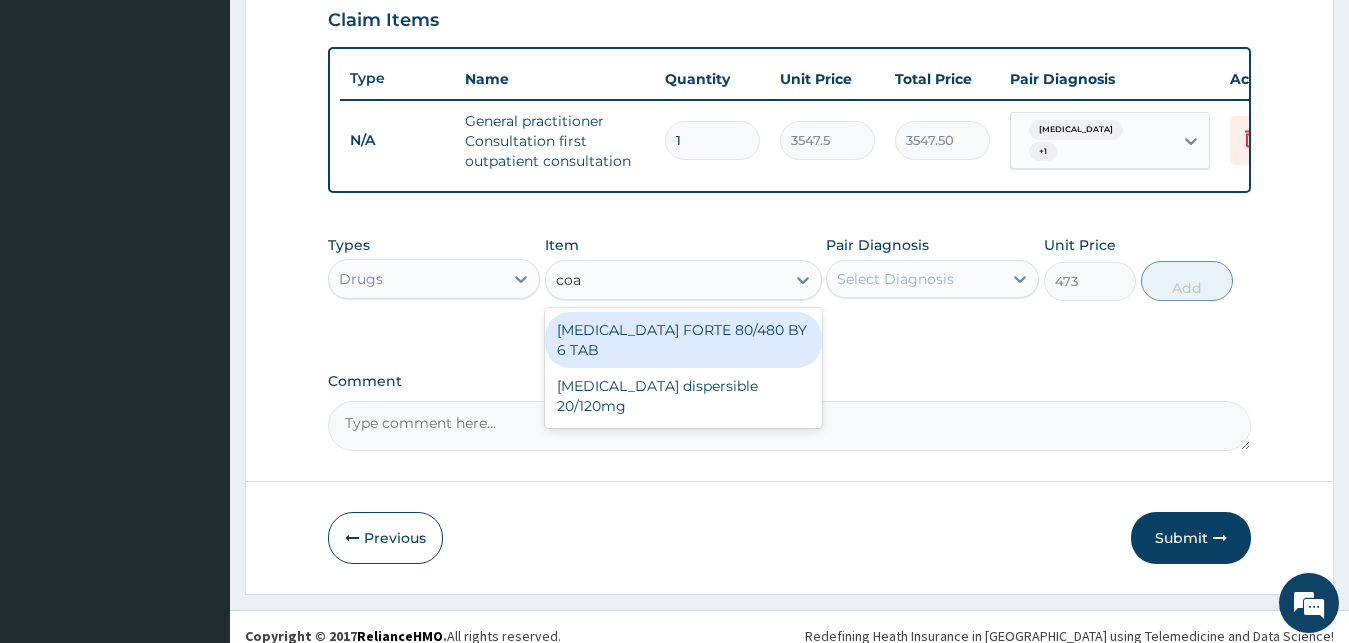 click on "COARTEM FORTE 80/480 BY 6 TAB" at bounding box center (683, 340) 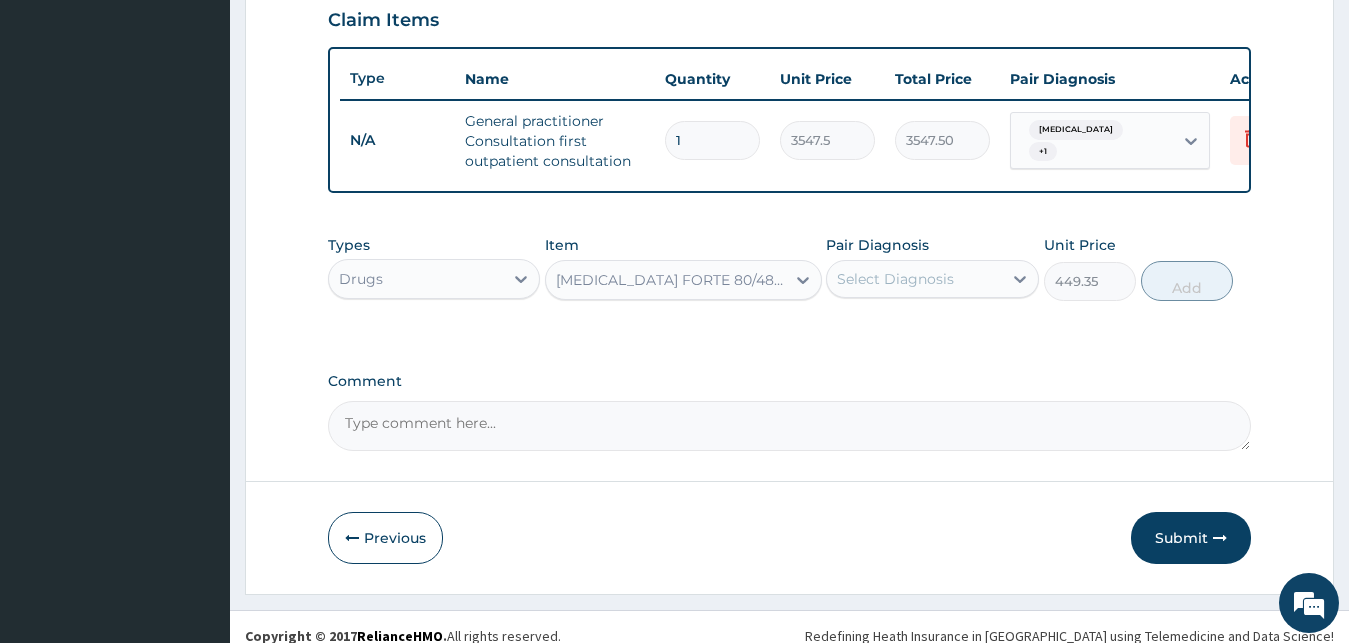 click on "Select Diagnosis" at bounding box center [895, 279] 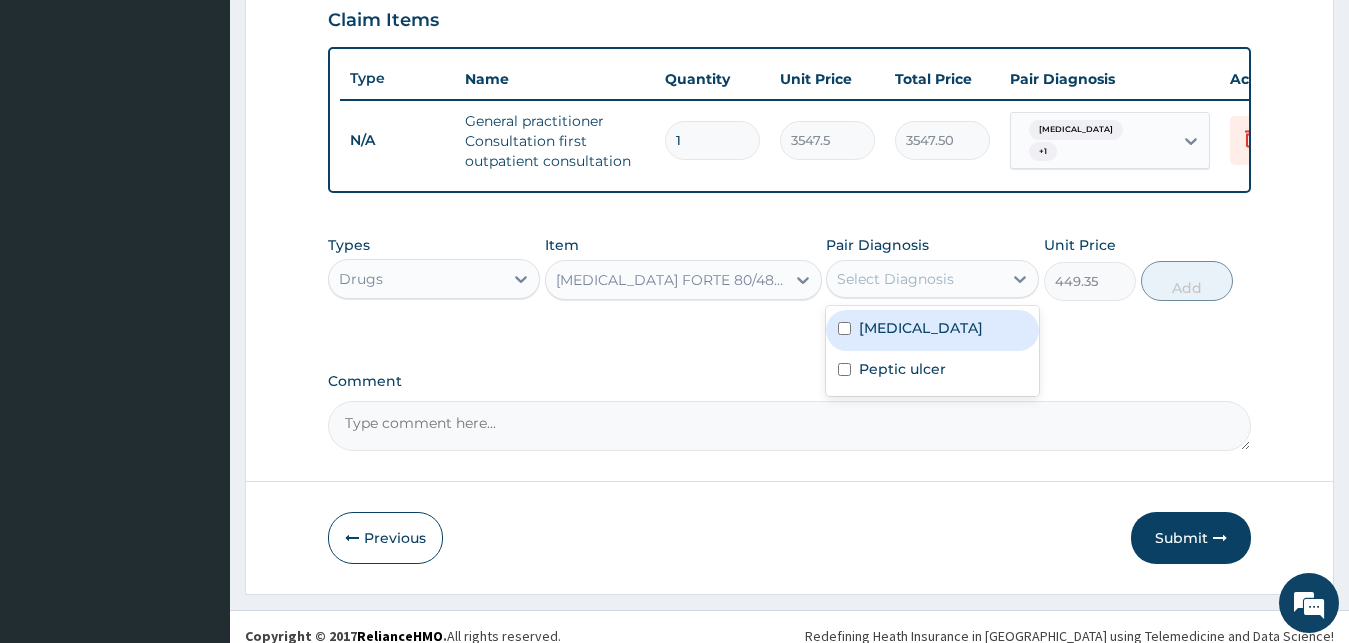click on "Malaria" at bounding box center (921, 328) 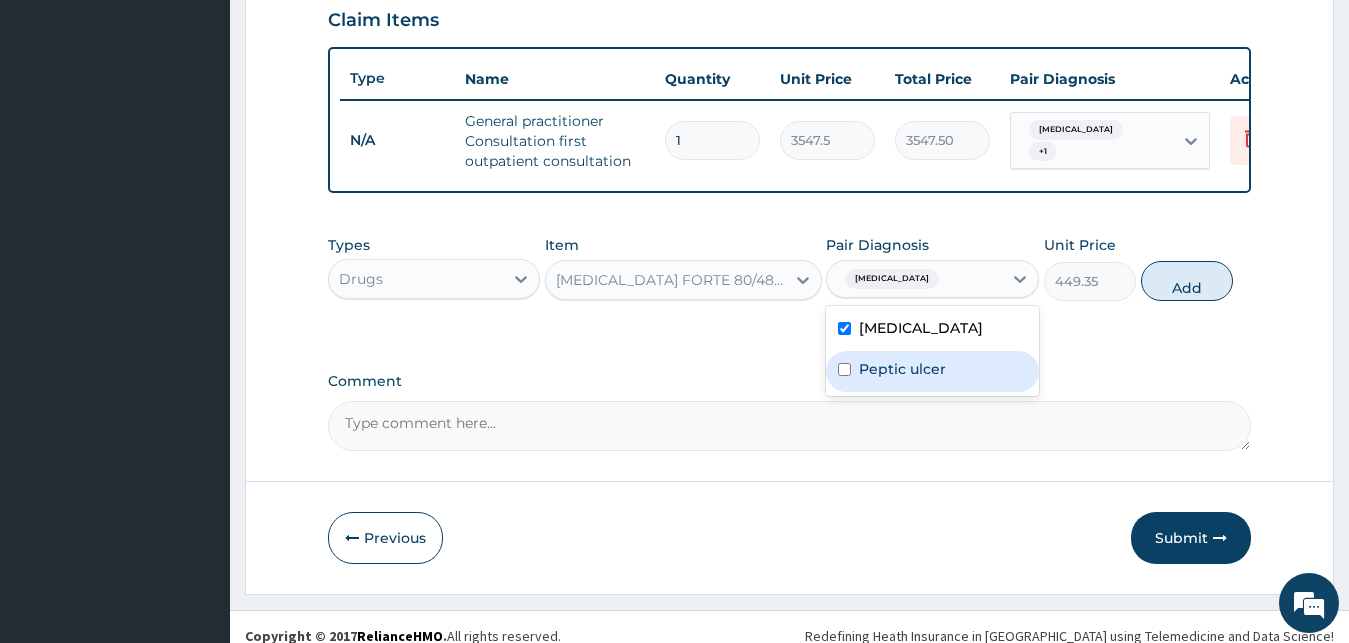 checkbox on "true" 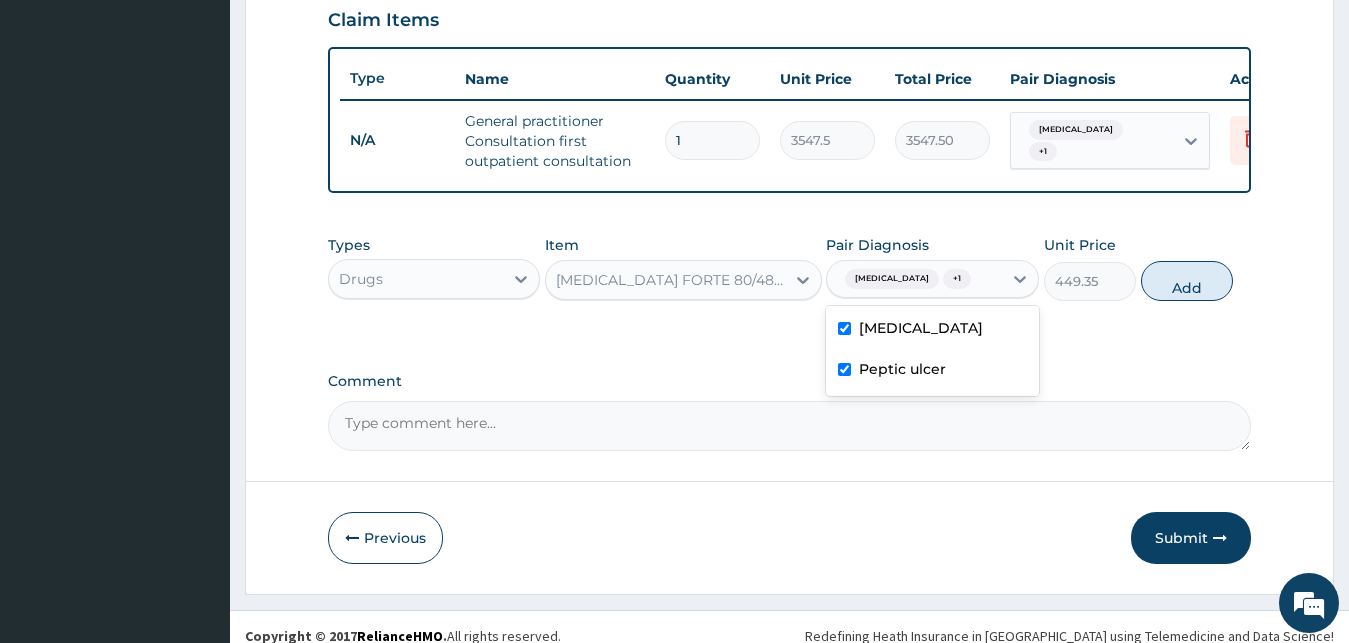 checkbox on "true" 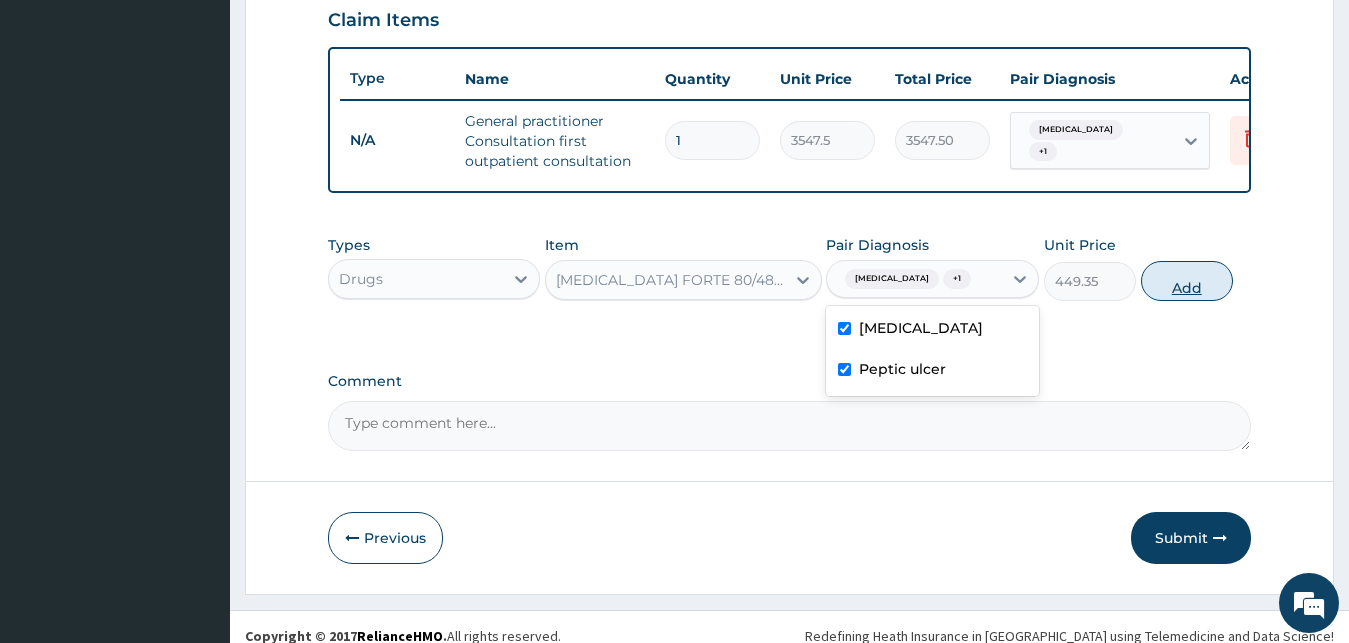click on "Add" at bounding box center (1187, 281) 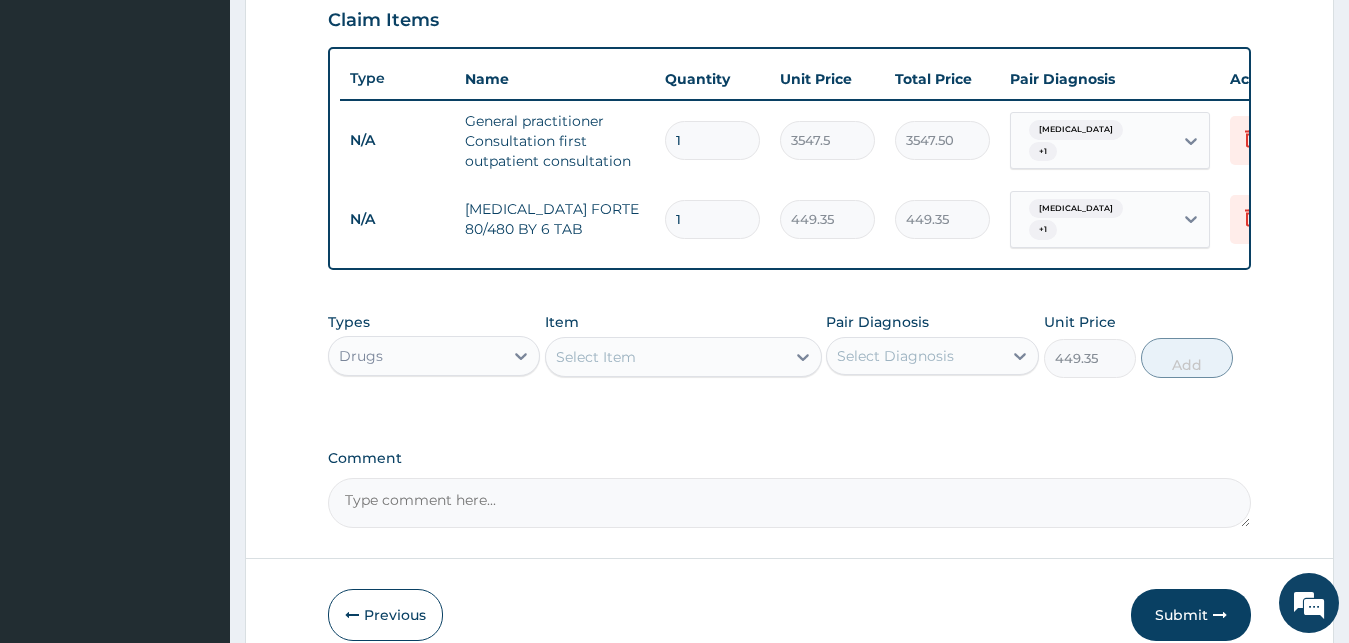 type on "0" 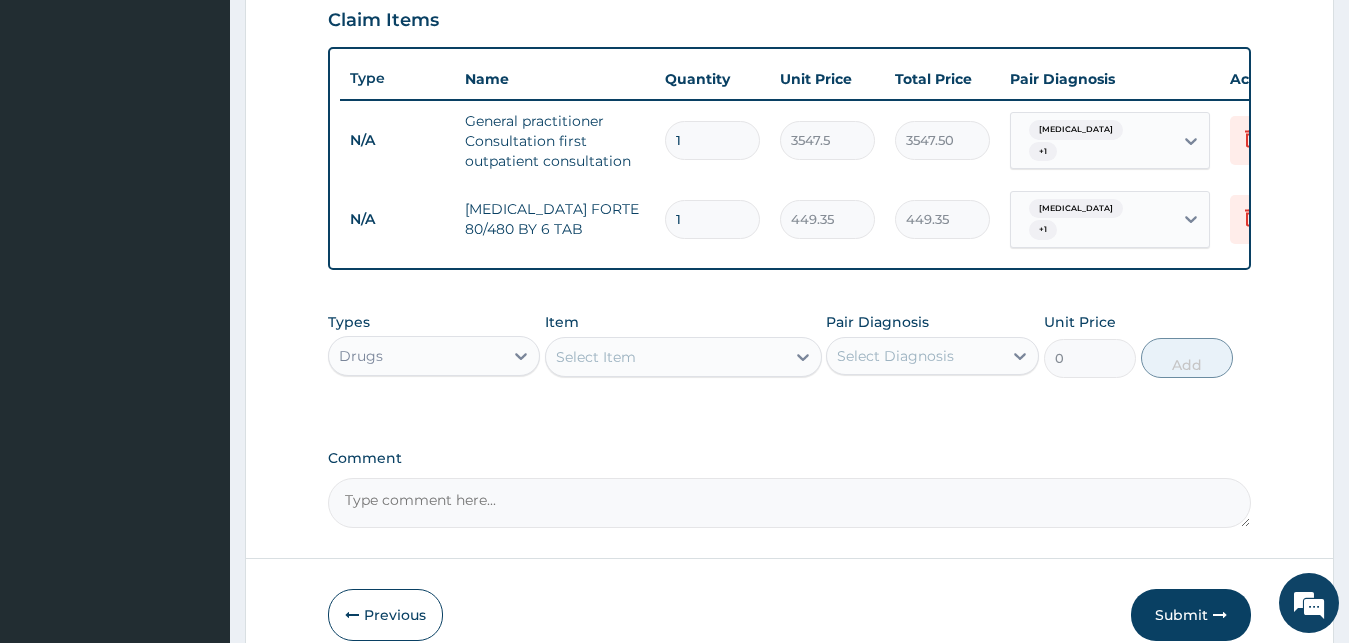 click on "Select Item" at bounding box center (665, 357) 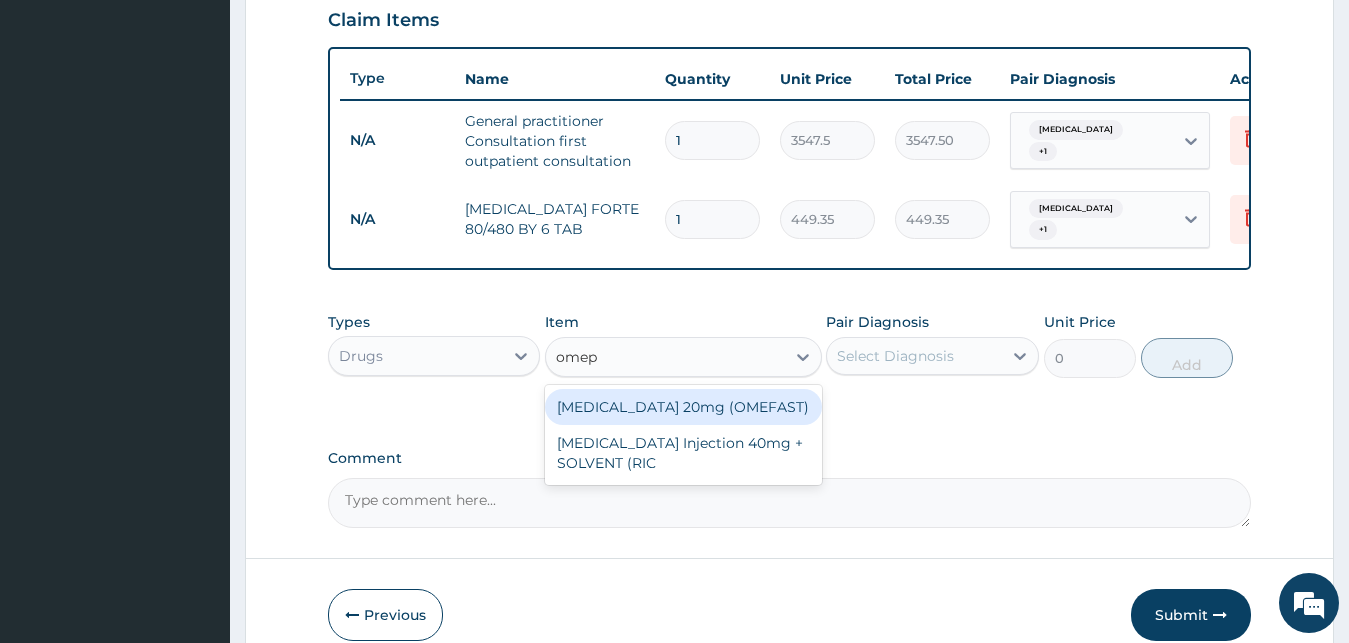 type on "omepr" 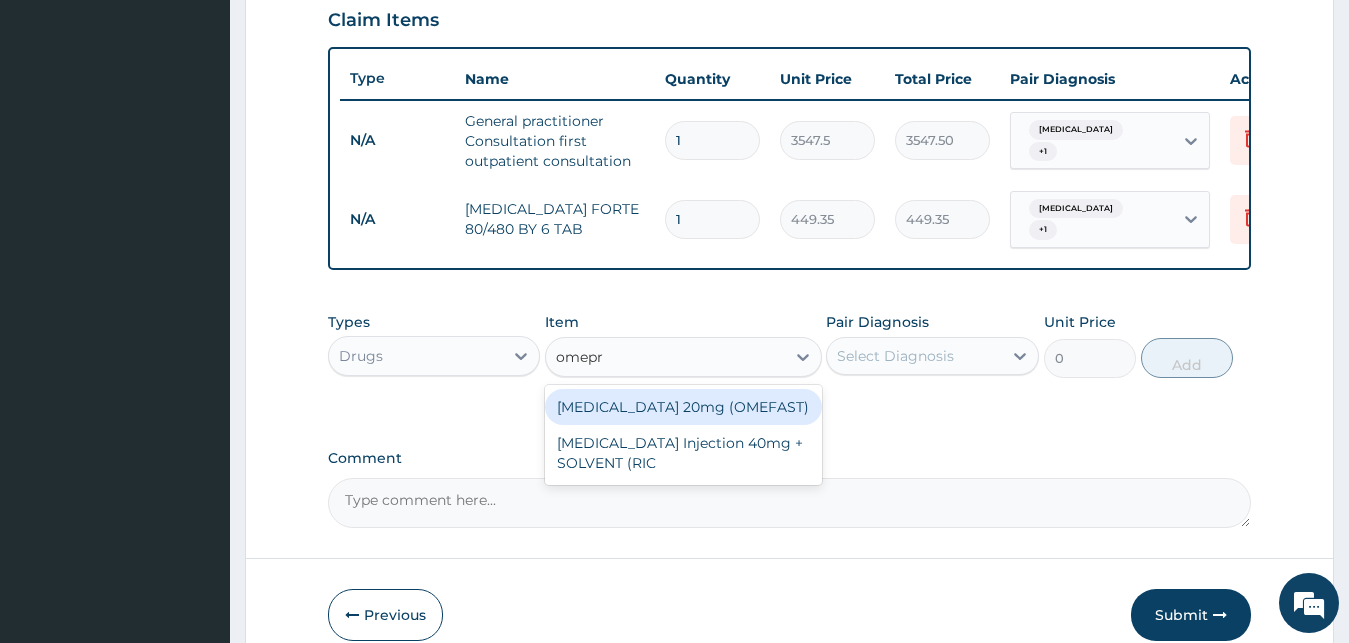 click on "OMEPRAZOLE 20mg (OMEFAST)" at bounding box center (683, 407) 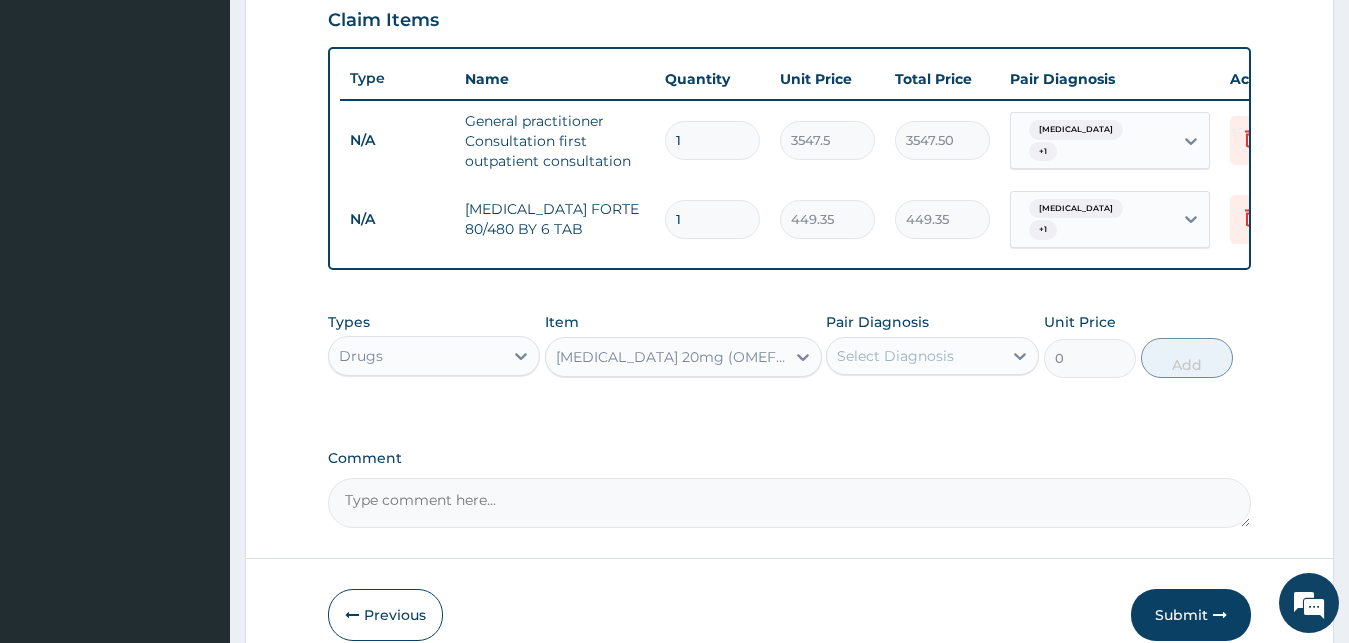 type 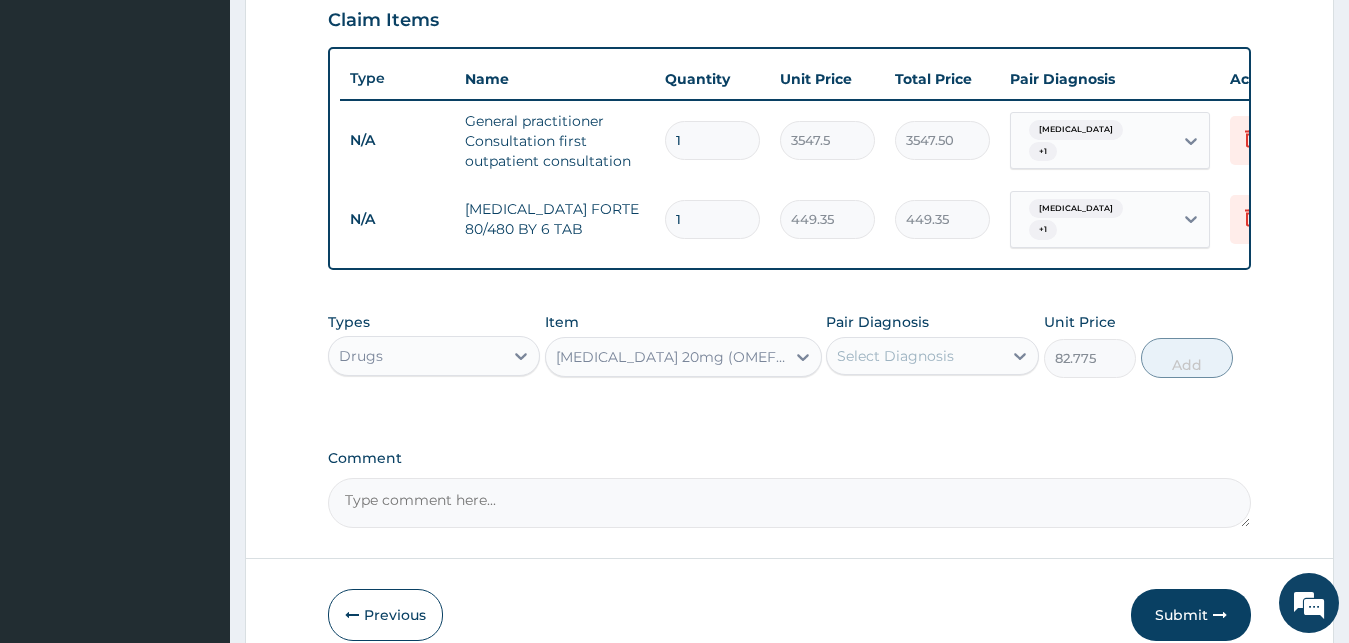click on "Select Diagnosis" at bounding box center (895, 356) 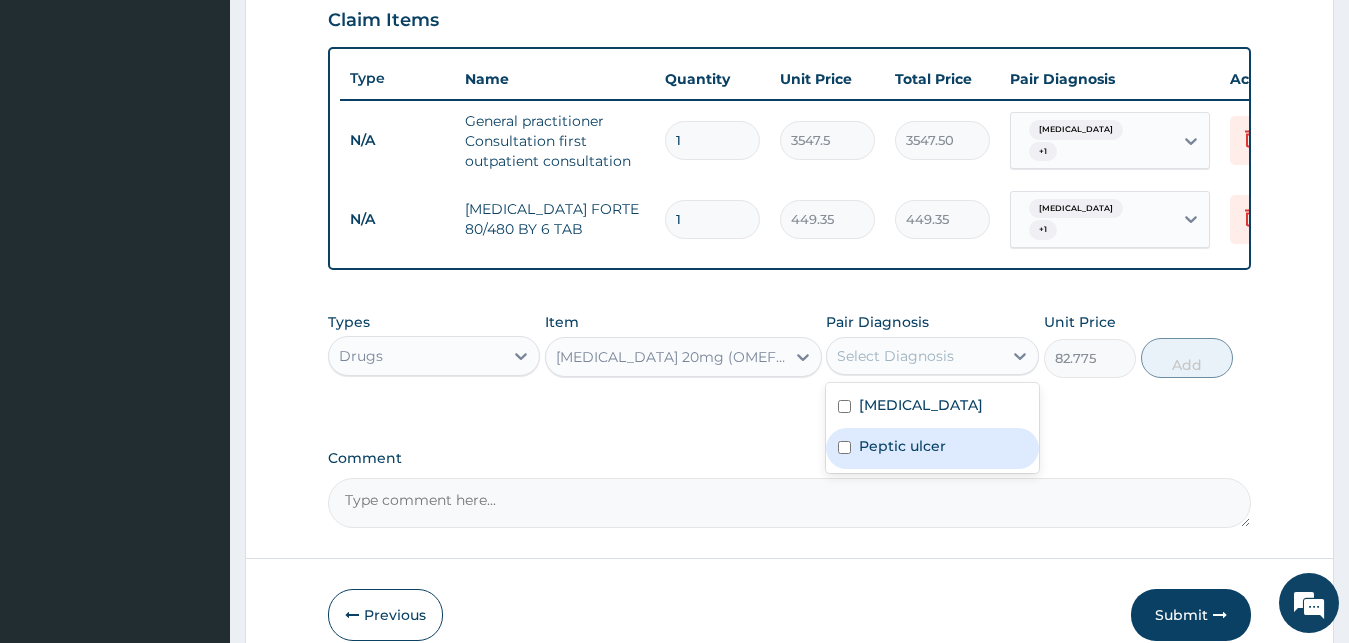click on "Peptic ulcer" at bounding box center (902, 446) 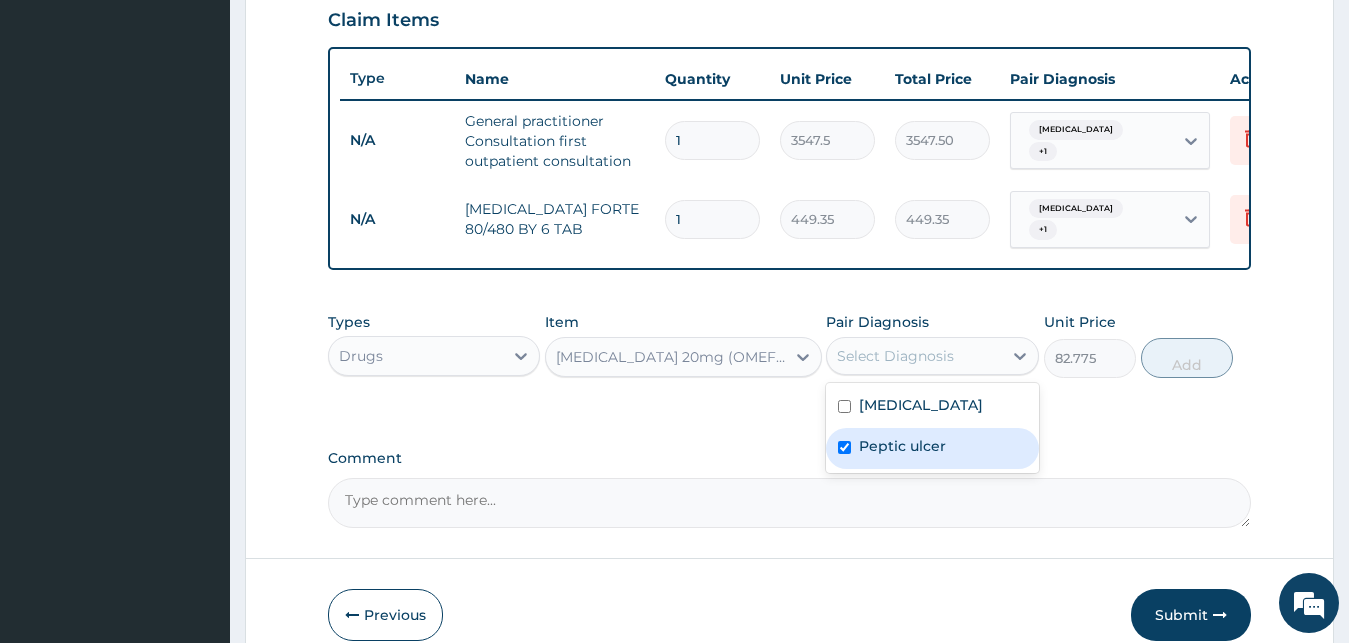 checkbox on "true" 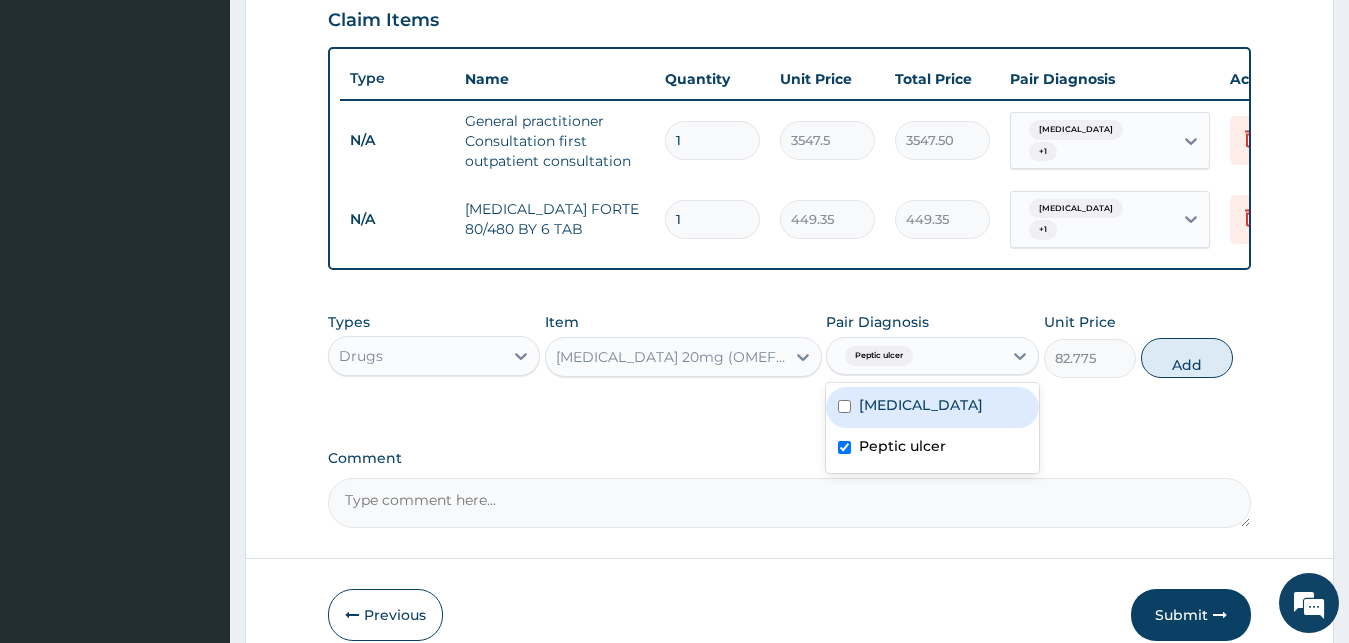click on "Malaria" at bounding box center [921, 405] 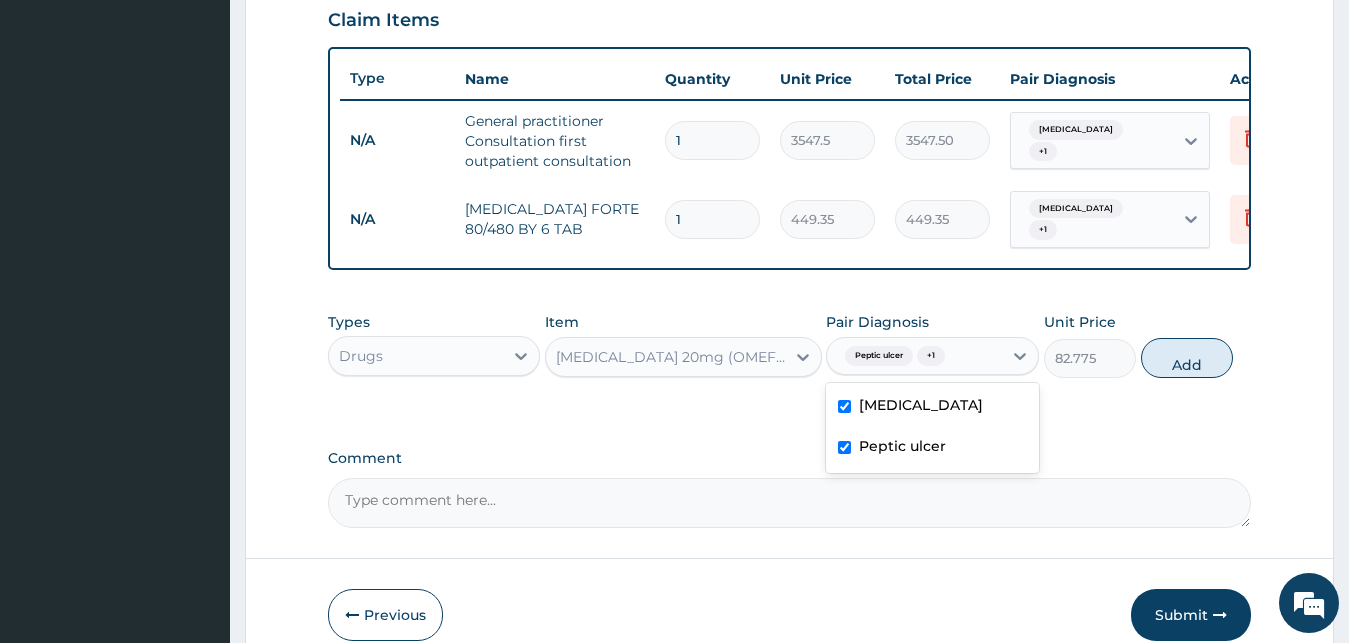 drag, startPoint x: 874, startPoint y: 424, endPoint x: 996, endPoint y: 412, distance: 122.588745 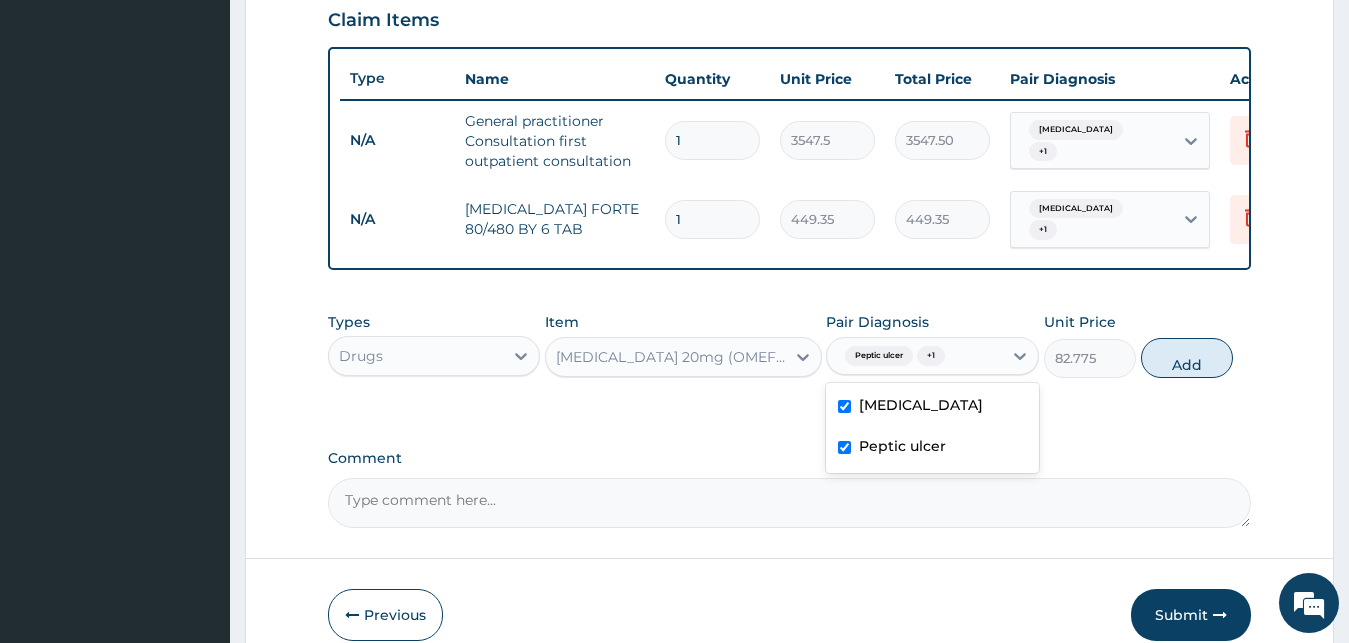 click on "Malaria" at bounding box center (932, 407) 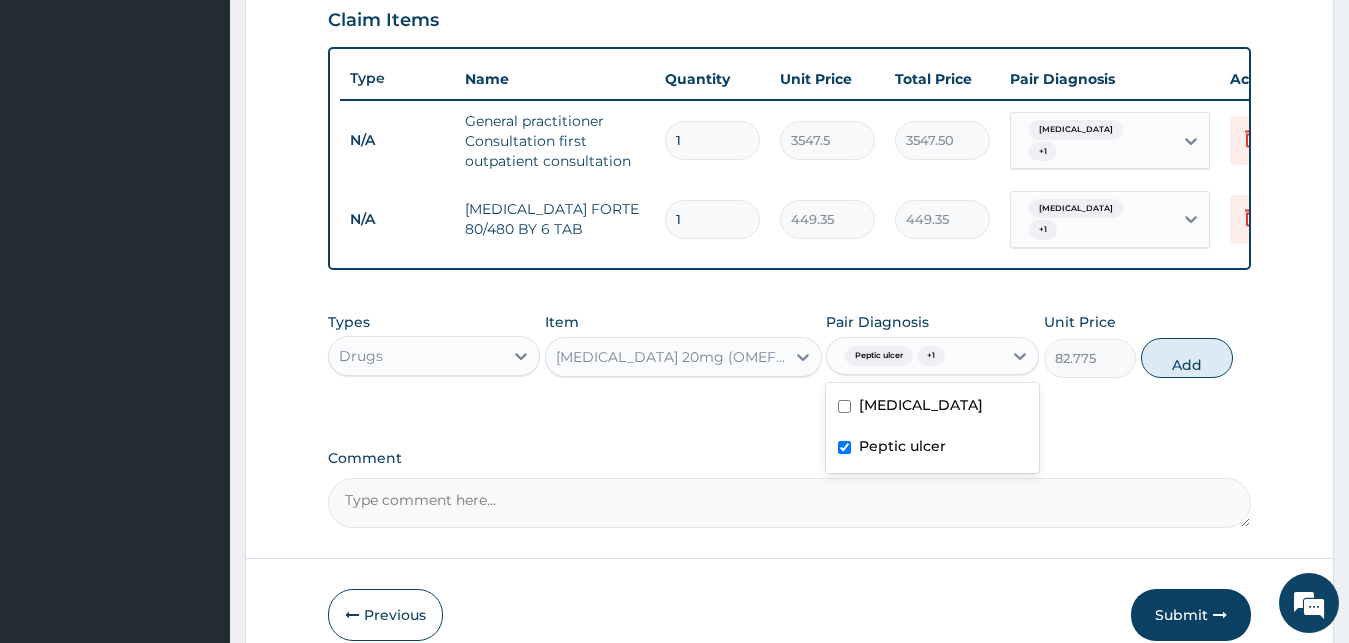 checkbox on "false" 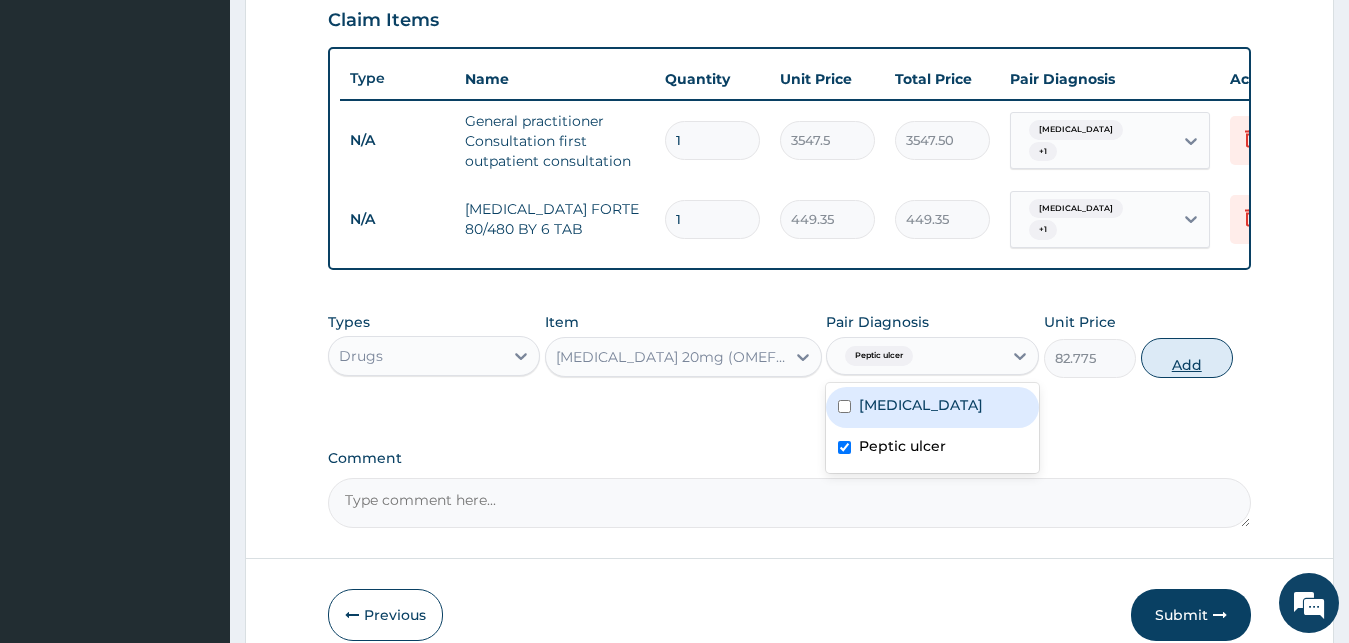 click on "Add" at bounding box center [1187, 358] 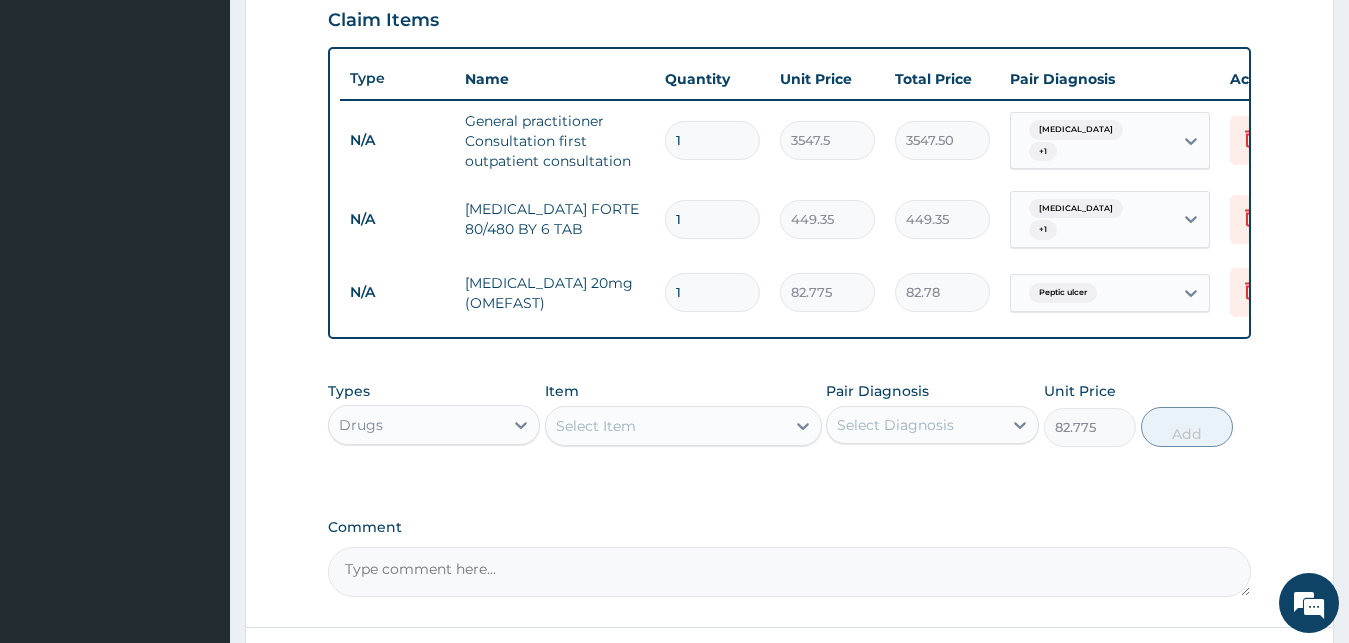 type on "0" 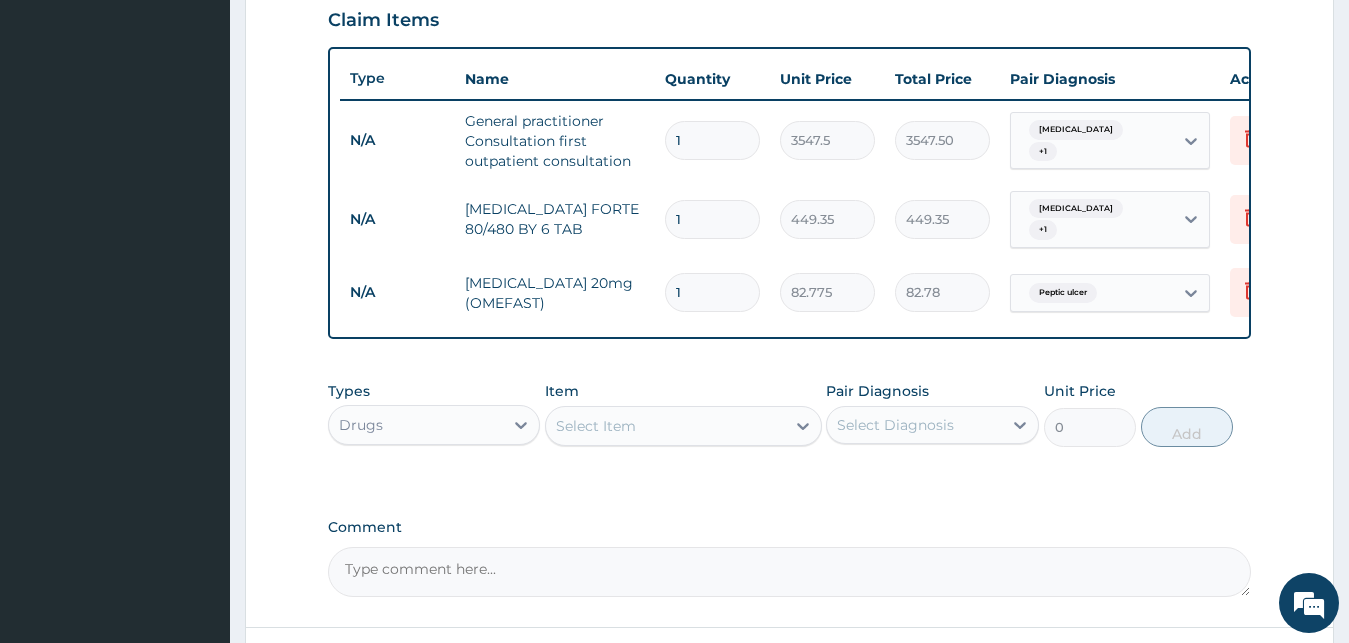click on "Select Item" at bounding box center [665, 426] 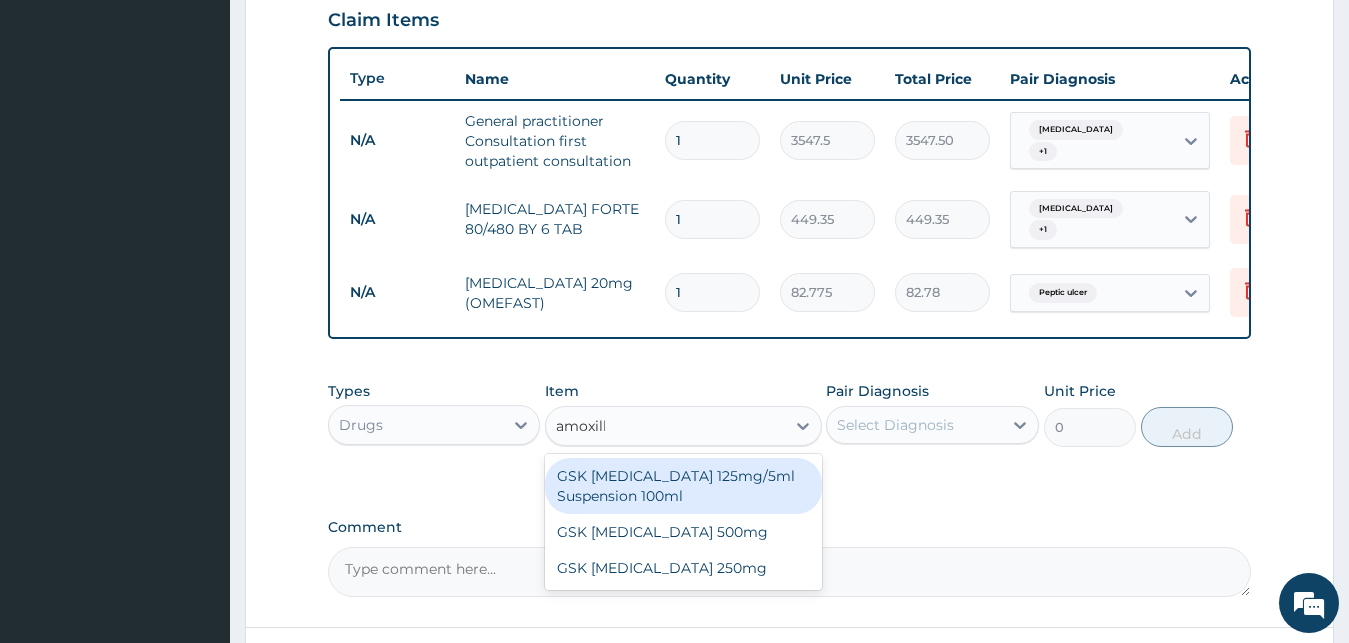 type on "amoxil" 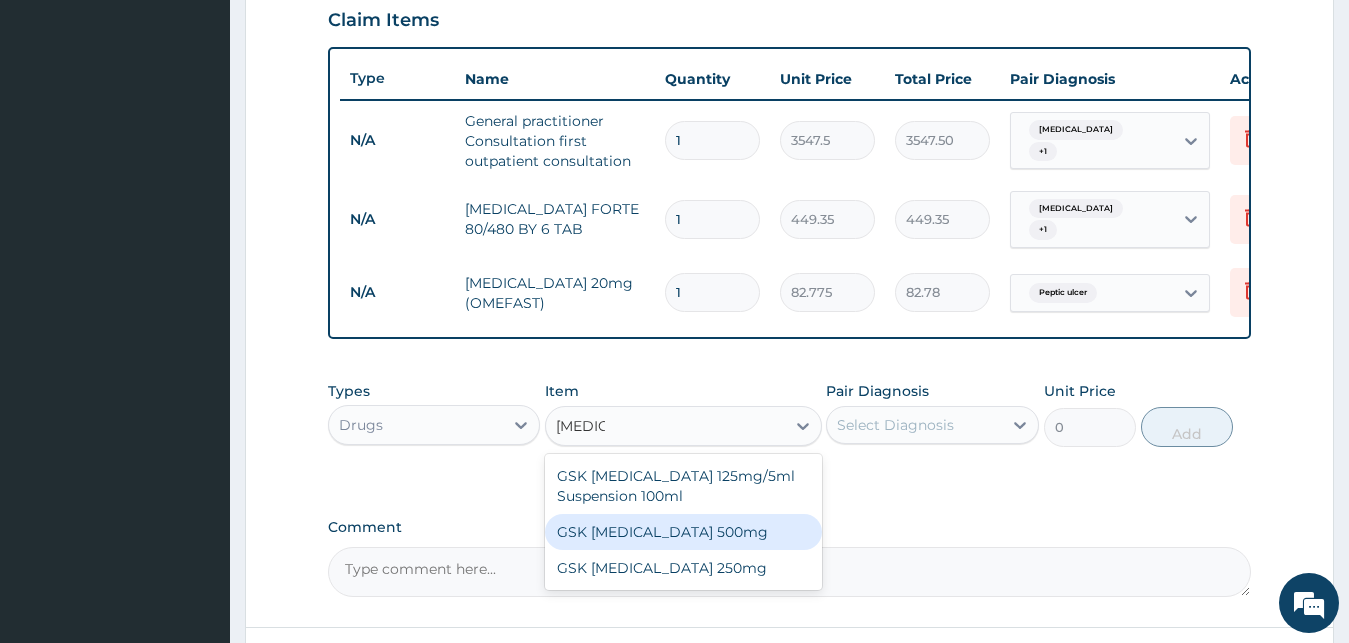 click on "GSK AMOXIL 500mg" at bounding box center [683, 532] 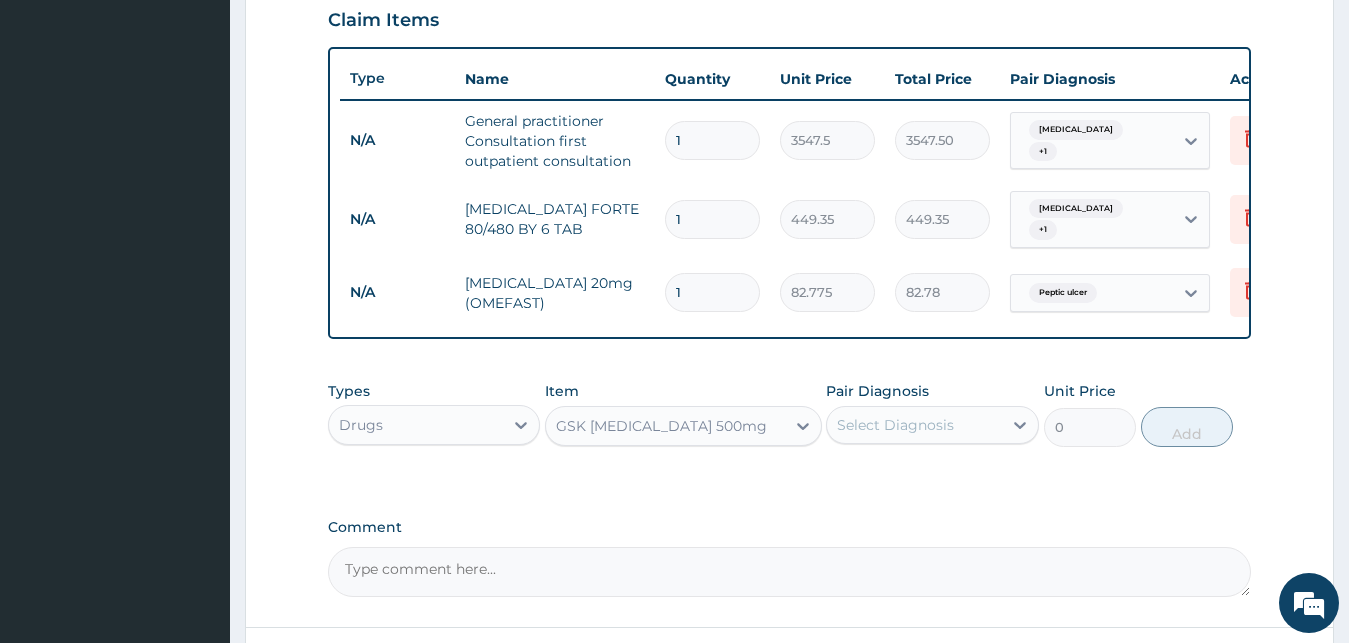 type 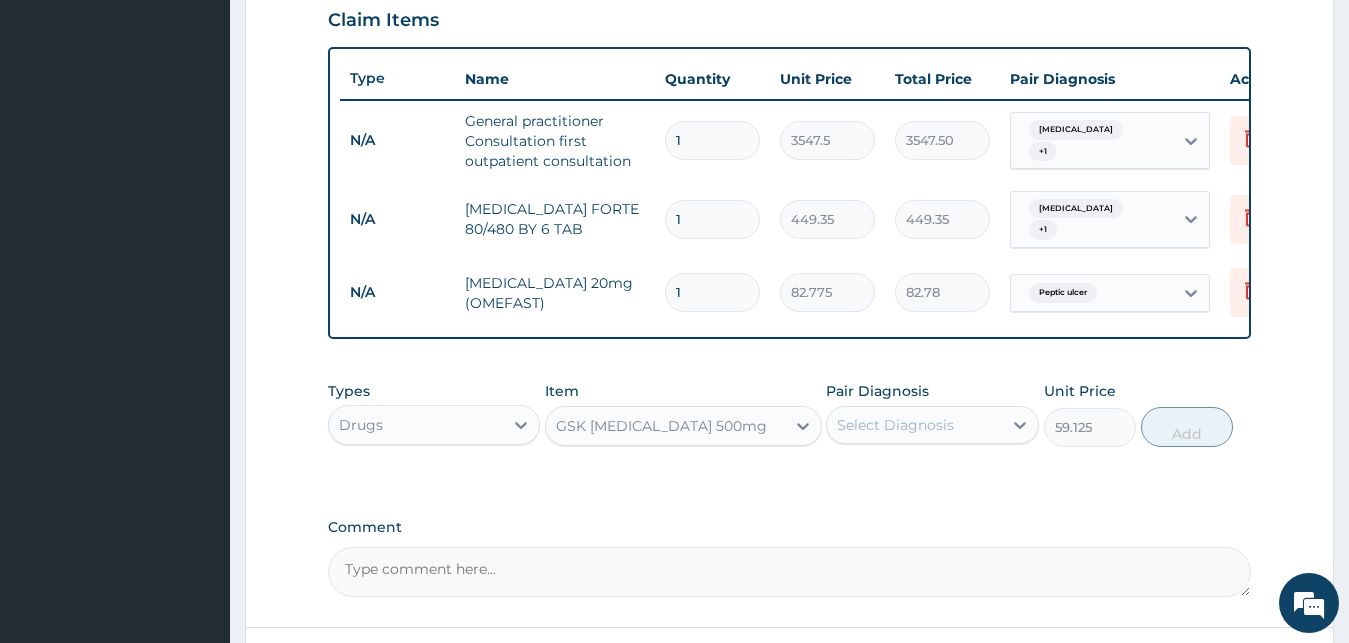 click on "Select Diagnosis" at bounding box center [895, 425] 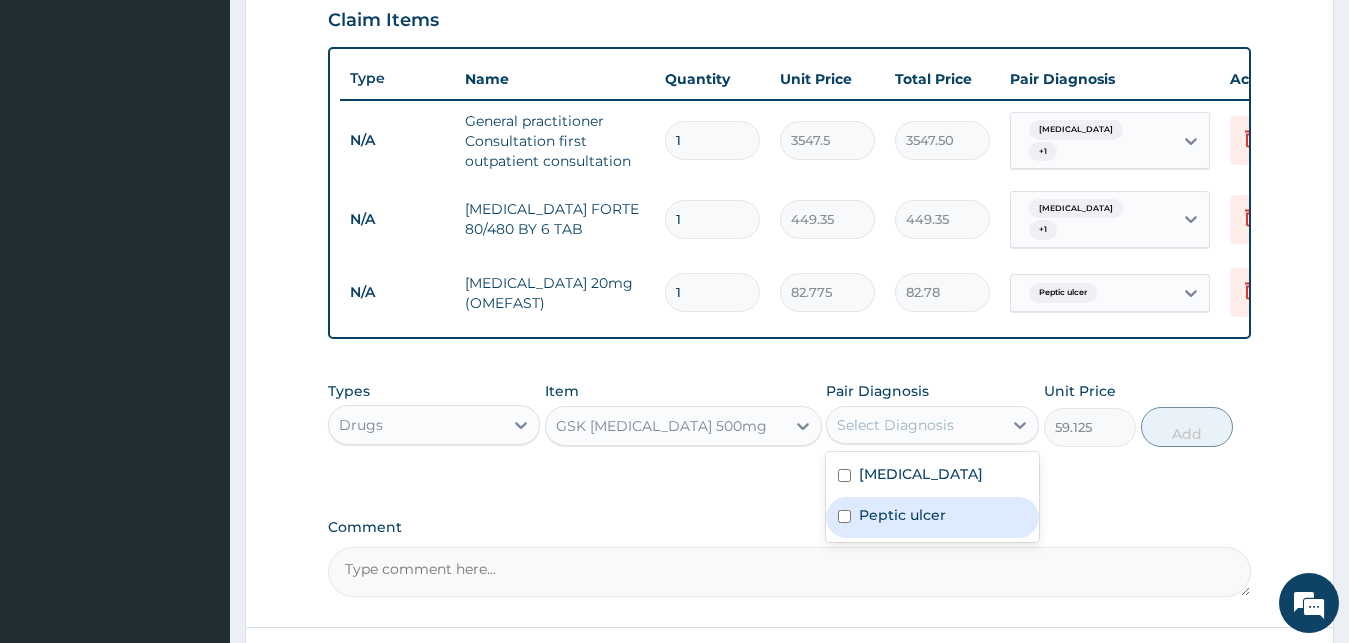 click on "Peptic ulcer" at bounding box center [902, 515] 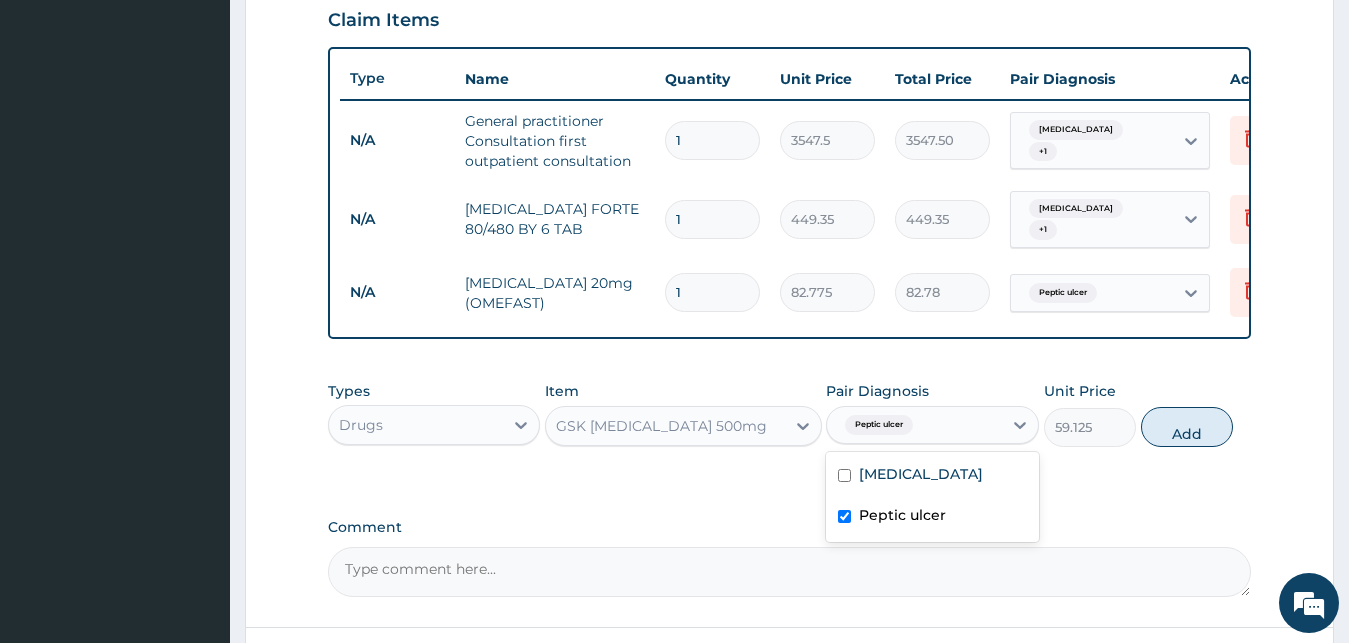 checkbox on "true" 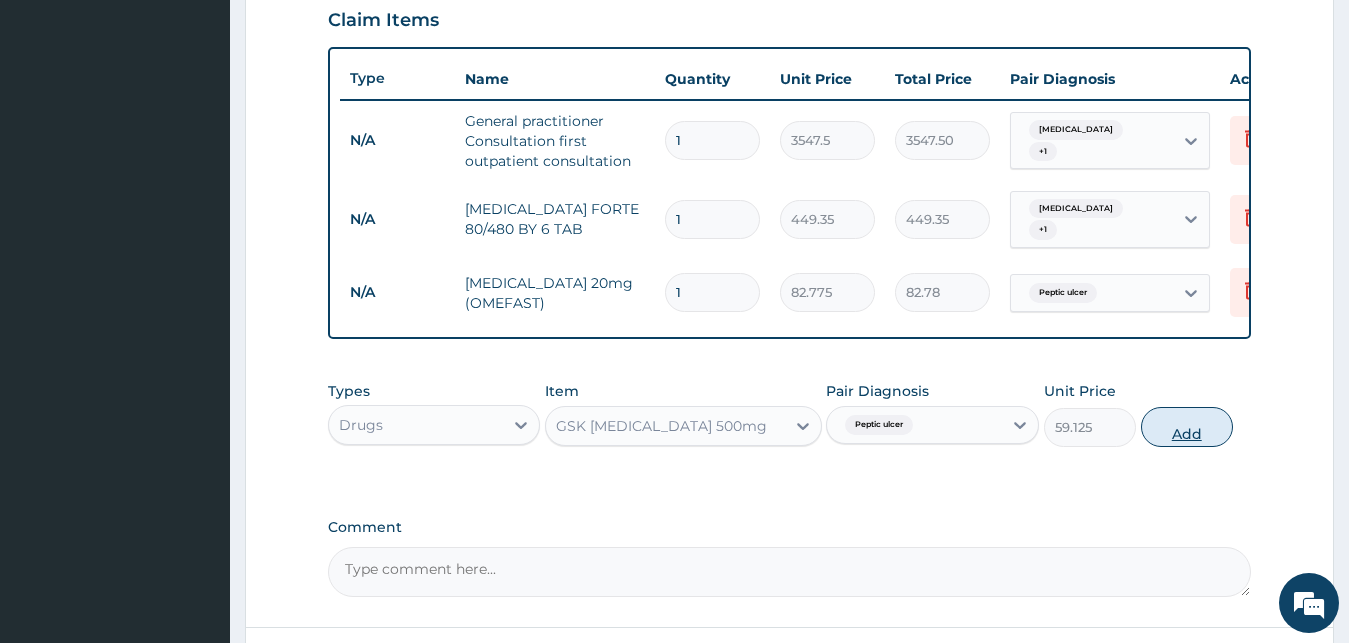 click on "Add" at bounding box center [1187, 427] 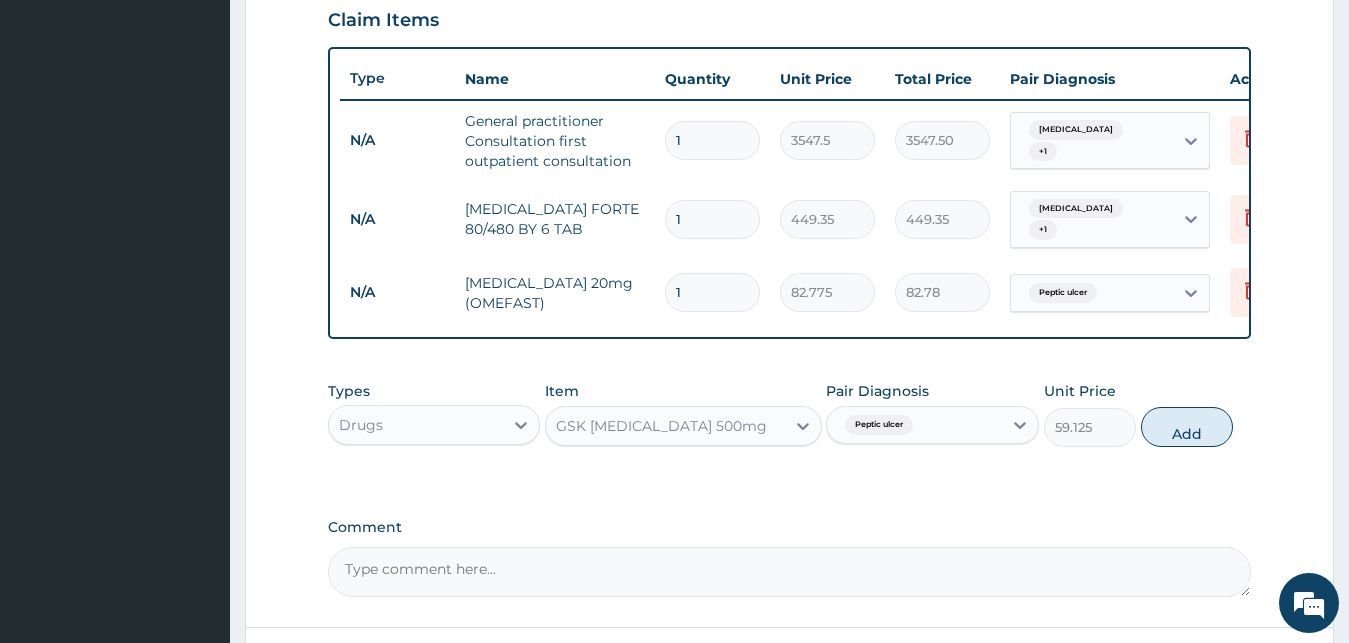 type on "0" 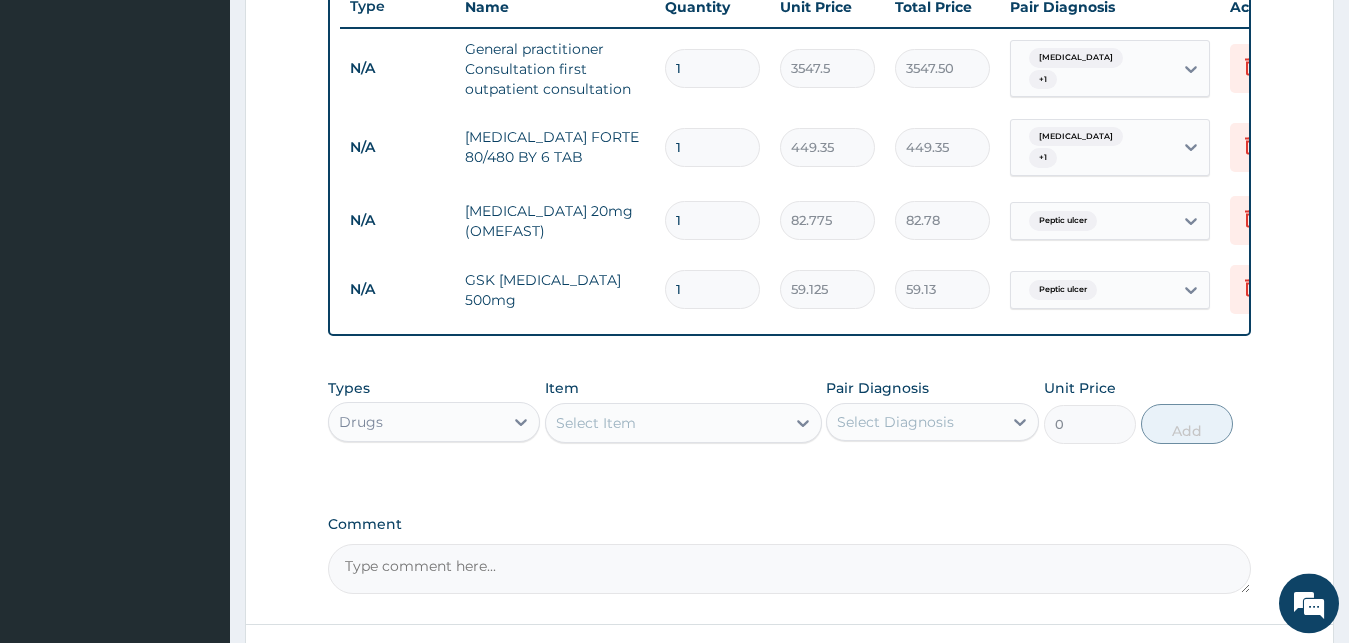 scroll, scrollTop: 799, scrollLeft: 0, axis: vertical 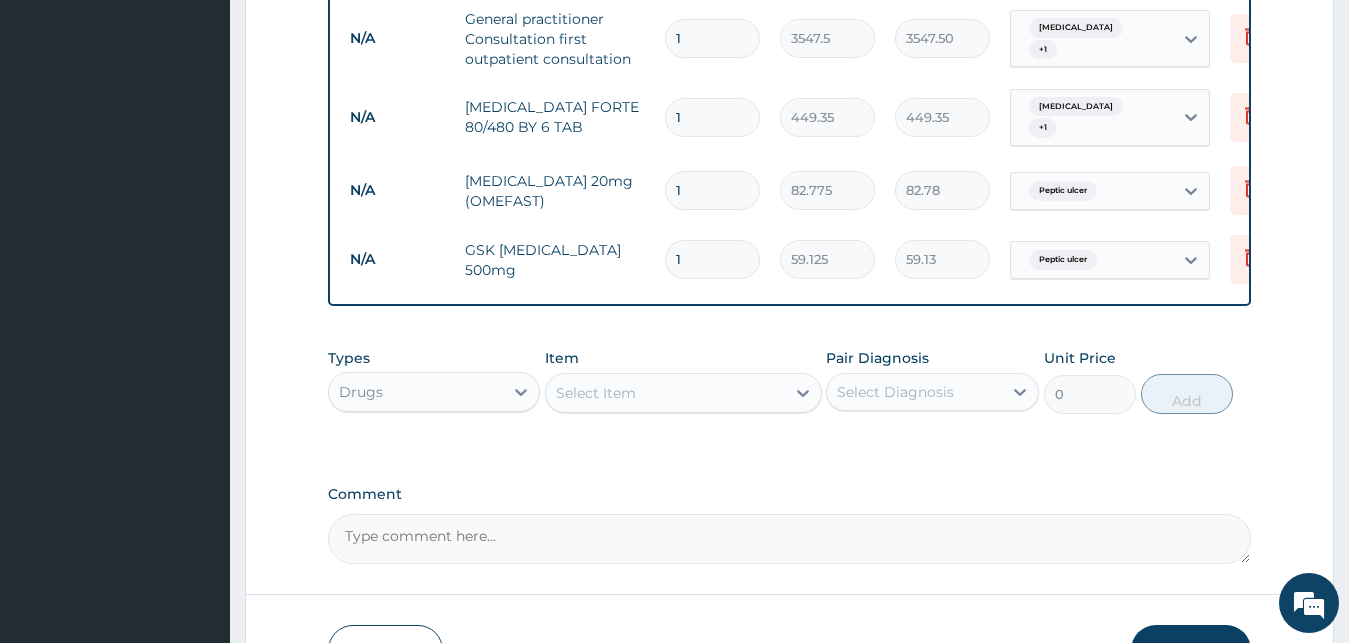 click on "Select Item" at bounding box center (665, 393) 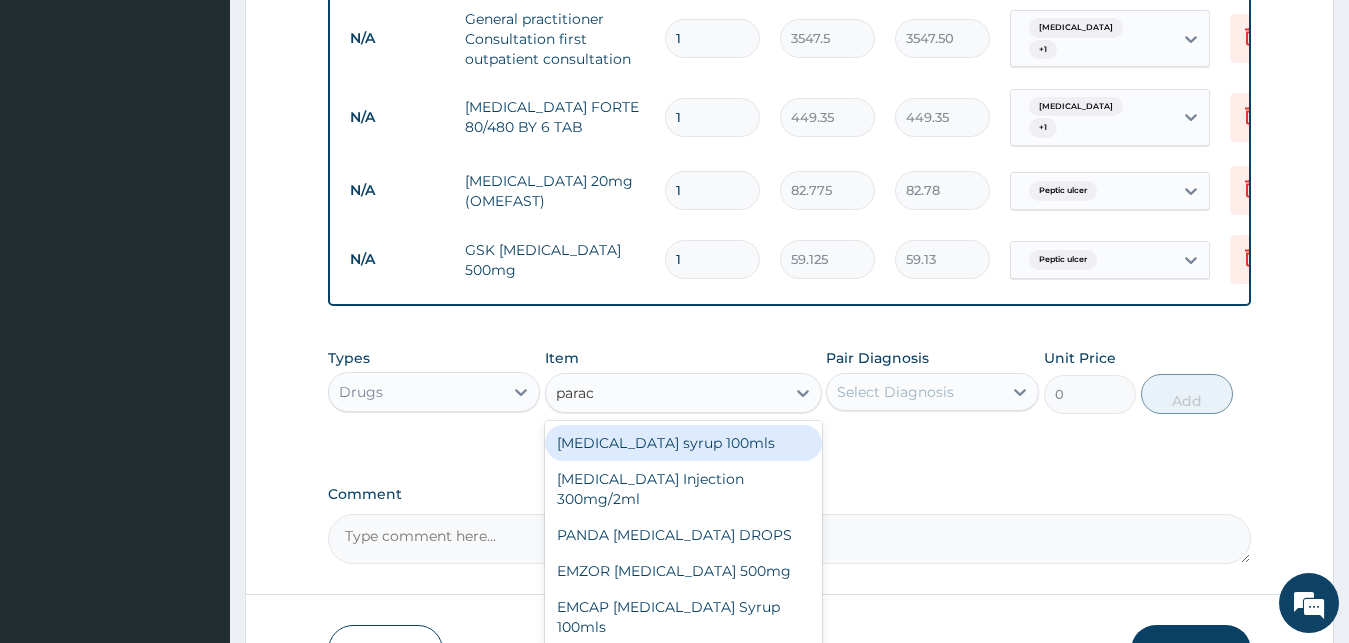 type on "parace" 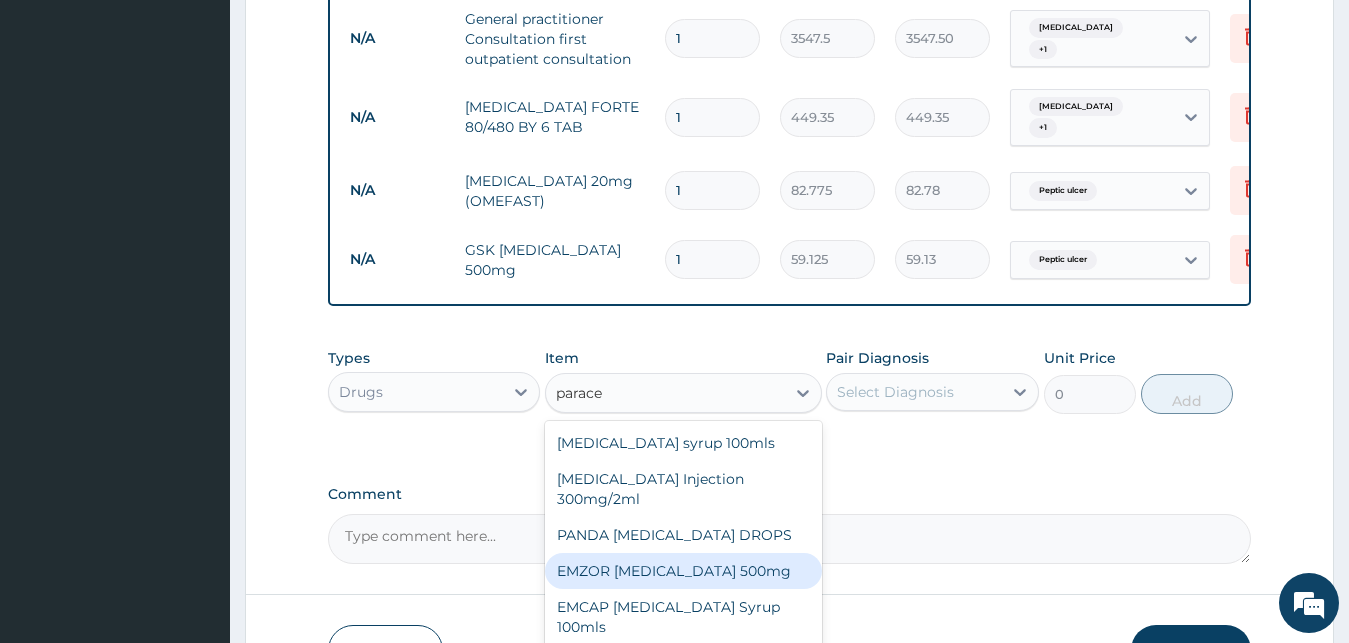 click on "EMZOR PARACETAMOL 500mg" at bounding box center [683, 571] 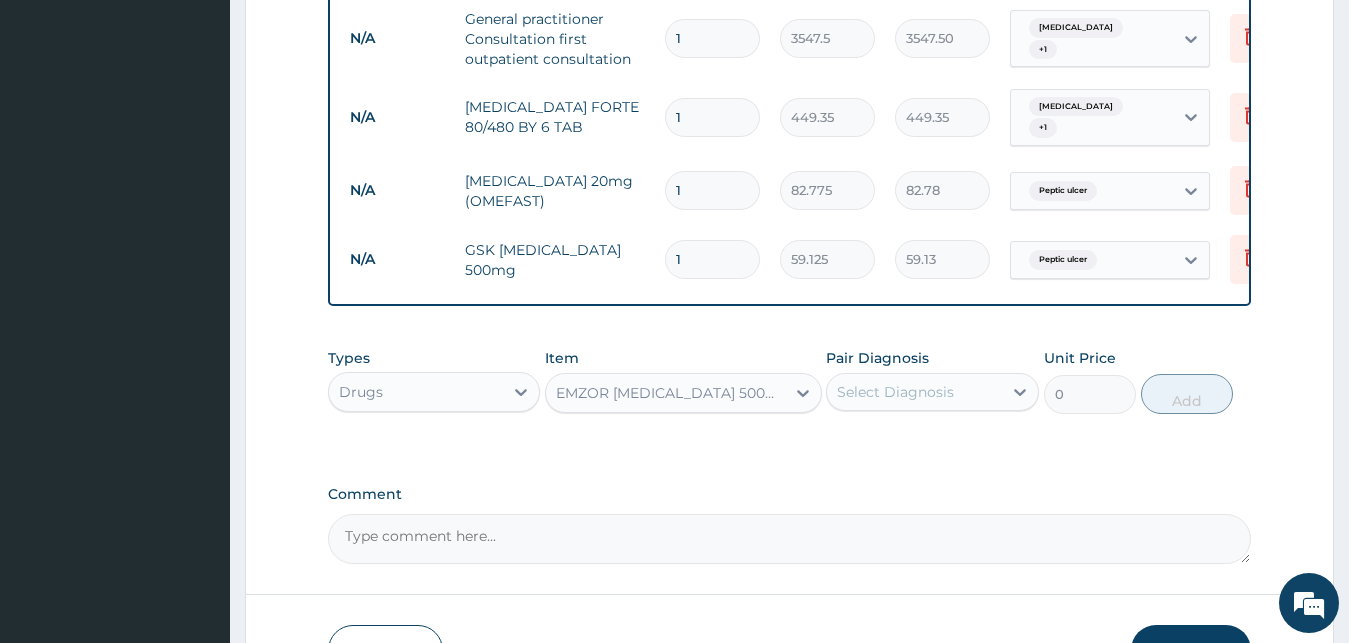 type 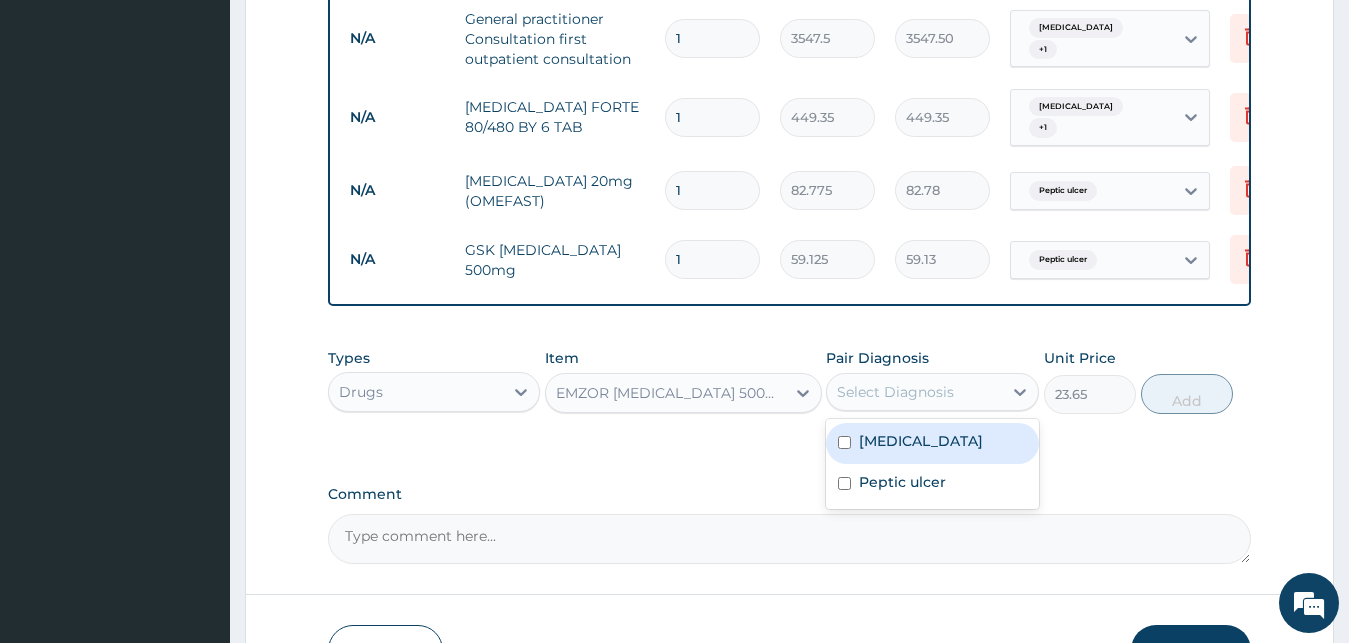 click on "Select Diagnosis" at bounding box center [895, 392] 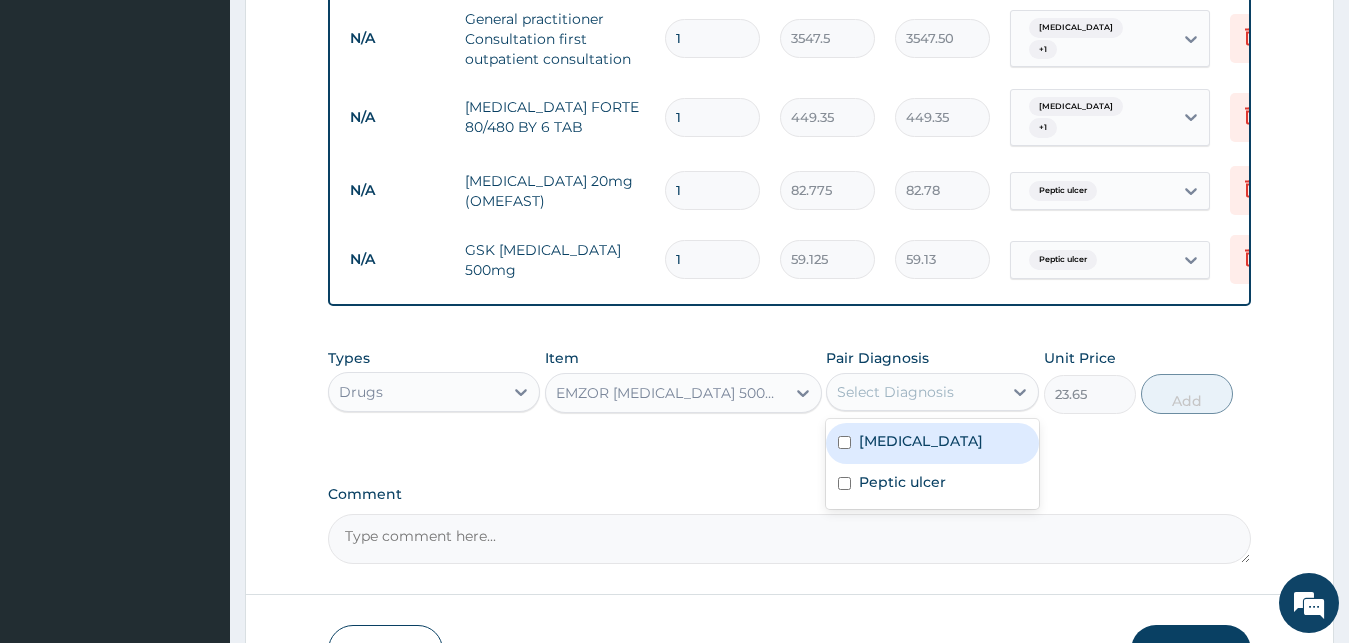 click on "Malaria" at bounding box center [921, 441] 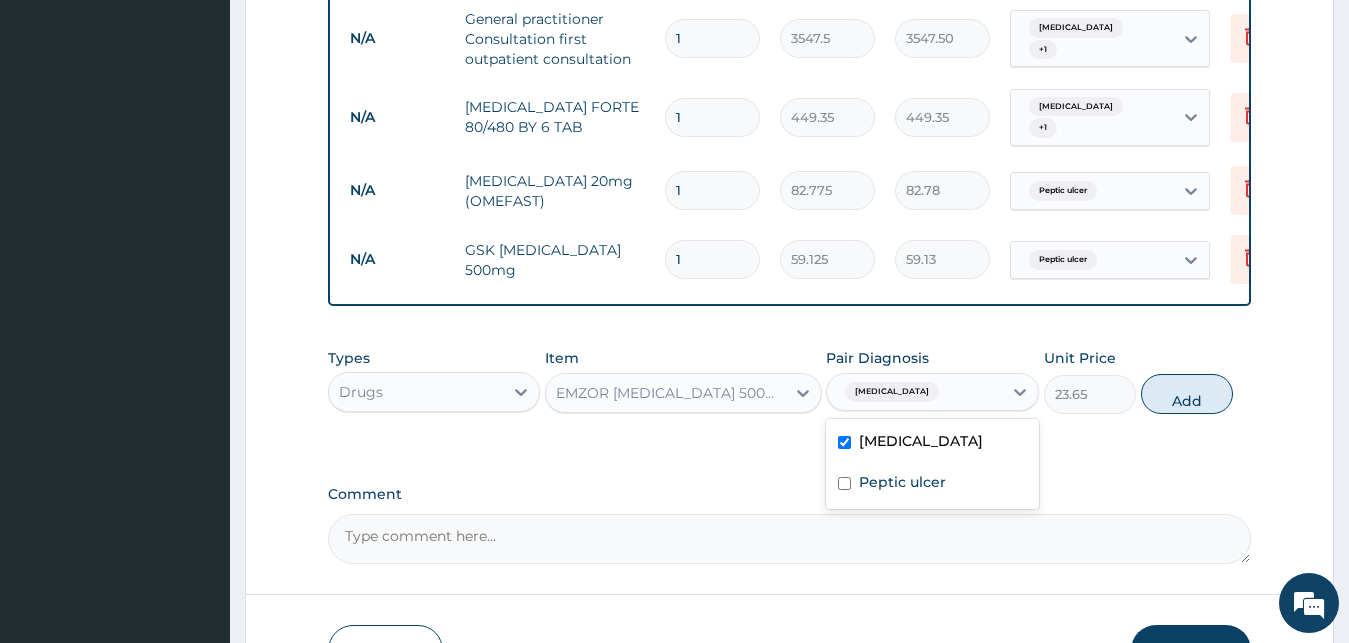 checkbox on "true" 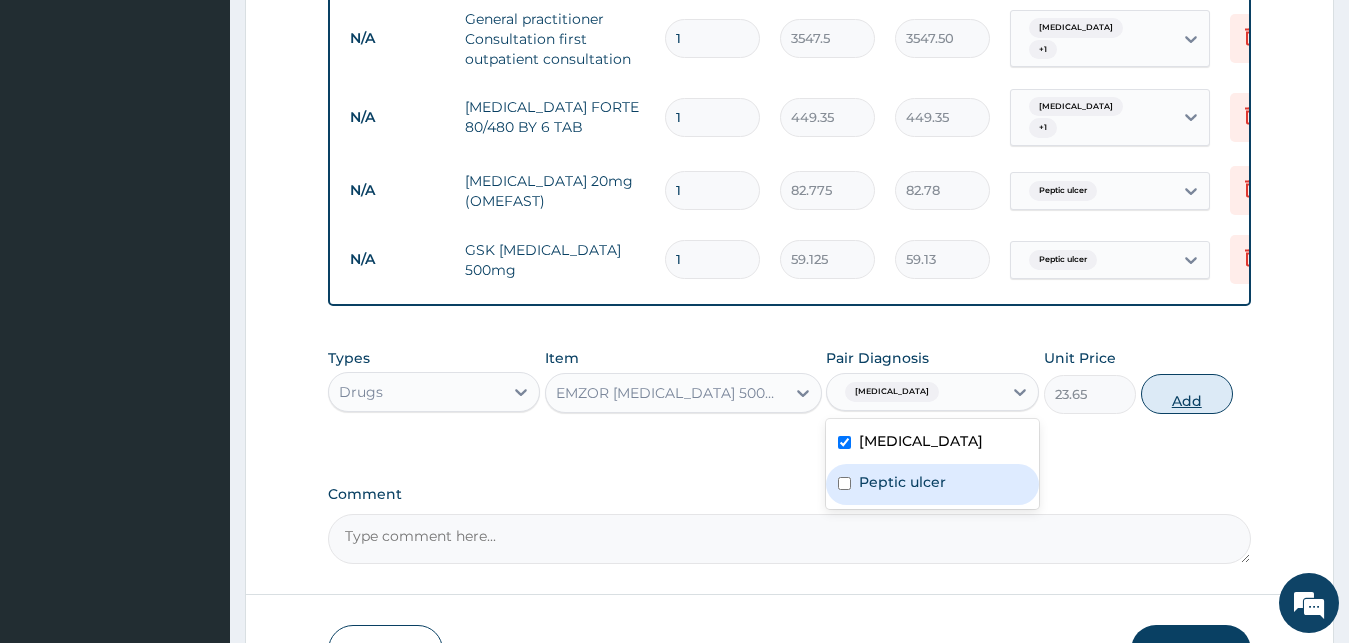 click on "Add" at bounding box center [1187, 394] 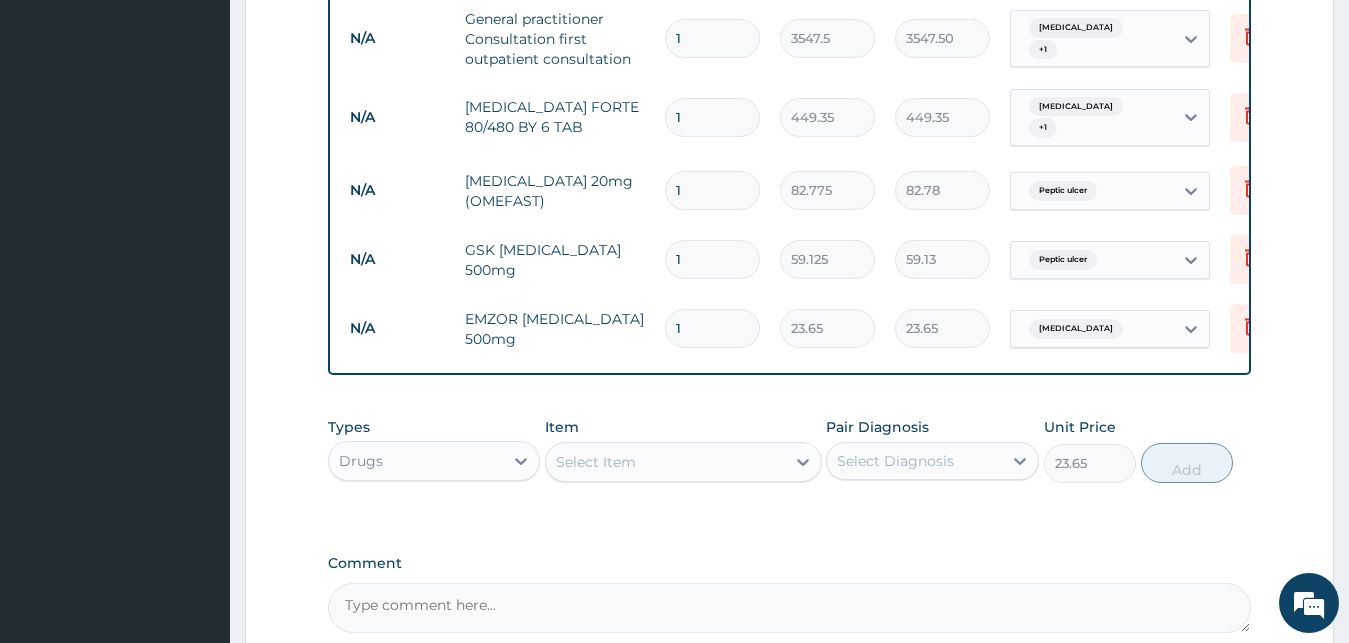 type on "0" 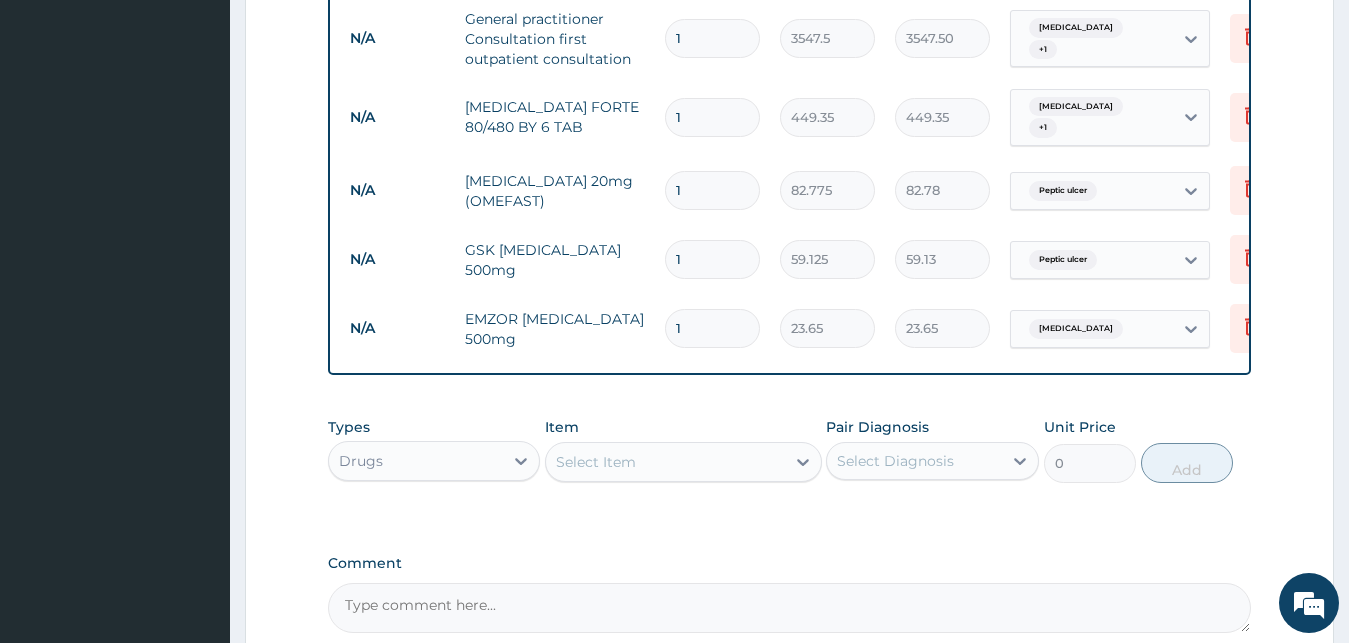type on "18" 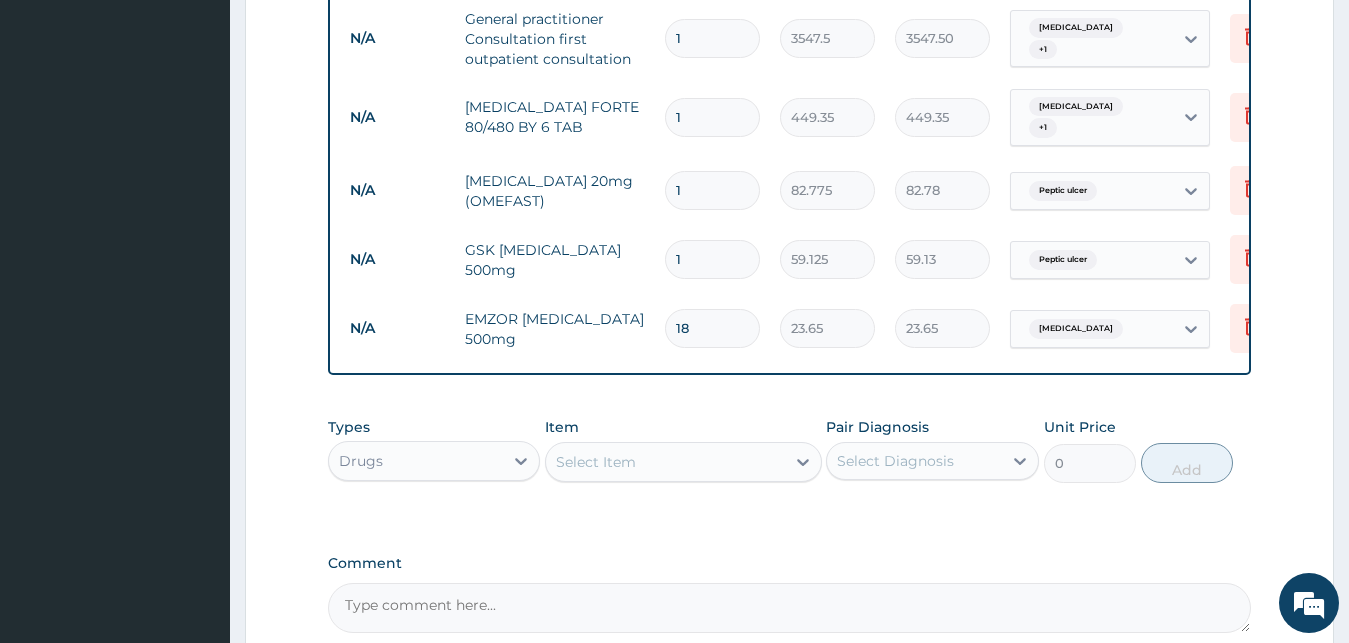 type on "425.70" 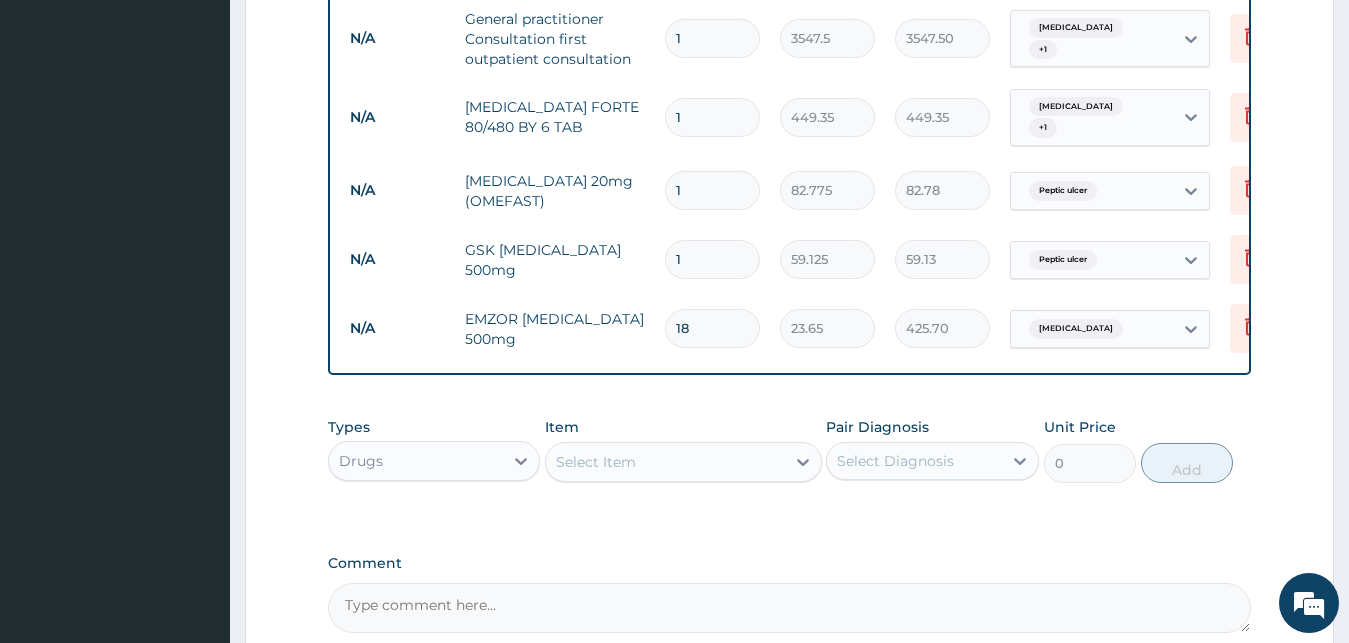 type on "18" 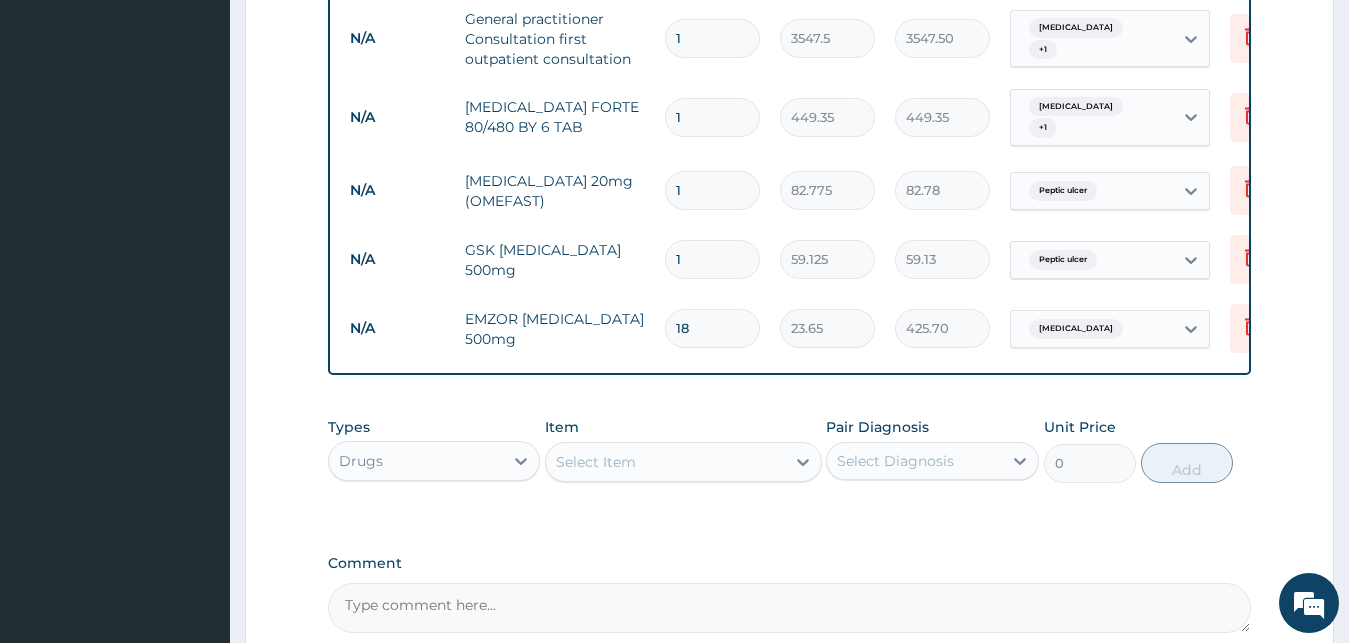 click on "1" at bounding box center (712, 259) 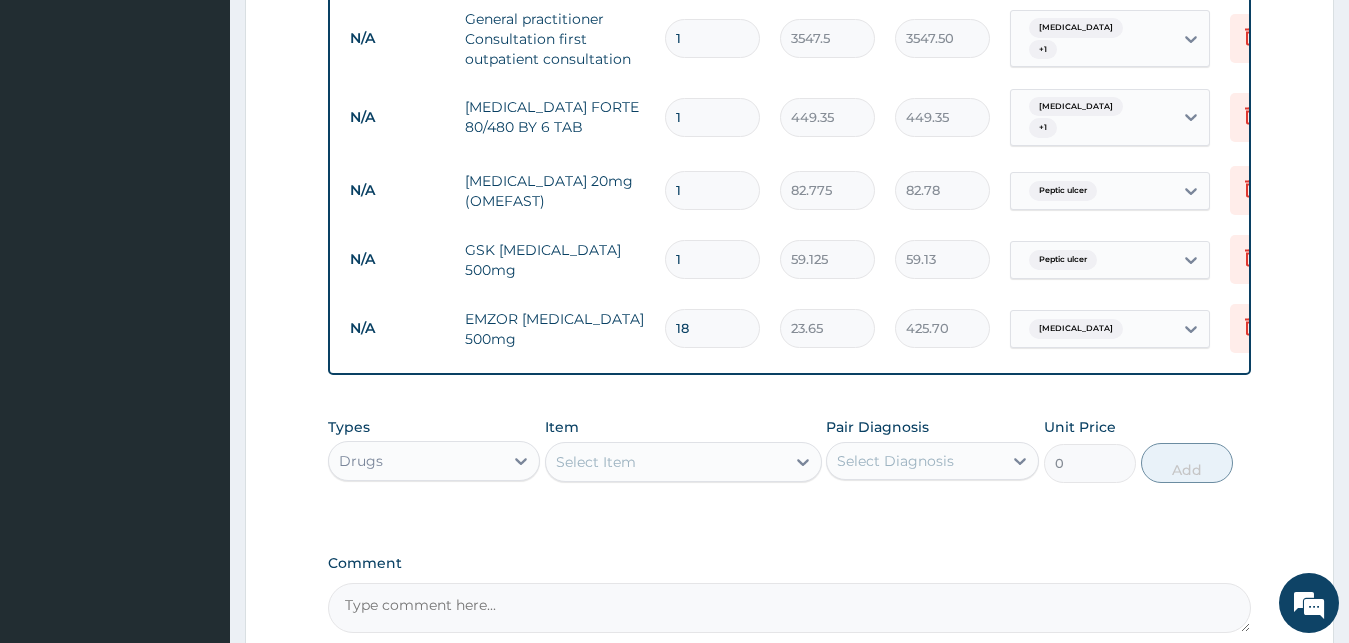 type on "18" 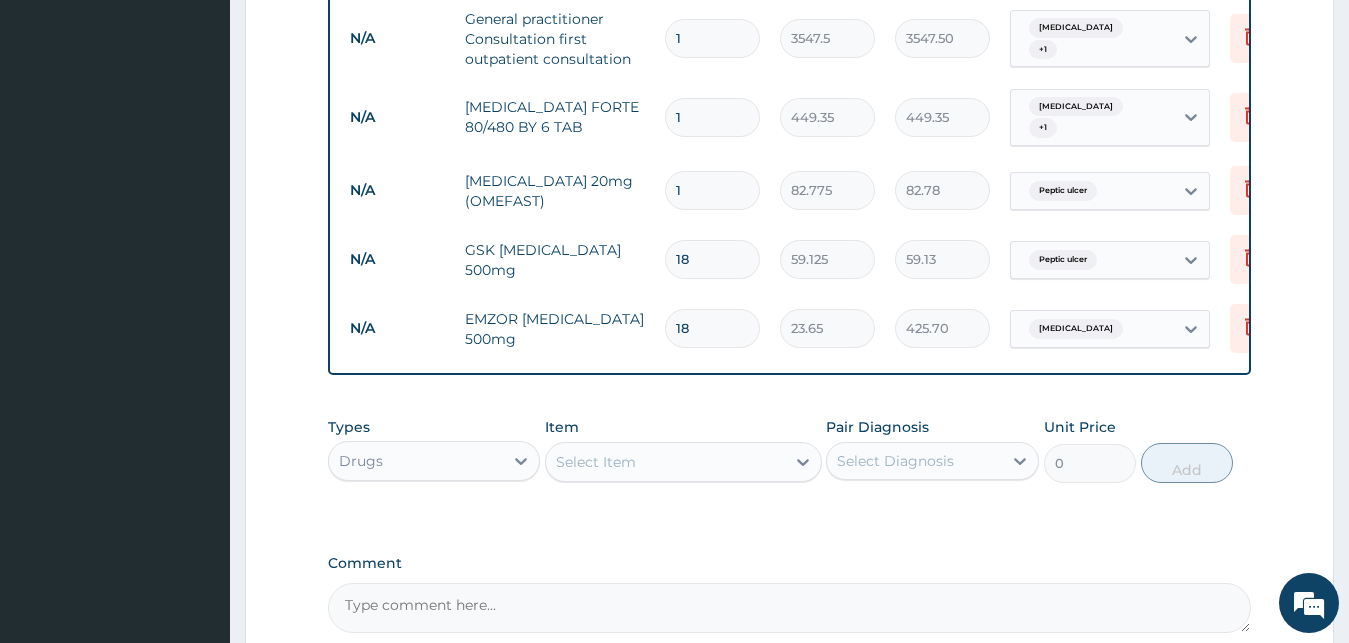 type on "1064.25" 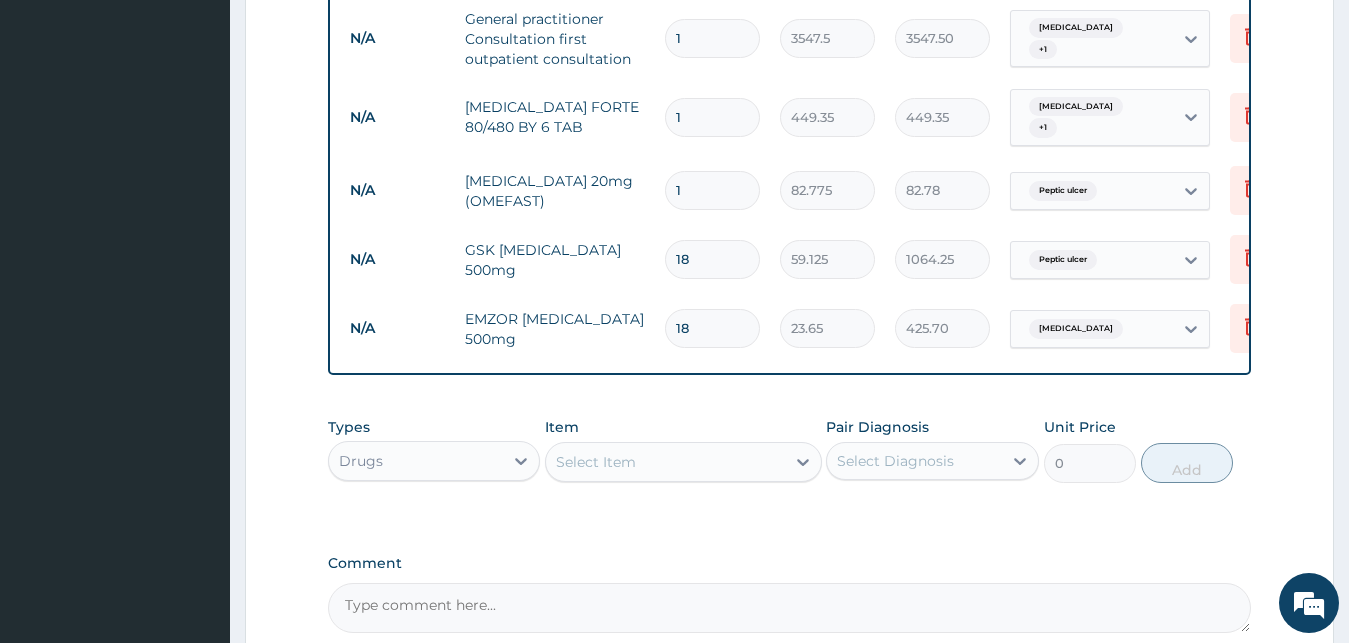 type on "18" 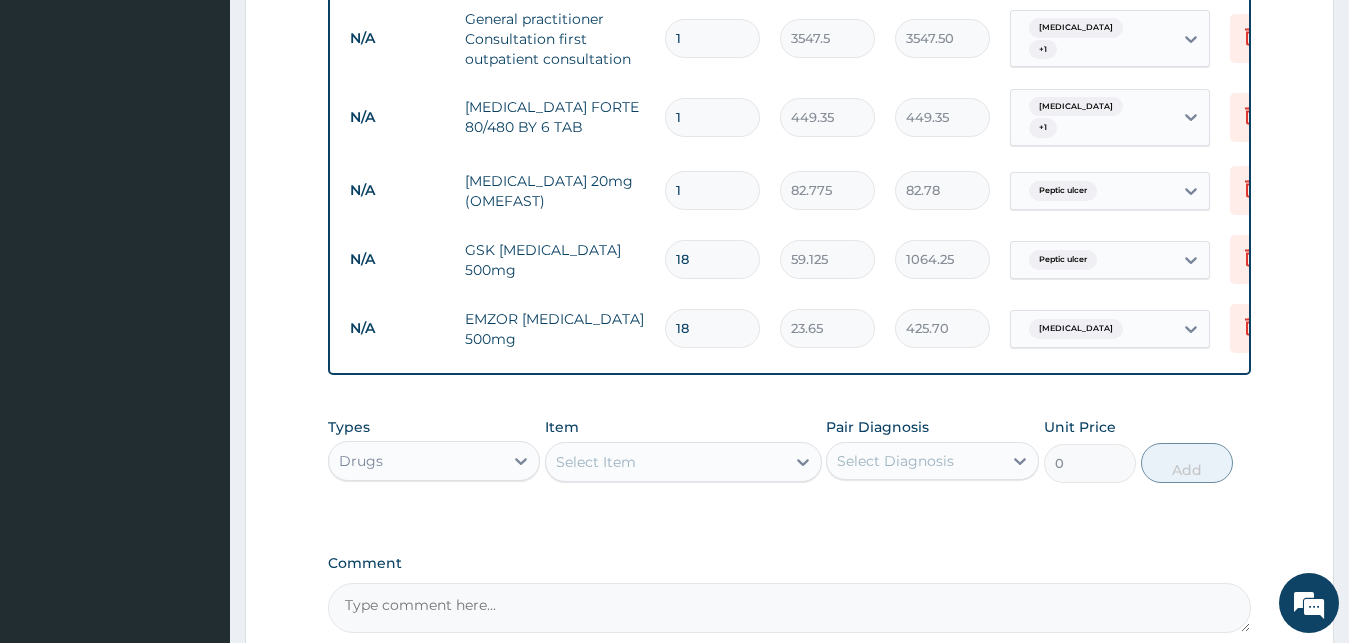 type on "14" 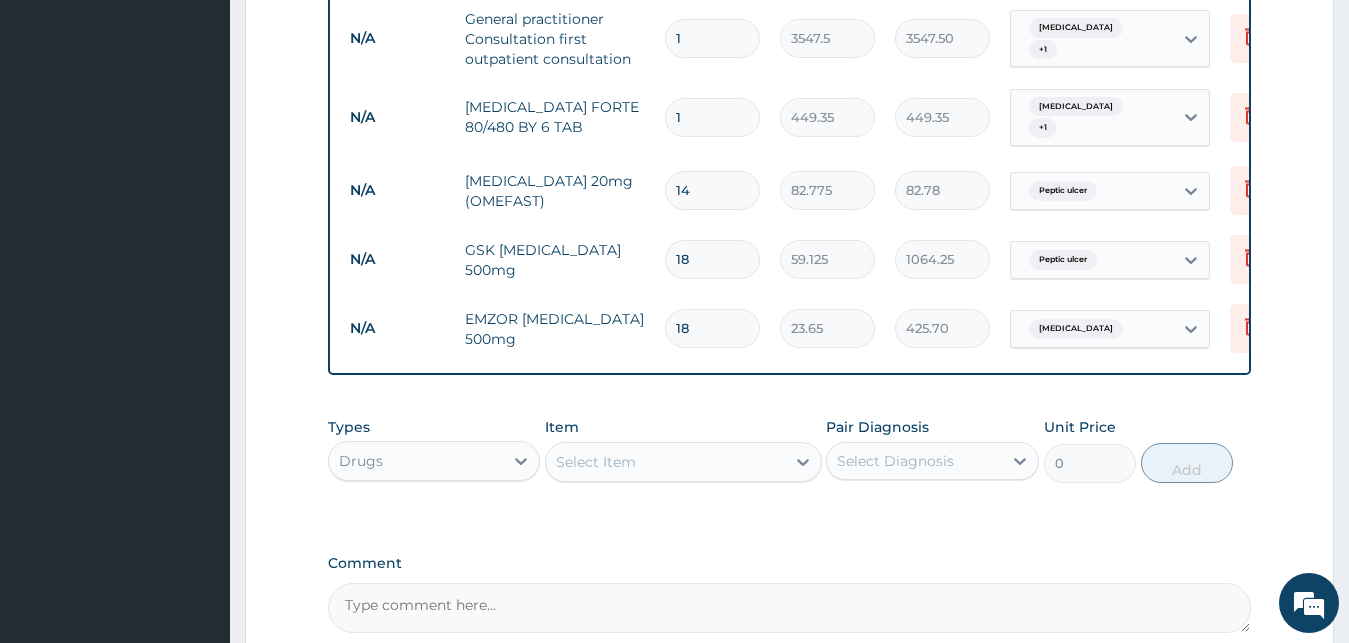 type on "1158.85" 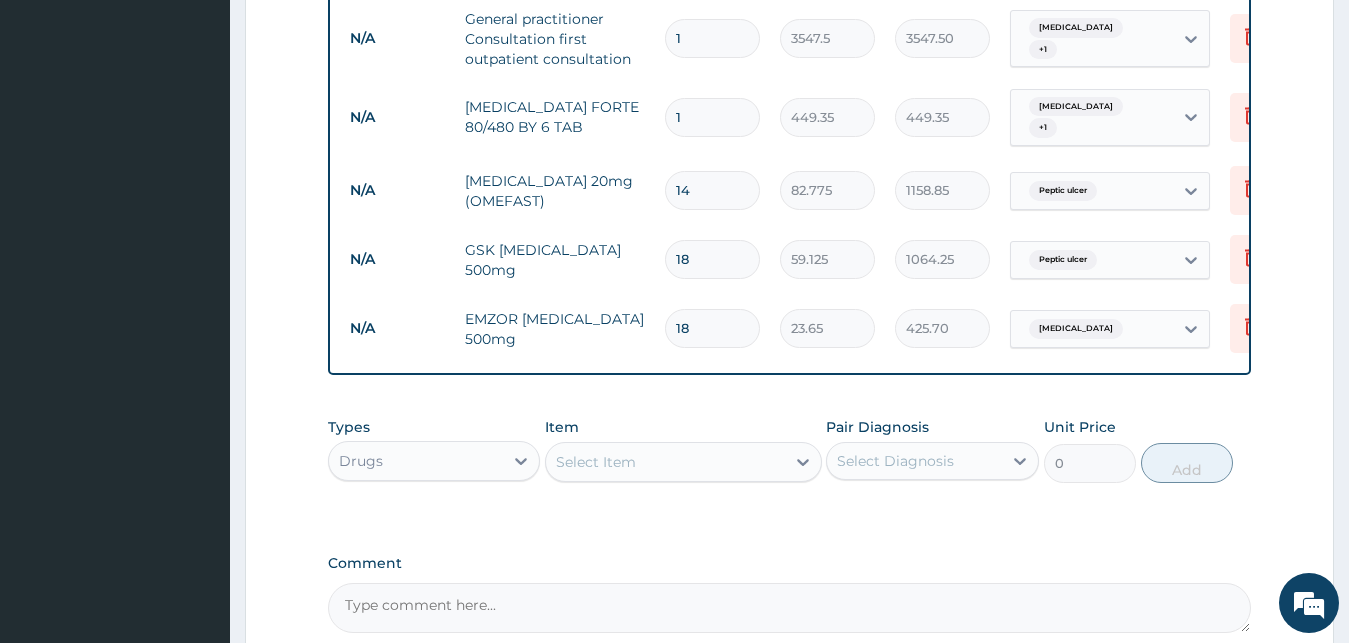 type on "14" 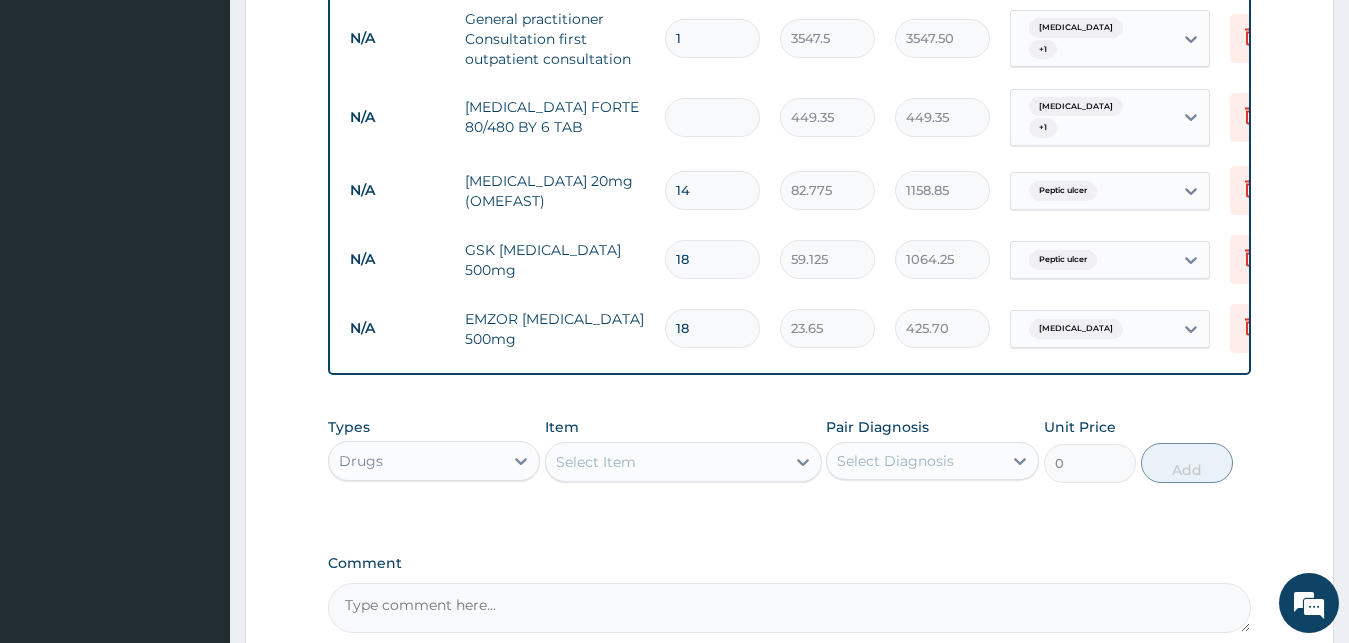 type on "0.00" 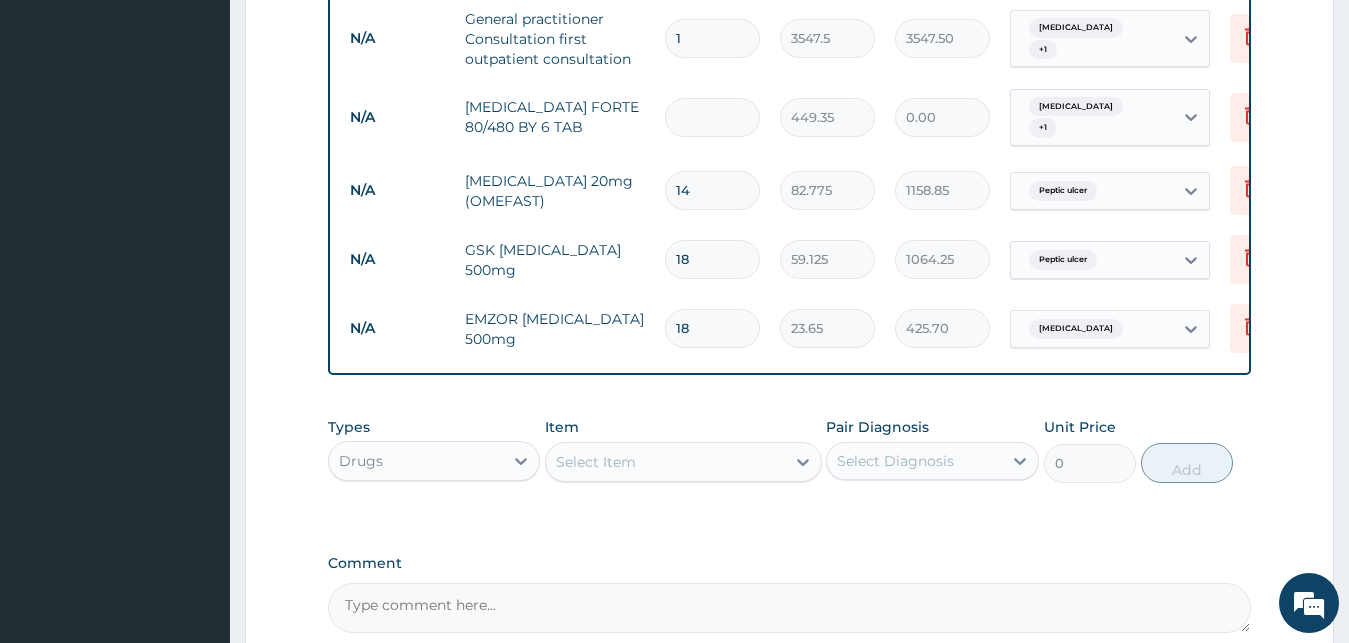 type on "6" 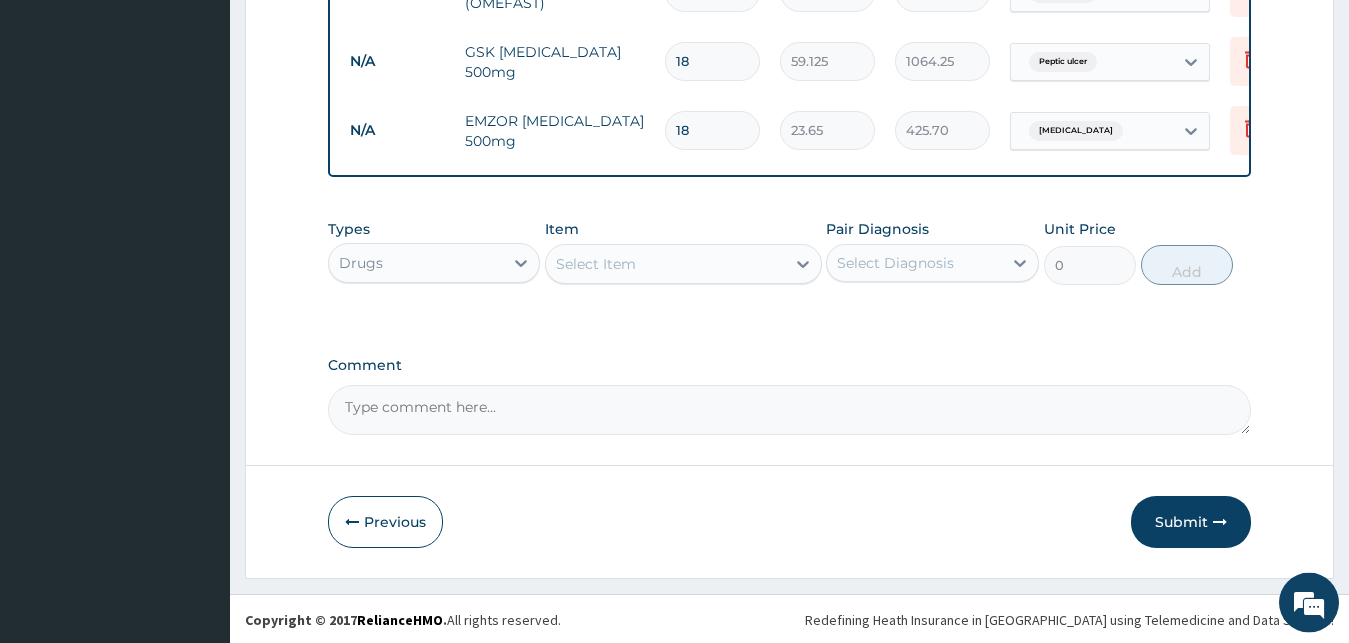scroll, scrollTop: 1008, scrollLeft: 0, axis: vertical 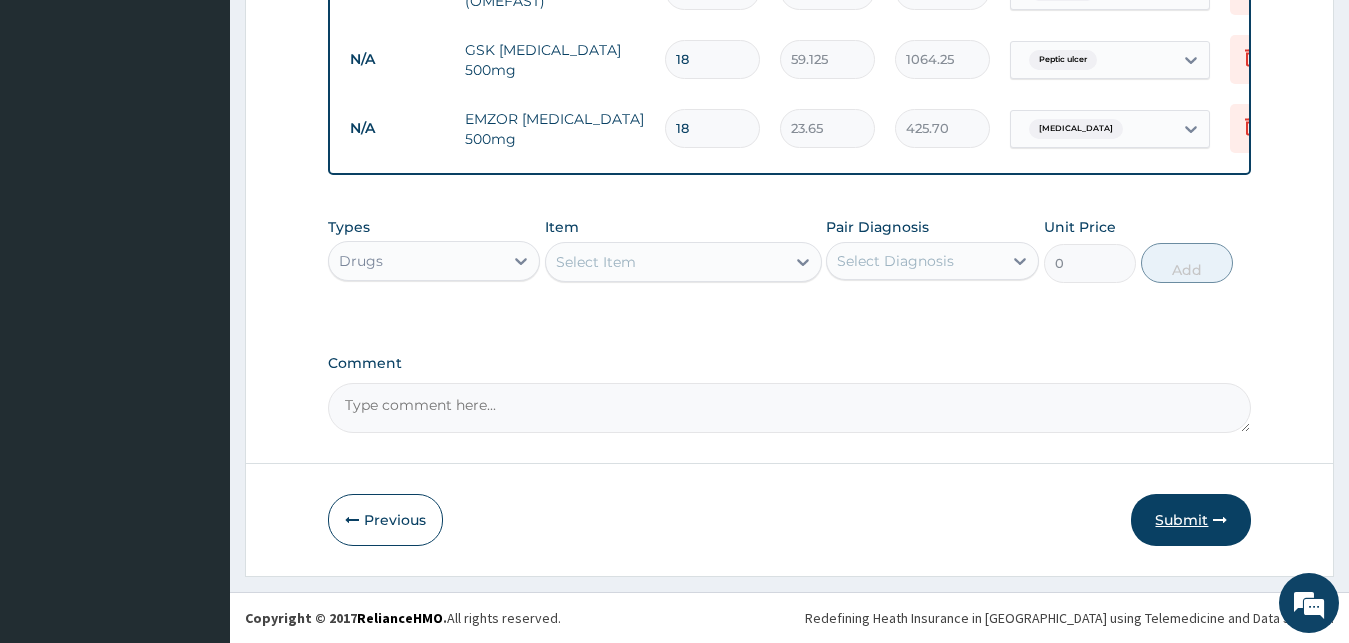 type on "6" 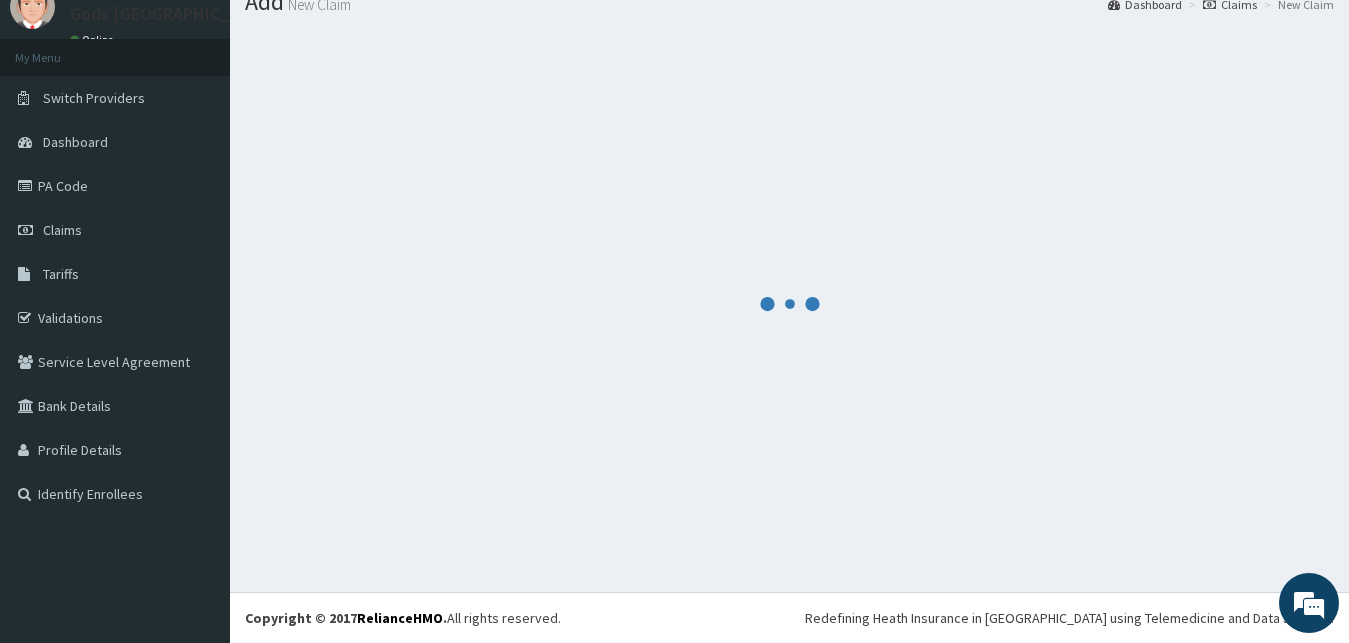 scroll, scrollTop: 76, scrollLeft: 0, axis: vertical 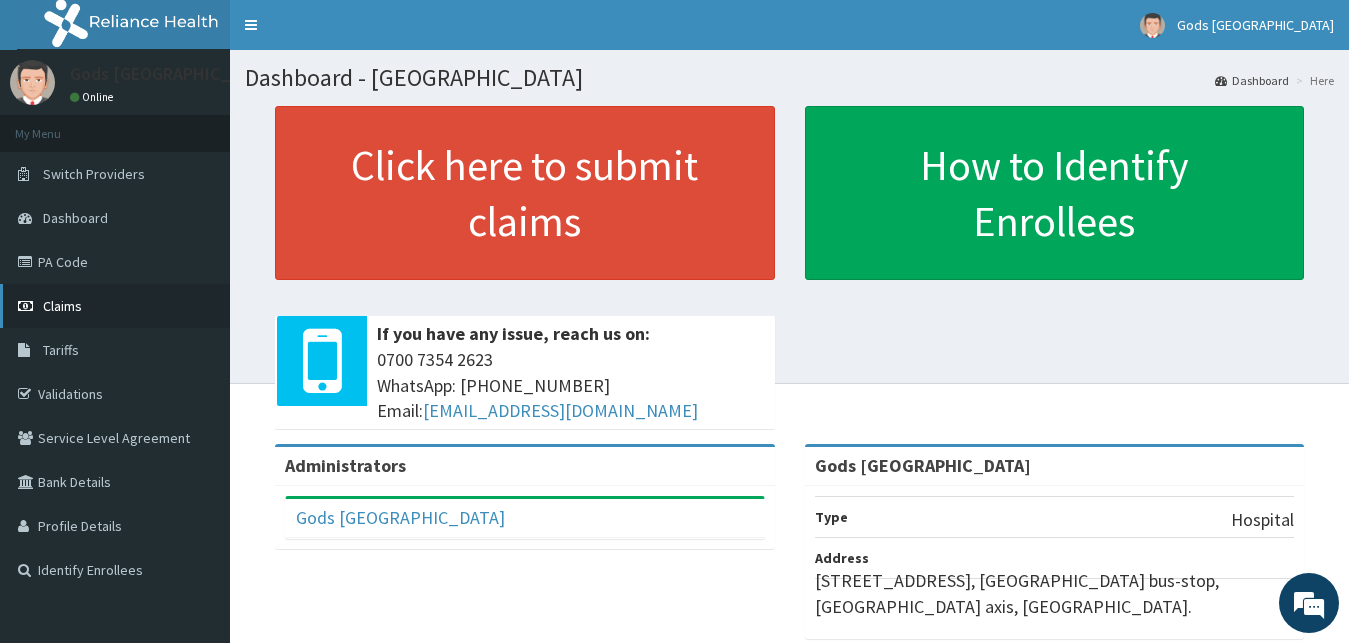 click on "Claims" at bounding box center (115, 306) 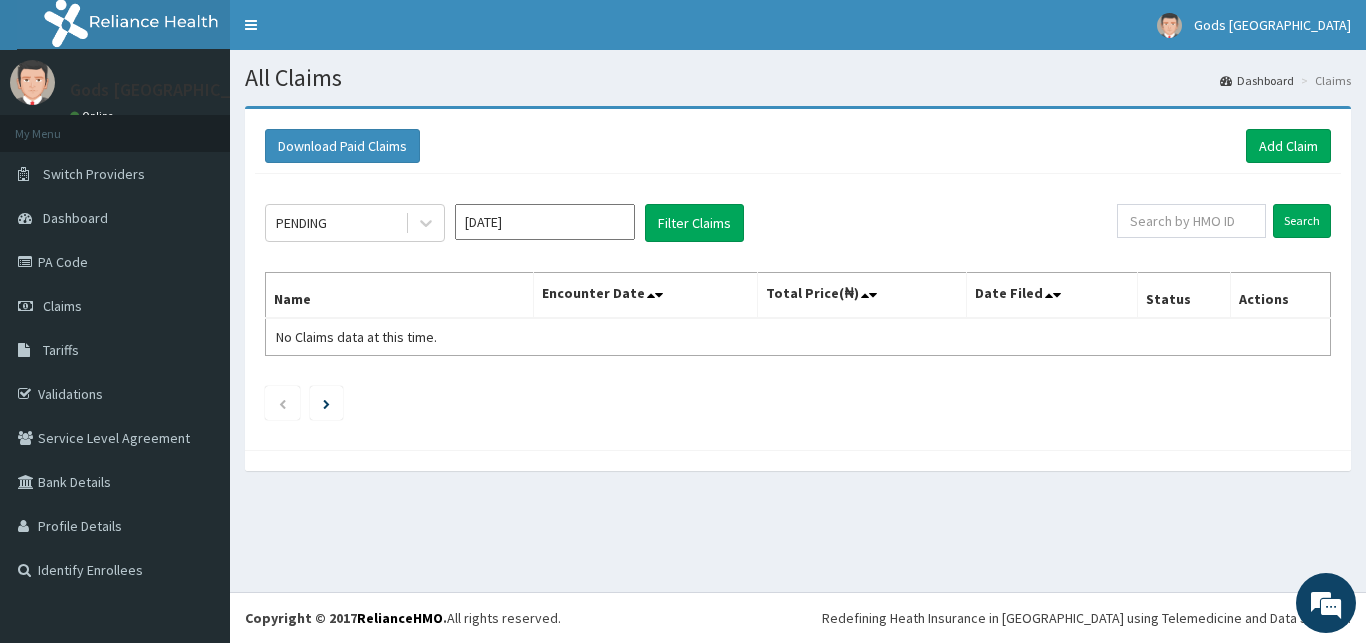 scroll, scrollTop: 0, scrollLeft: 0, axis: both 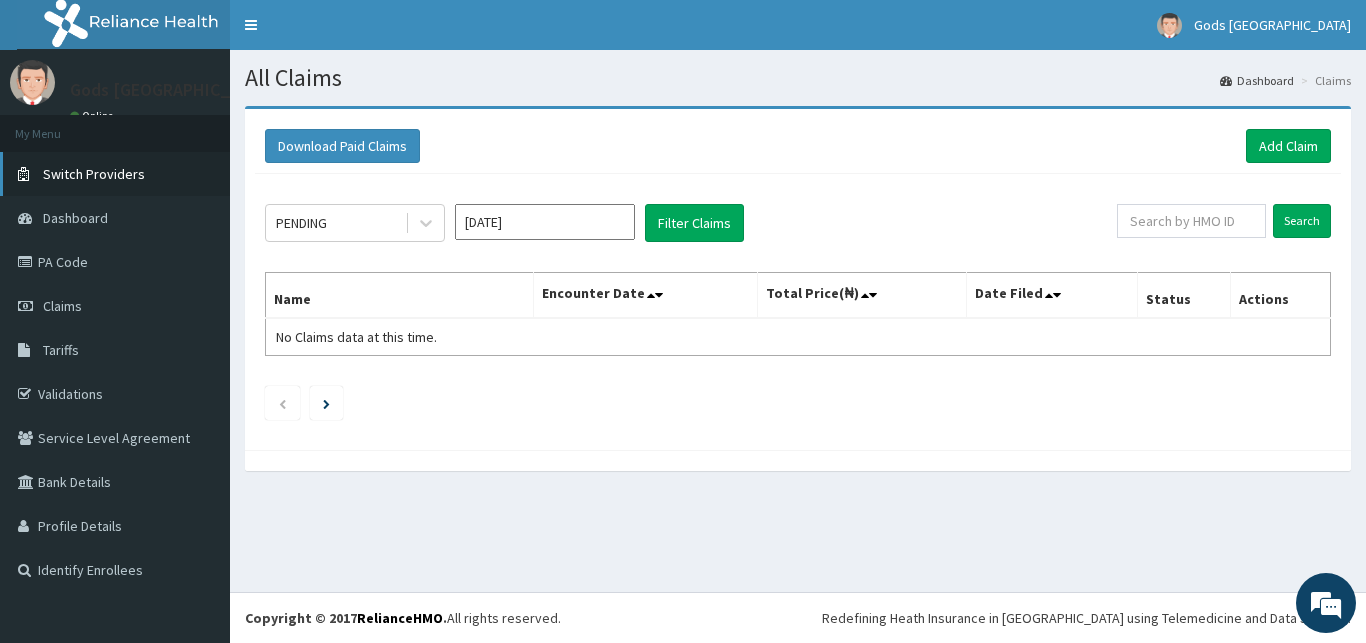 click on "Switch Providers" at bounding box center (94, 174) 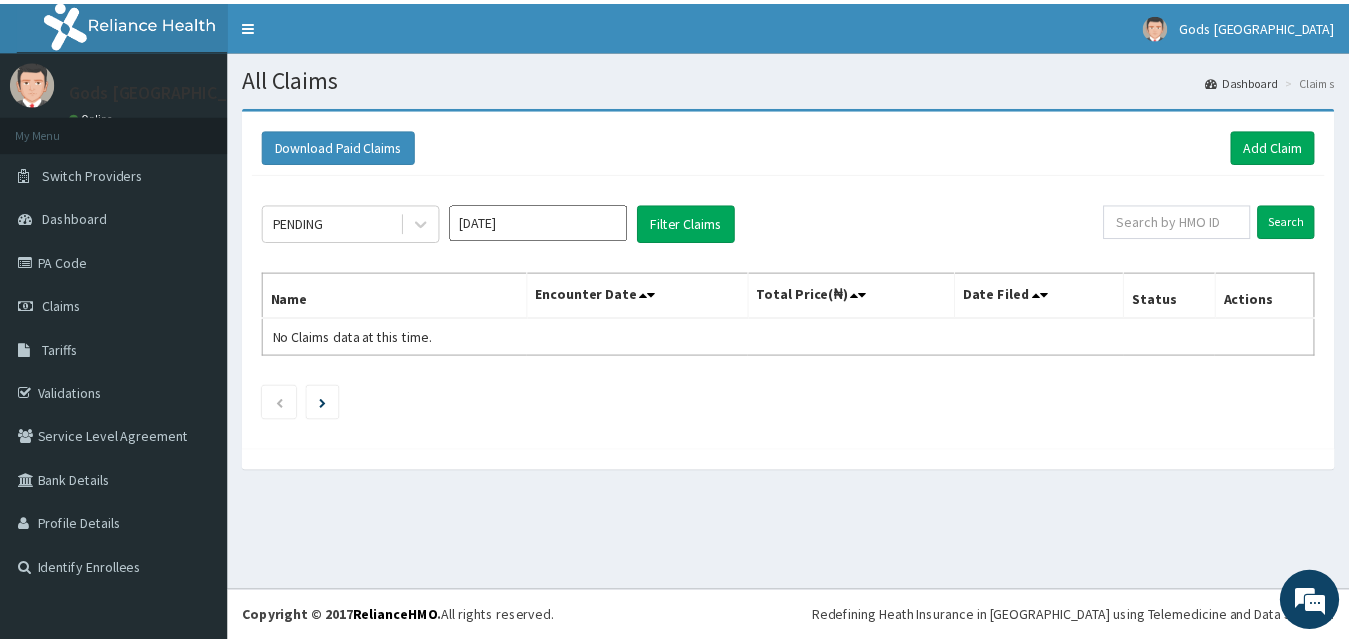 scroll, scrollTop: 0, scrollLeft: 0, axis: both 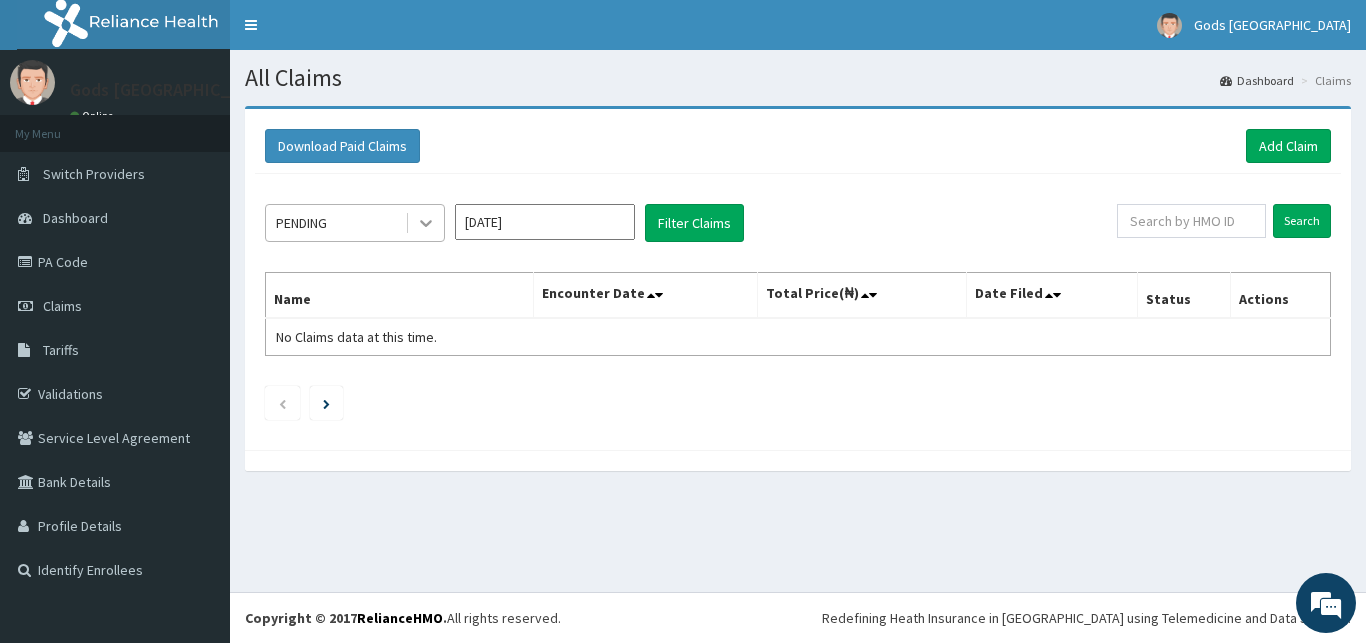 click 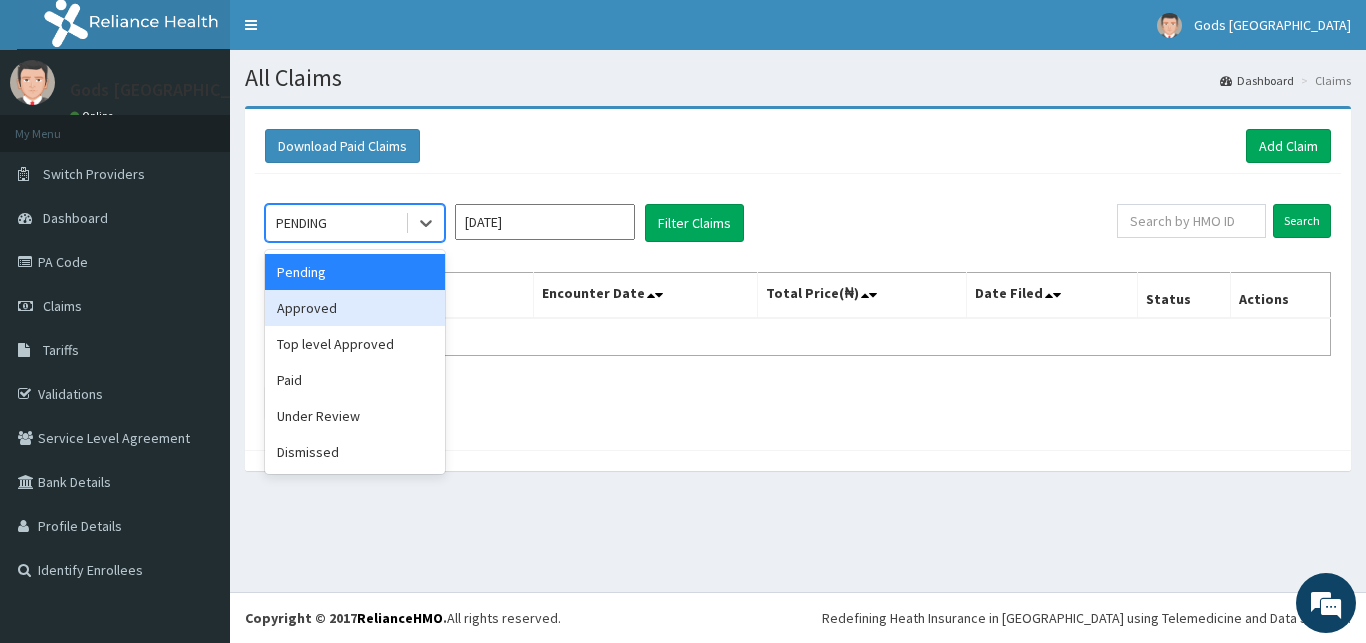 click on "Approved" at bounding box center [355, 308] 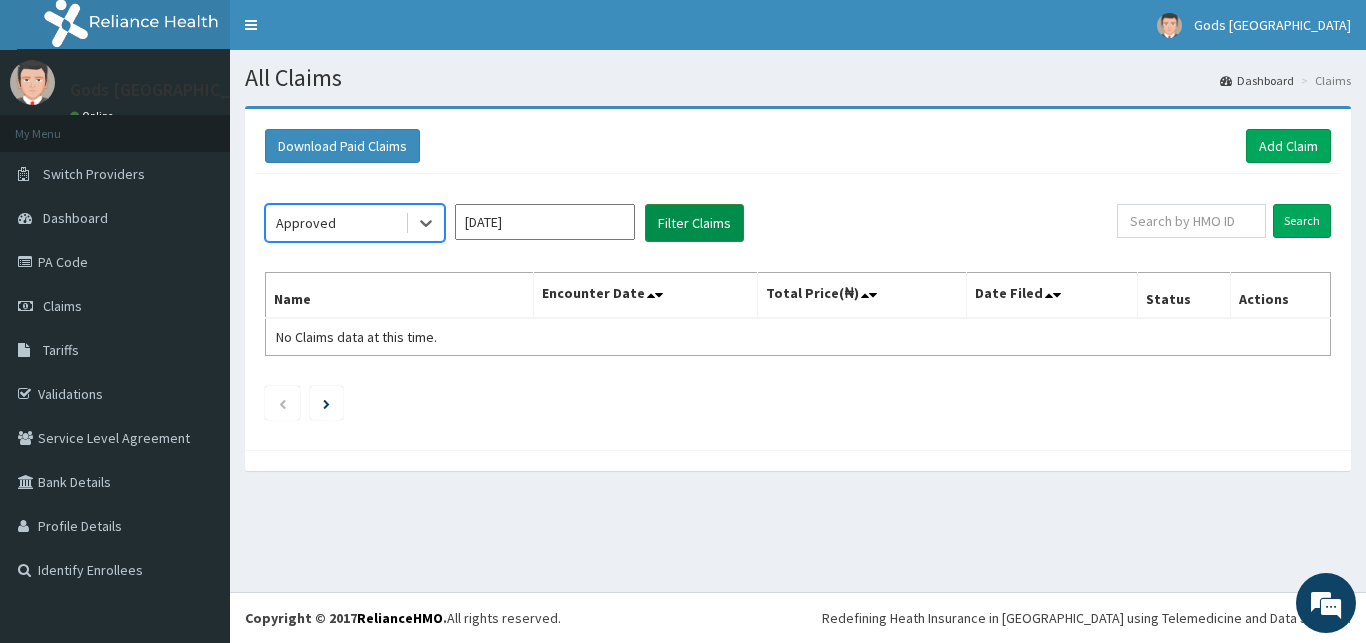 click on "Filter Claims" at bounding box center [694, 223] 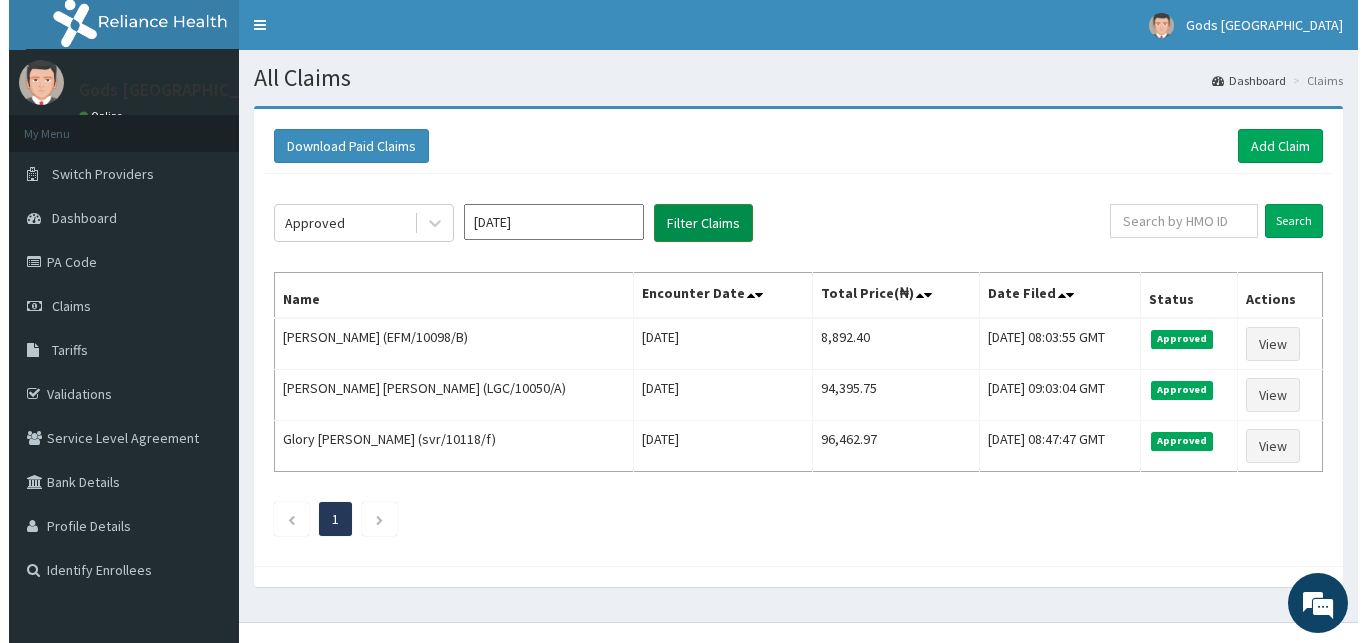 scroll, scrollTop: 0, scrollLeft: 0, axis: both 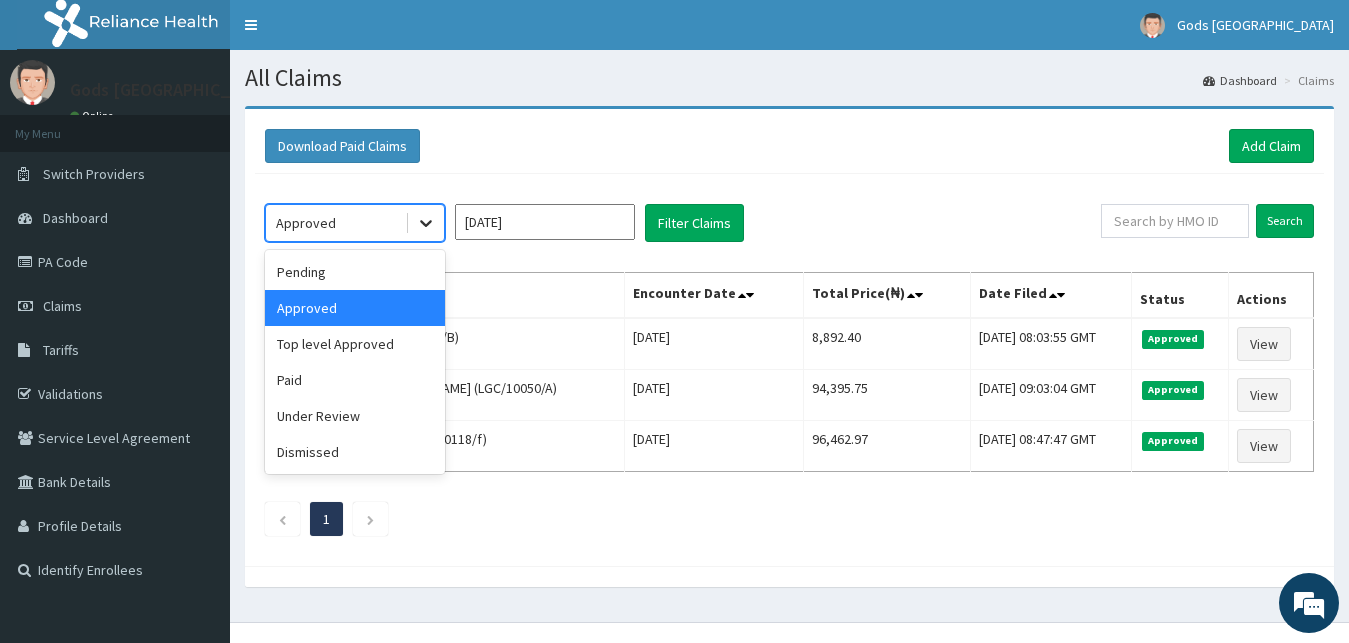 click at bounding box center [426, 223] 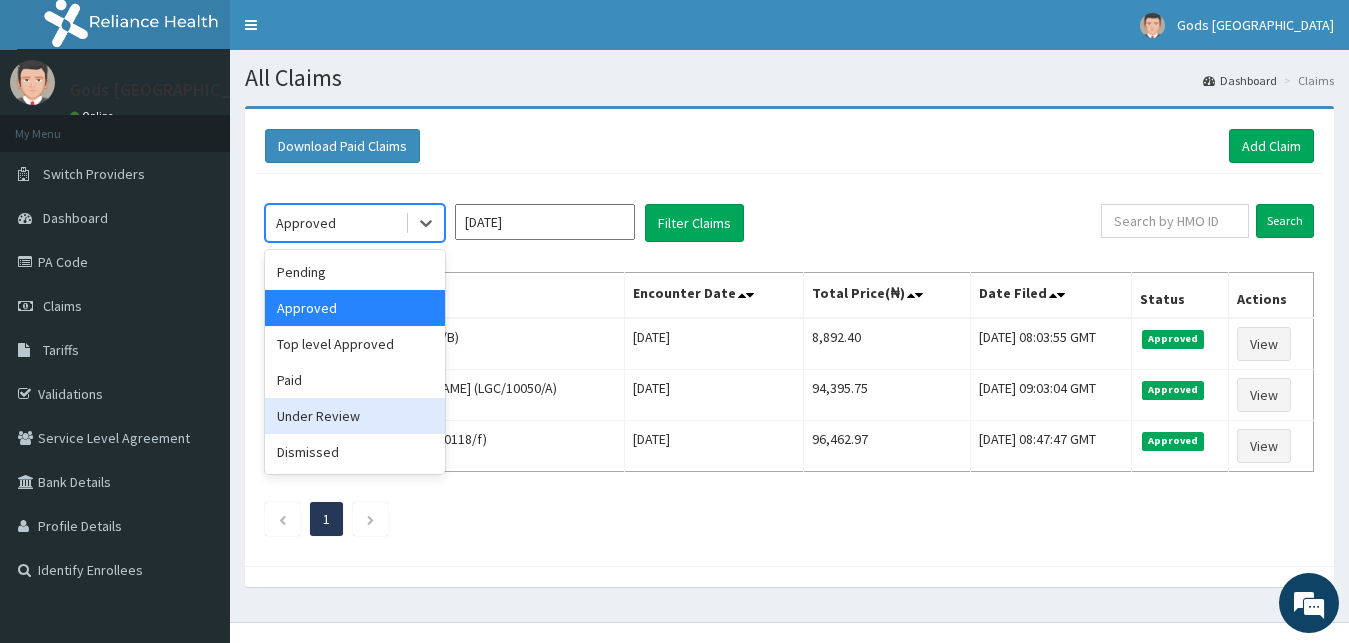 click on "Under Review" at bounding box center [355, 416] 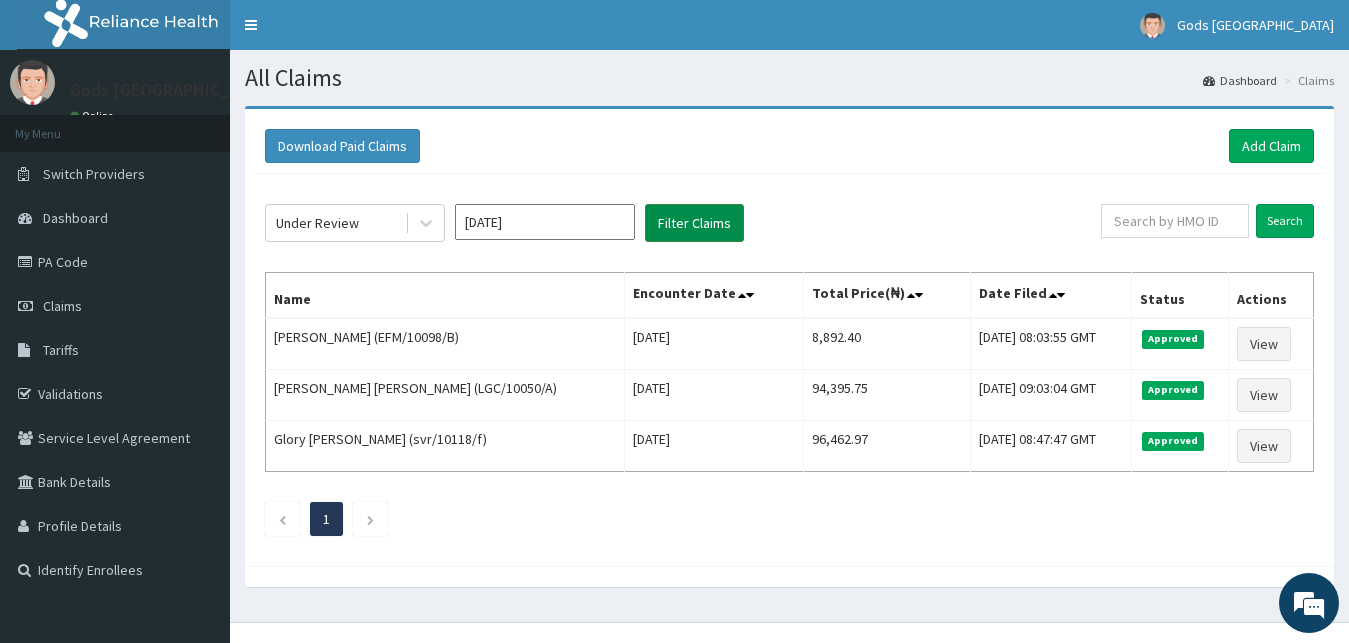 click on "Filter Claims" at bounding box center [694, 223] 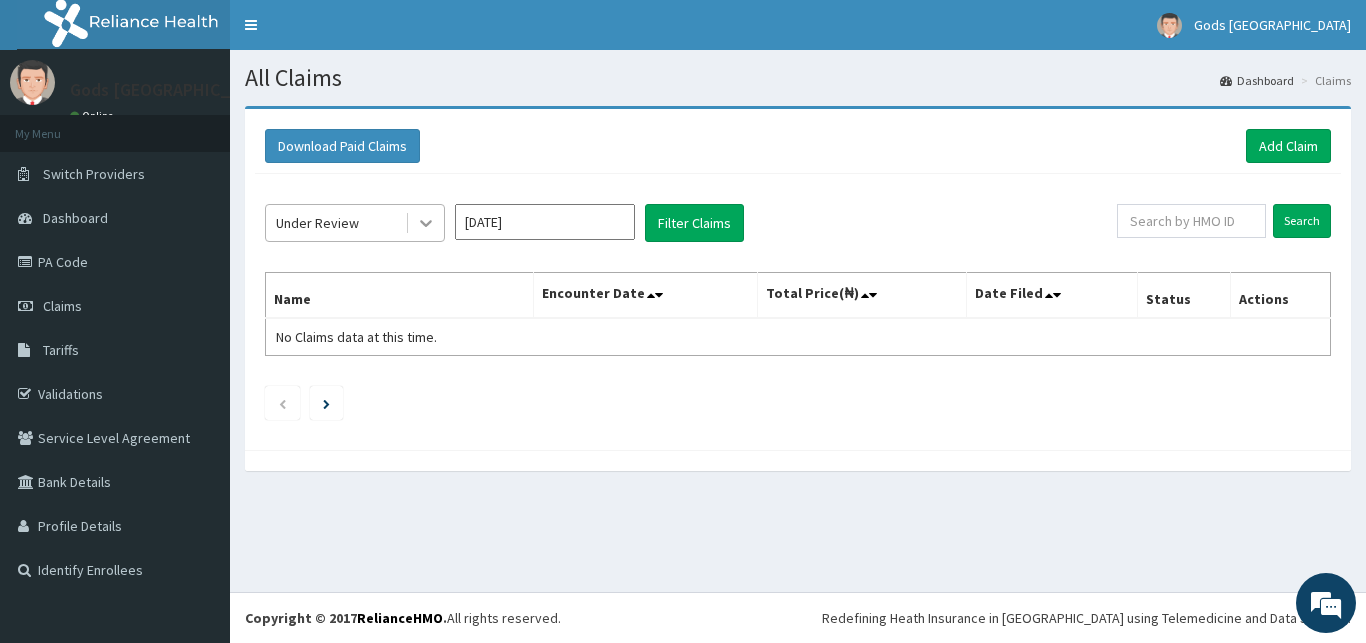 click at bounding box center (426, 223) 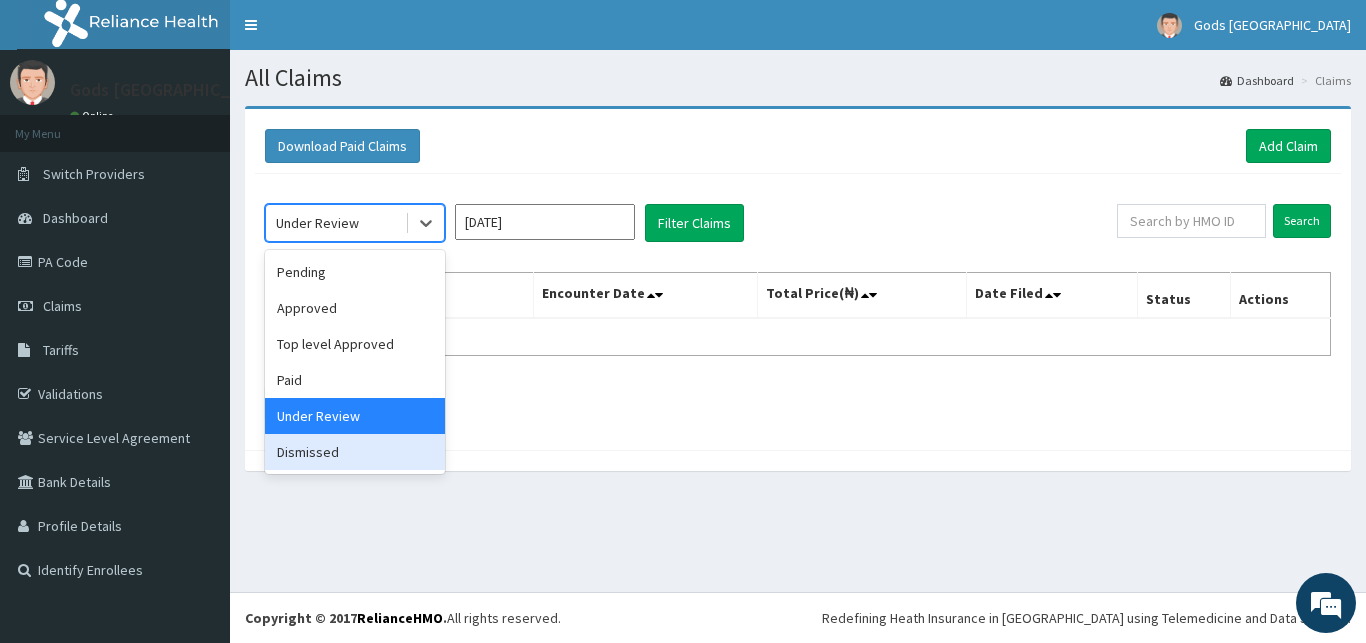 click on "Dismissed" at bounding box center (355, 452) 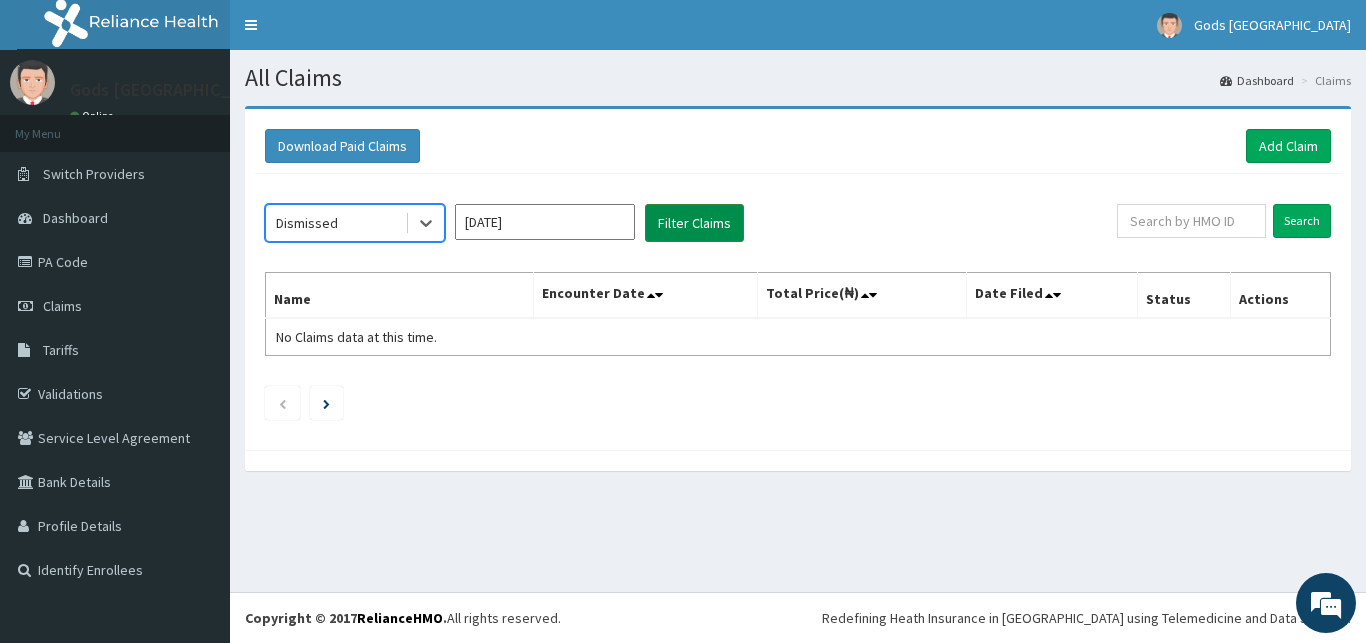 click on "Filter Claims" at bounding box center [694, 223] 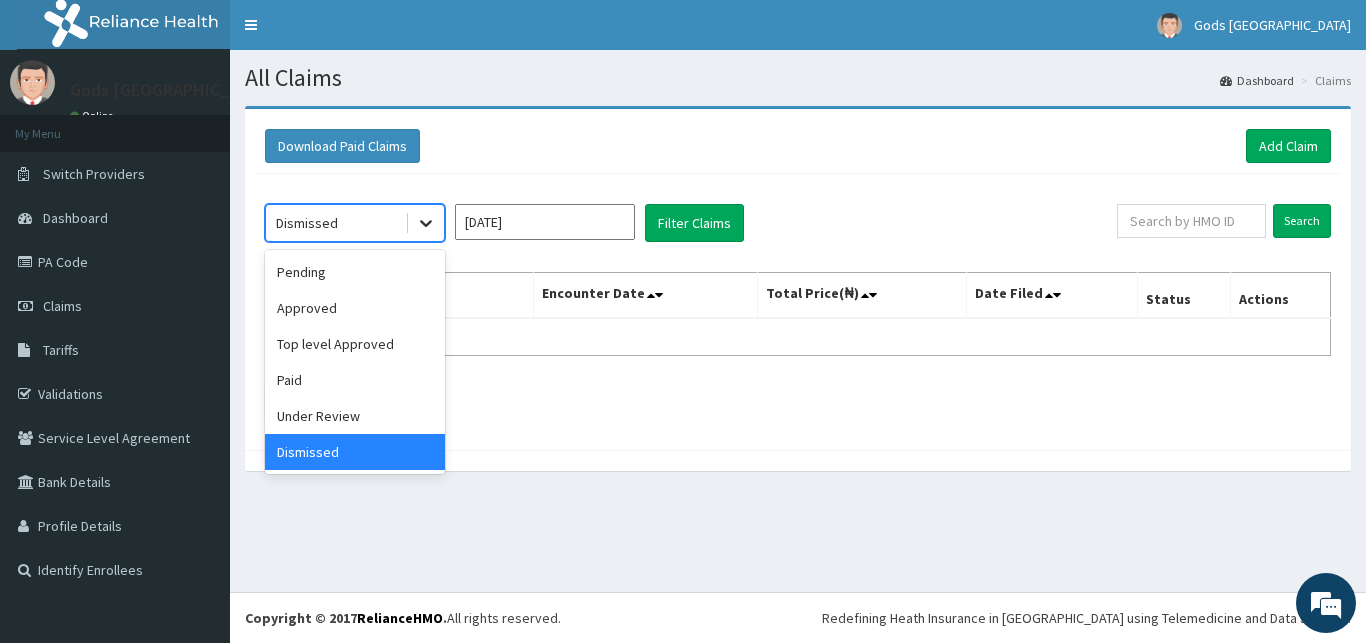 click at bounding box center (426, 223) 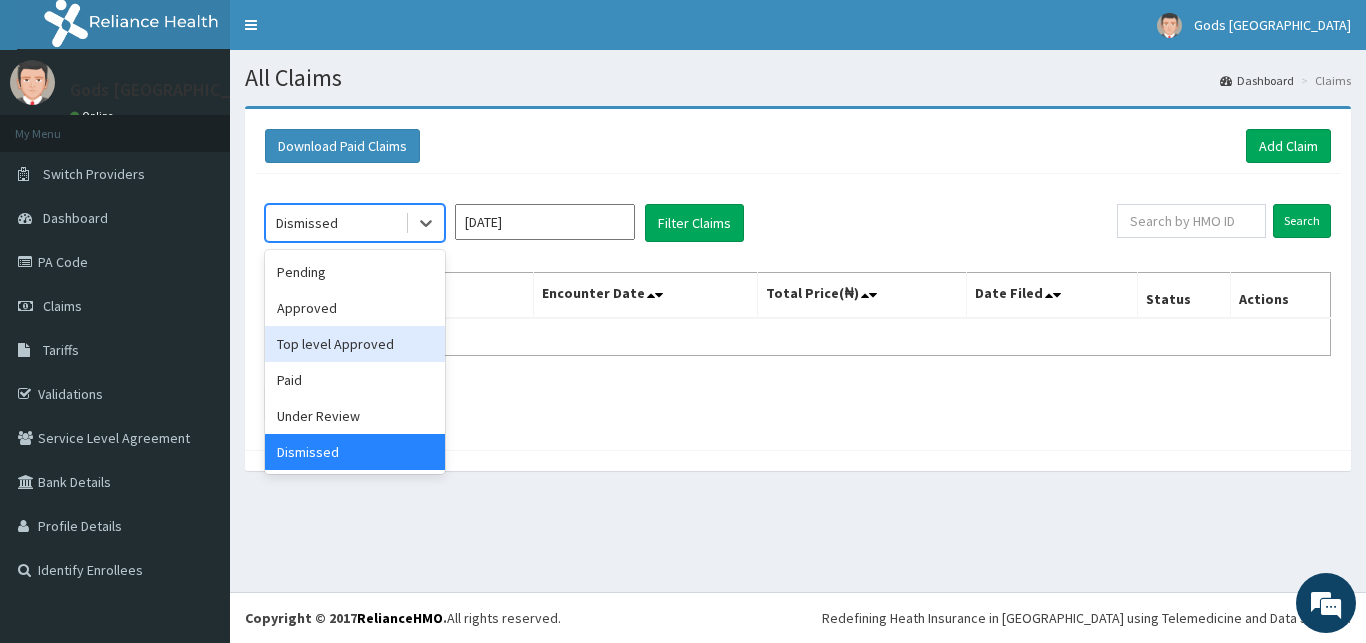 click on "Top level Approved" at bounding box center (355, 344) 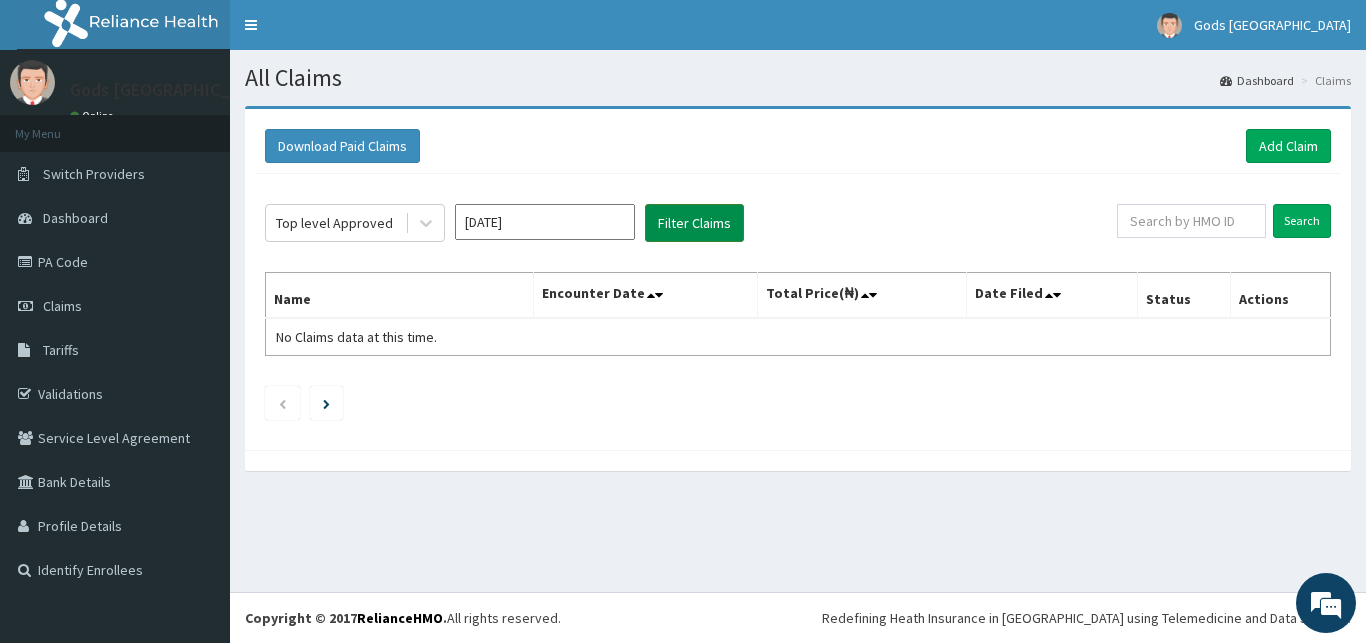 click on "Filter Claims" at bounding box center (694, 223) 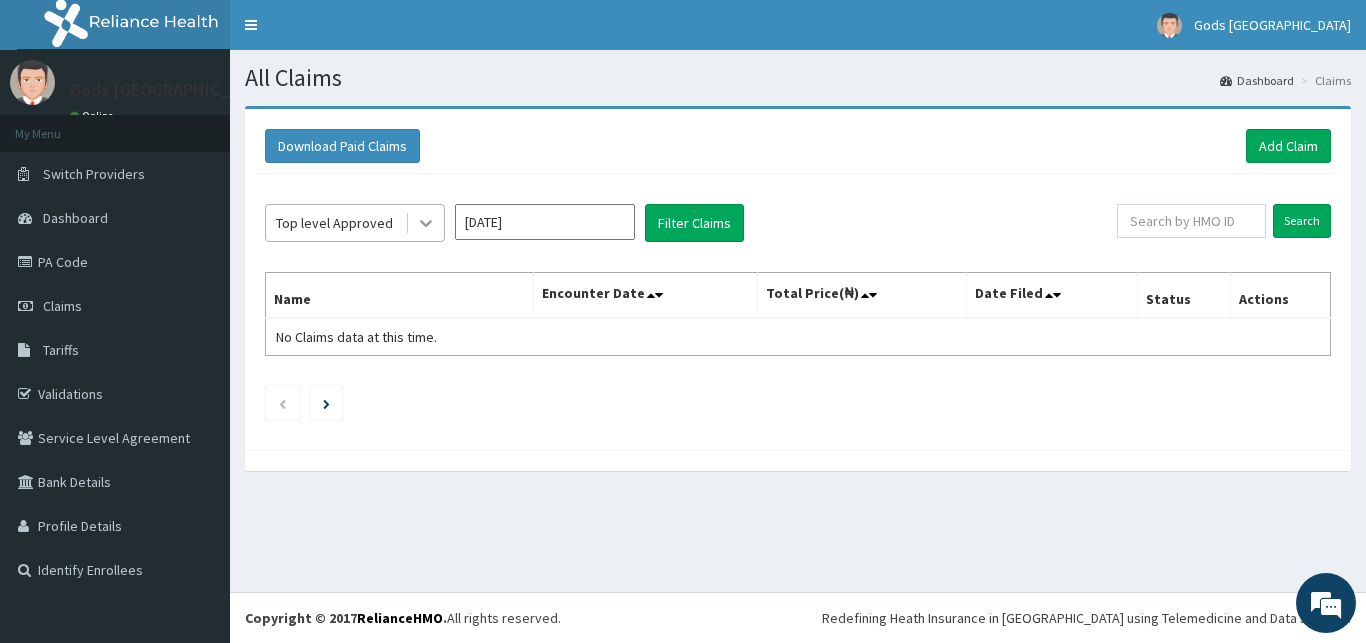 click 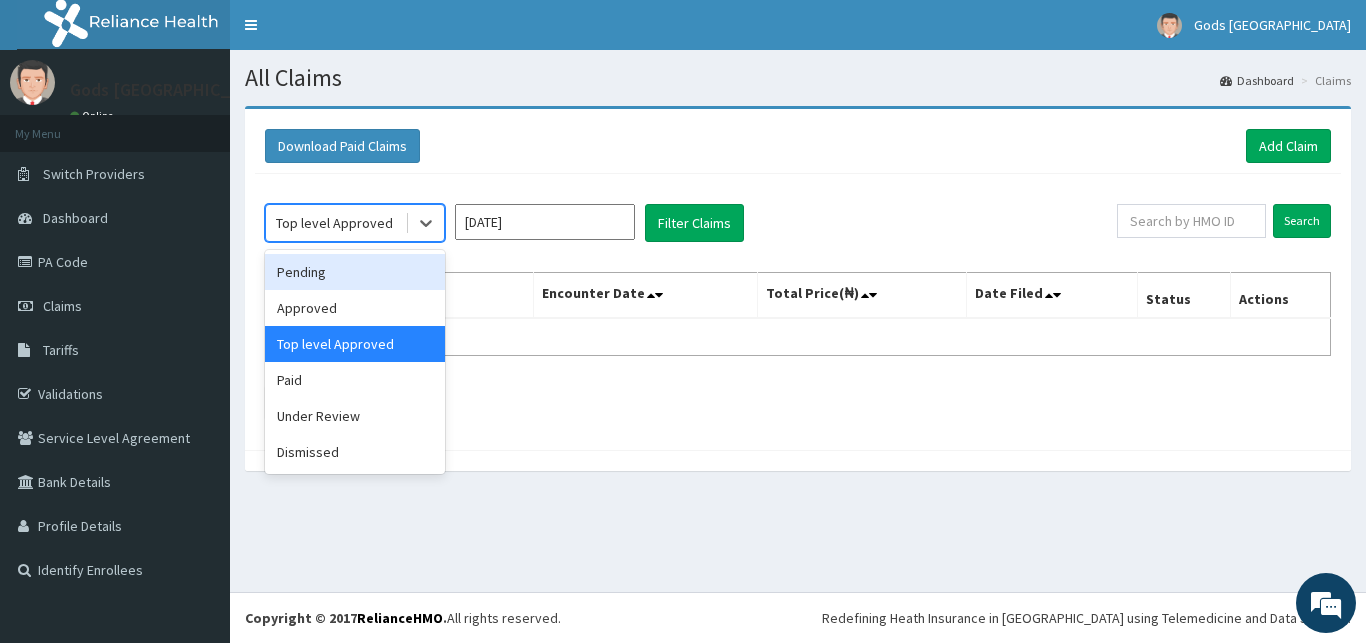 click on "Pending" at bounding box center [355, 272] 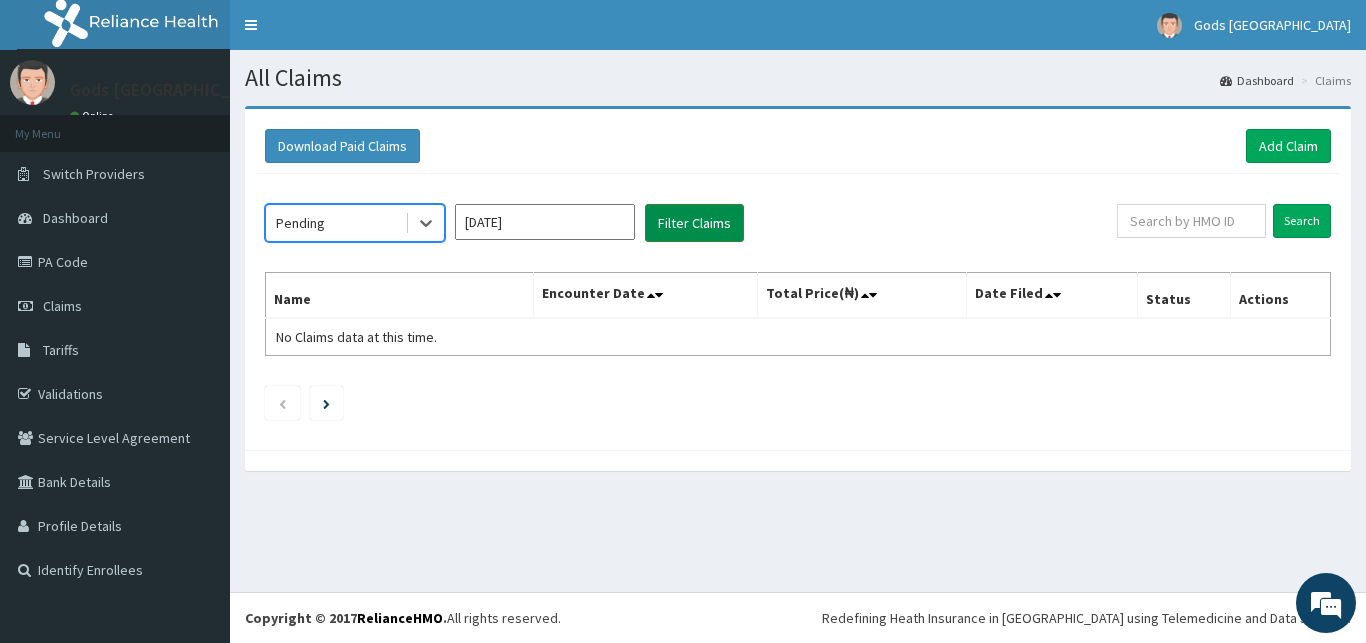click on "Filter Claims" at bounding box center [694, 223] 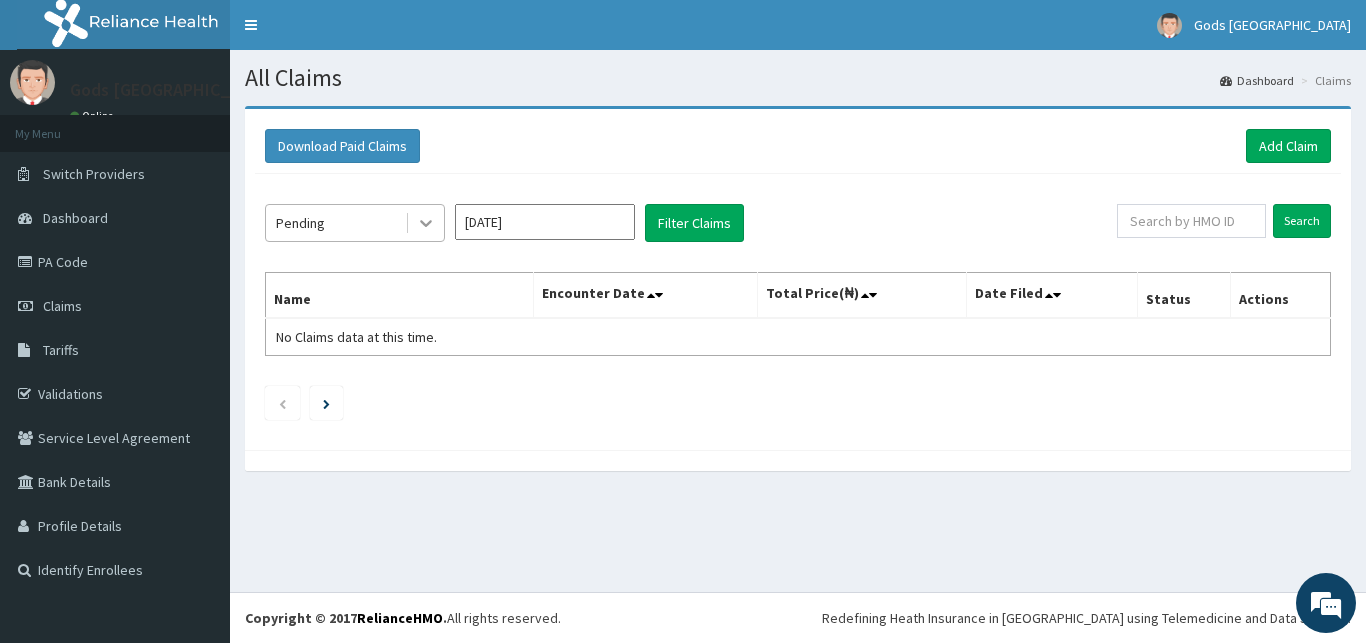 click 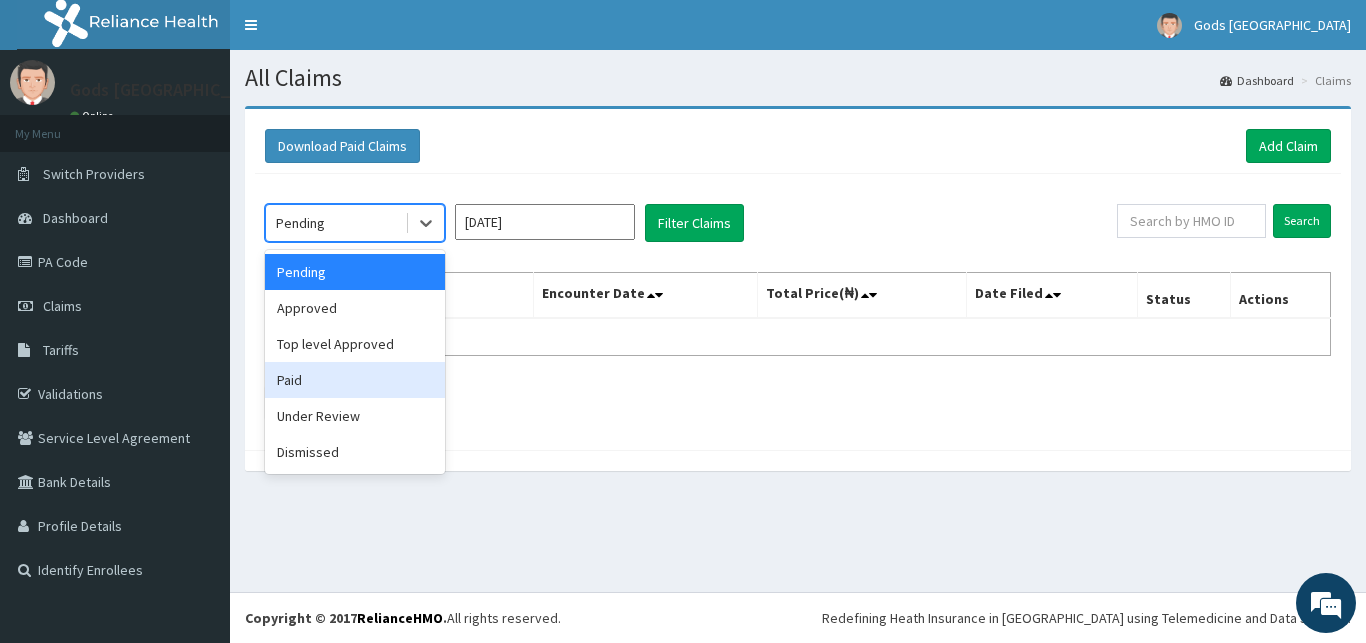 click on "Paid" at bounding box center [355, 380] 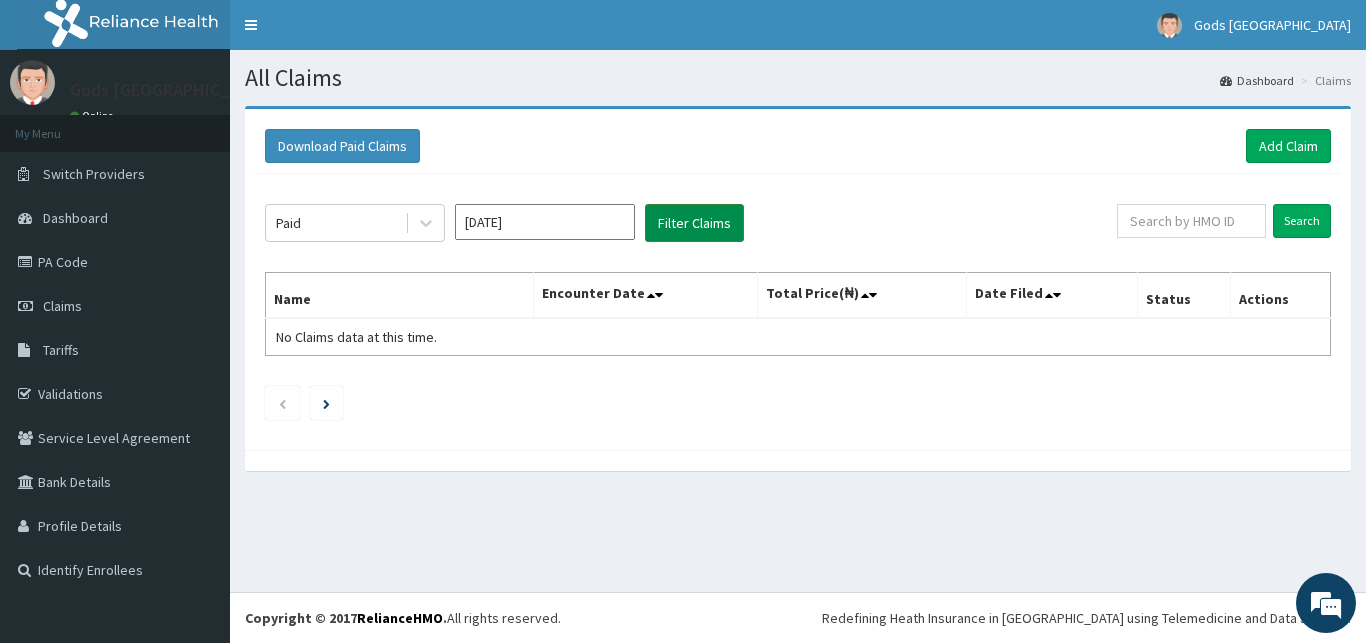 click on "Filter Claims" at bounding box center (694, 223) 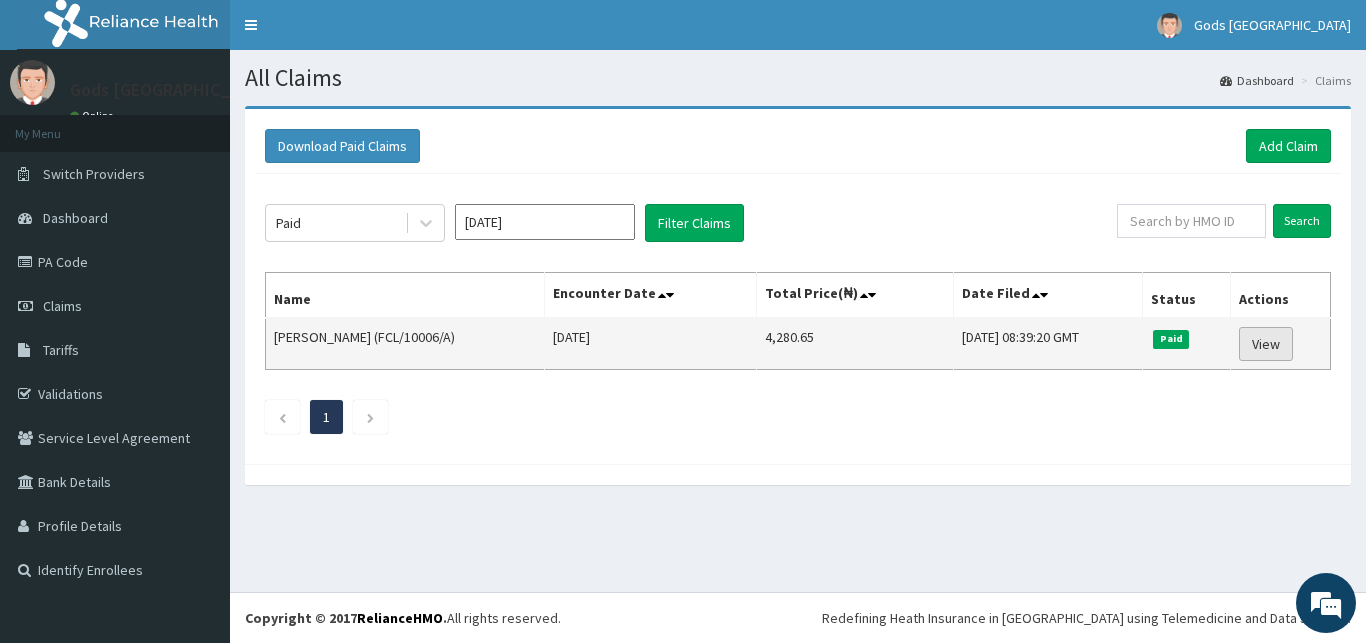 click on "View" at bounding box center (1266, 344) 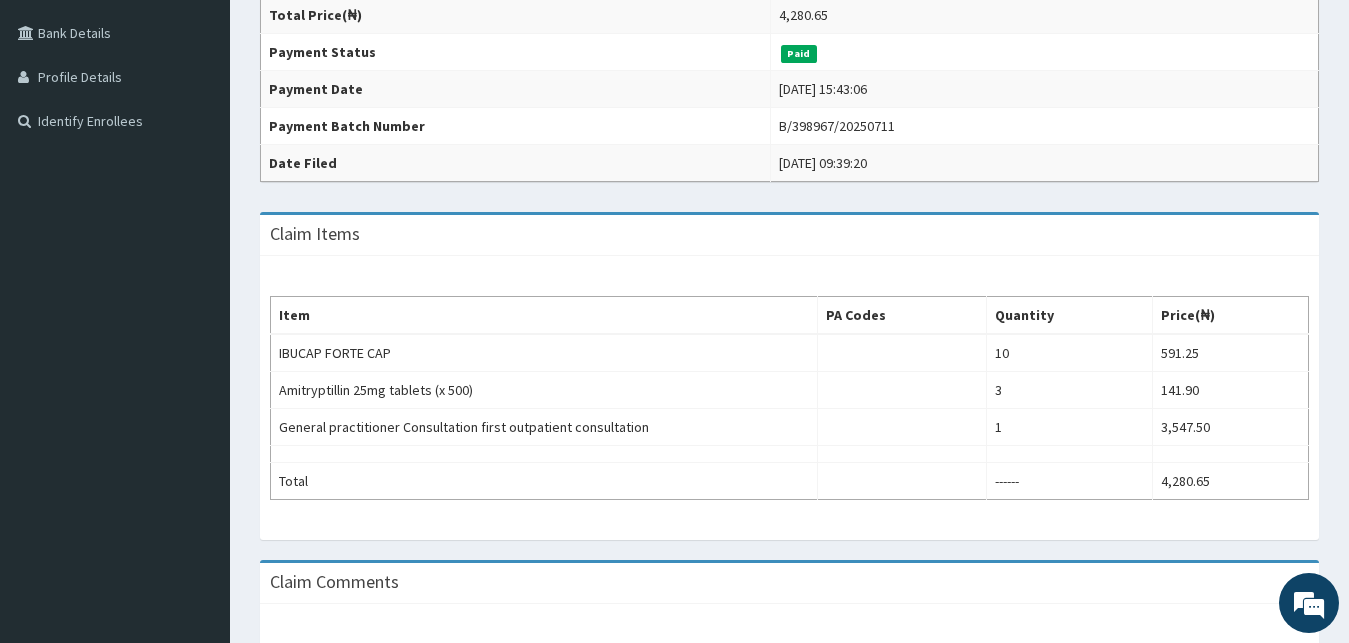 scroll, scrollTop: 347, scrollLeft: 0, axis: vertical 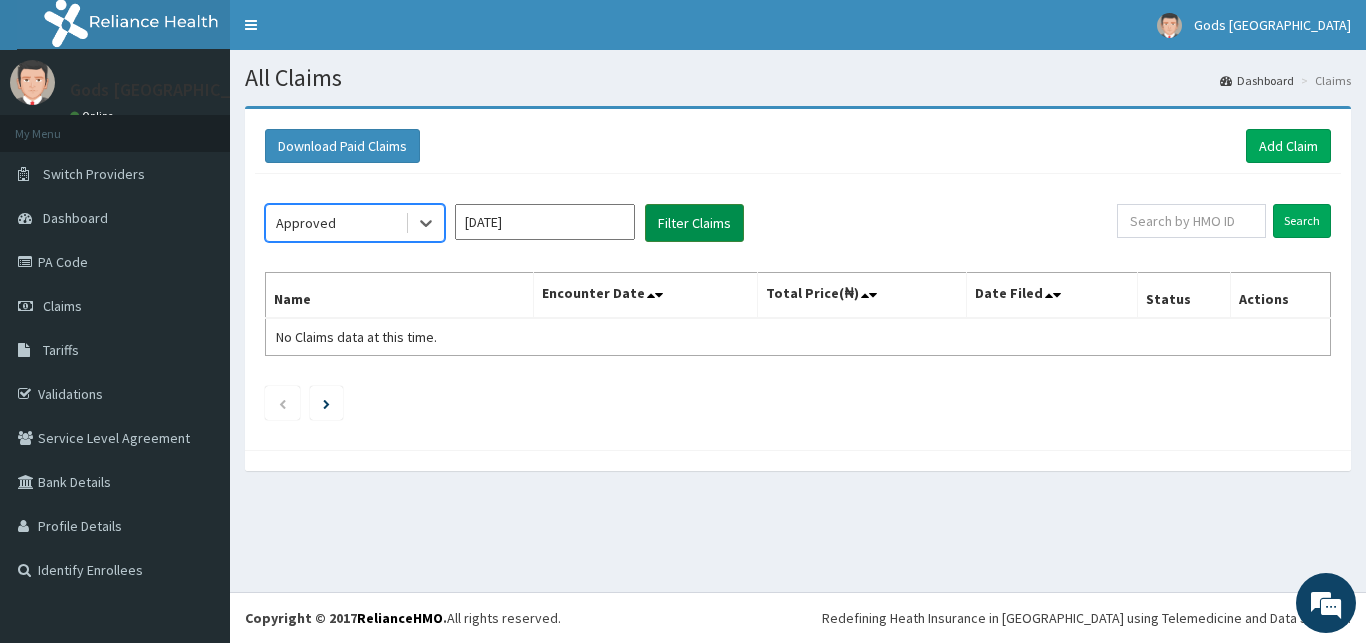 click on "Filter Claims" at bounding box center (694, 223) 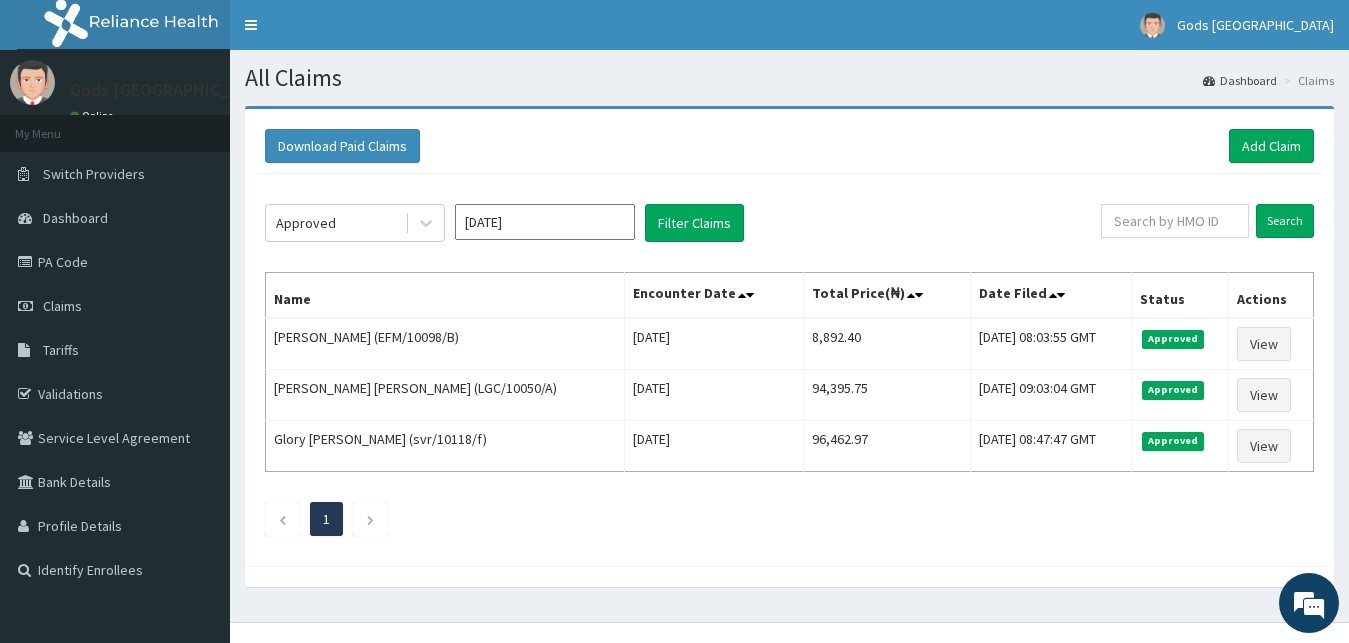 scroll, scrollTop: 0, scrollLeft: 0, axis: both 